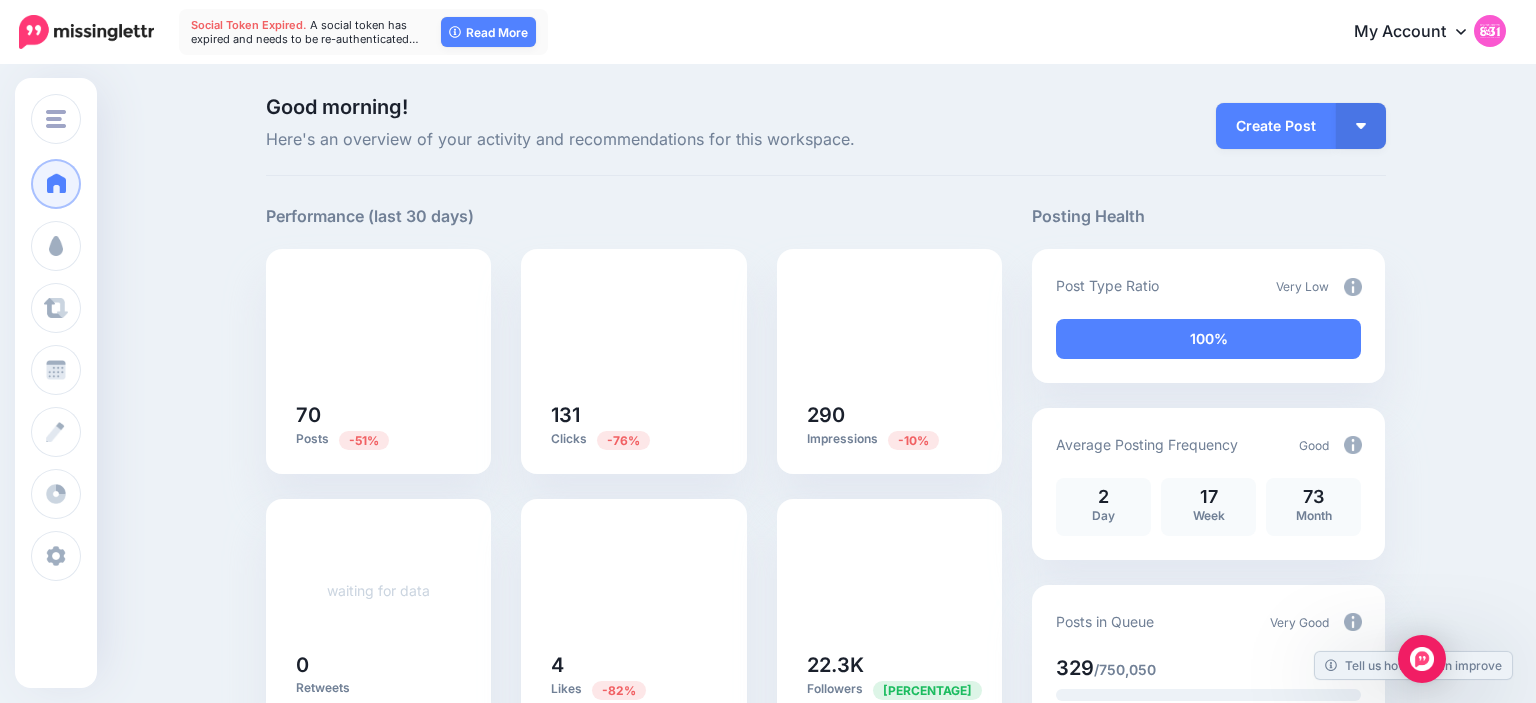 scroll, scrollTop: 0, scrollLeft: 0, axis: both 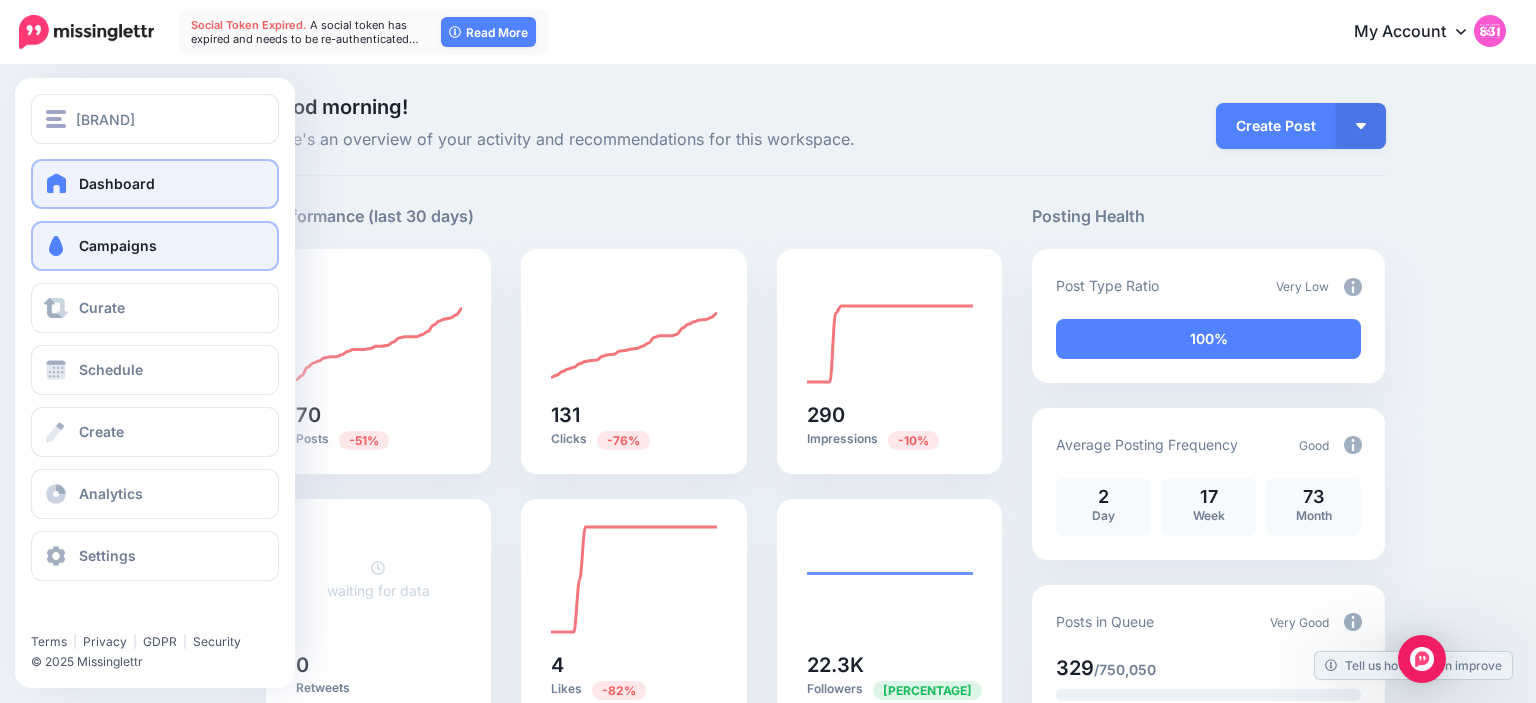 click at bounding box center [56, 246] 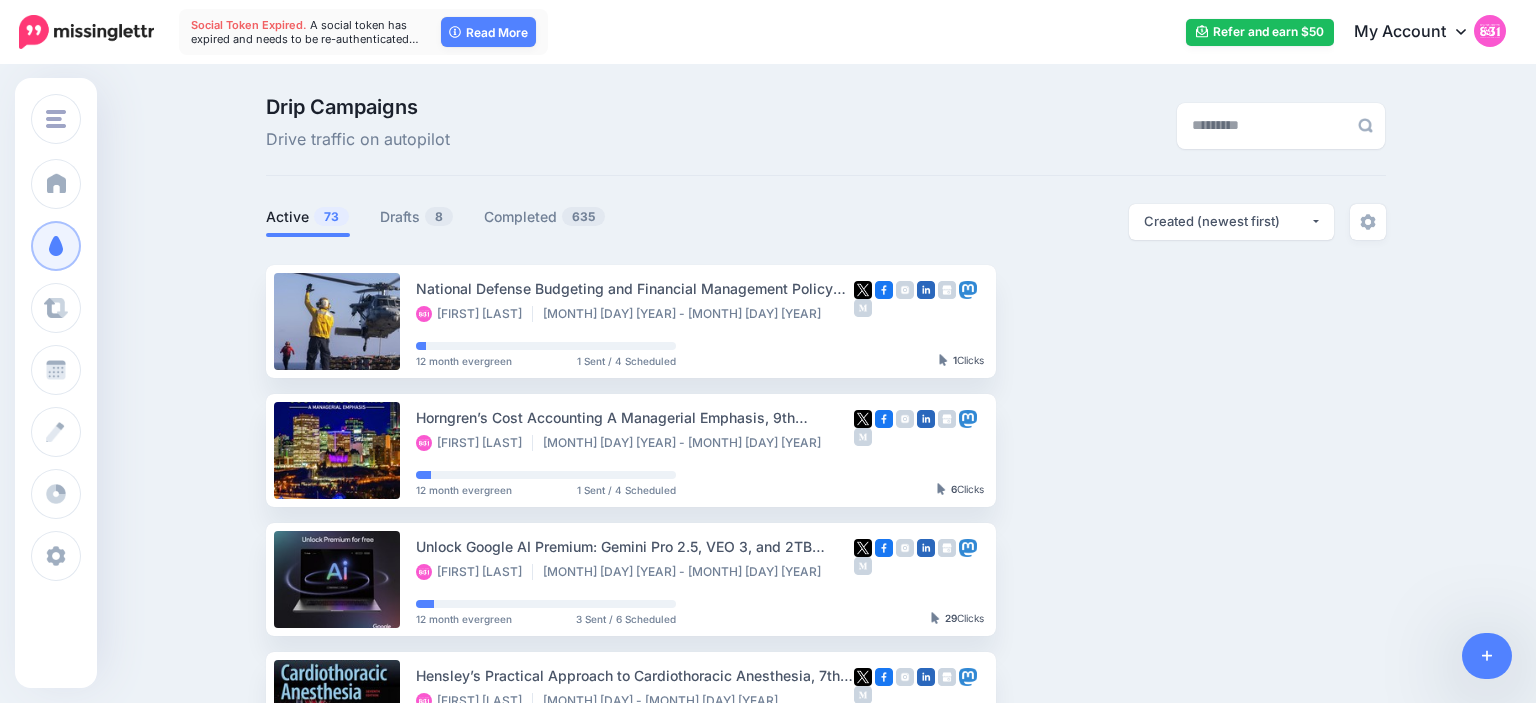 scroll, scrollTop: 0, scrollLeft: 0, axis: both 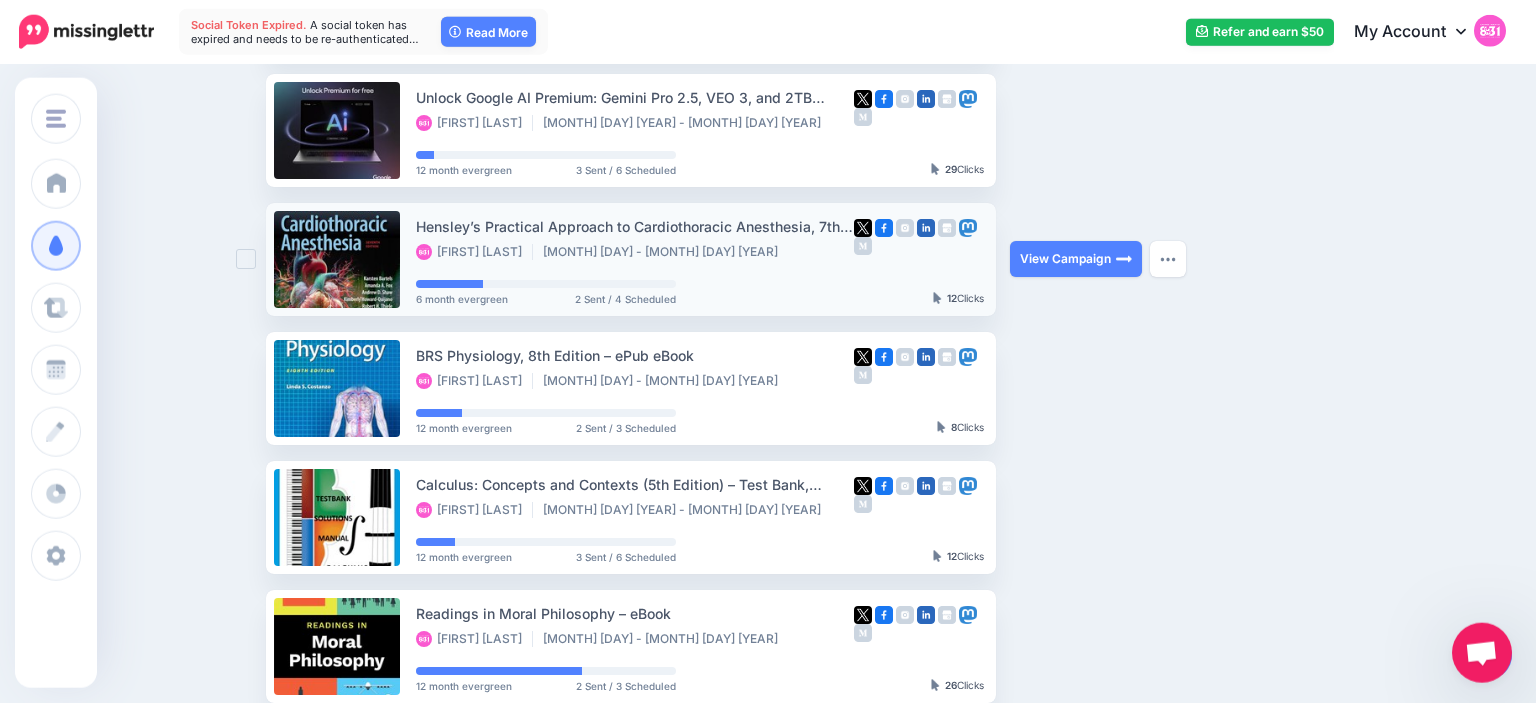 click on "National Defense Budgeting and Financial Management Policy and Practice, 2nd Edition – PDF eBook
Sundus Farrukh
Jul 8 2025 - Apr 2 2026
12 month evergreen
1 Sent / 4 Scheduled
1" at bounding box center (826, 453) 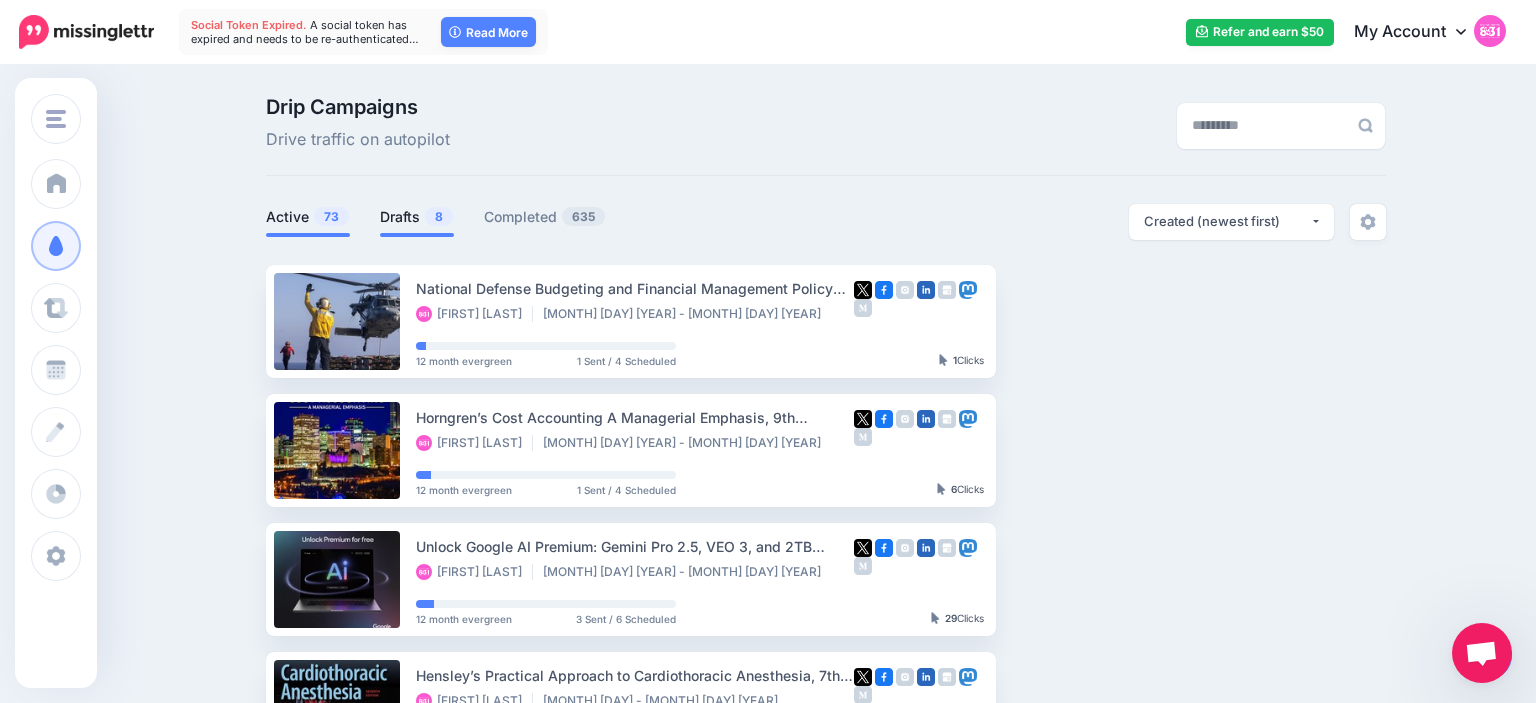 click on "Drafts  8" at bounding box center [417, 217] 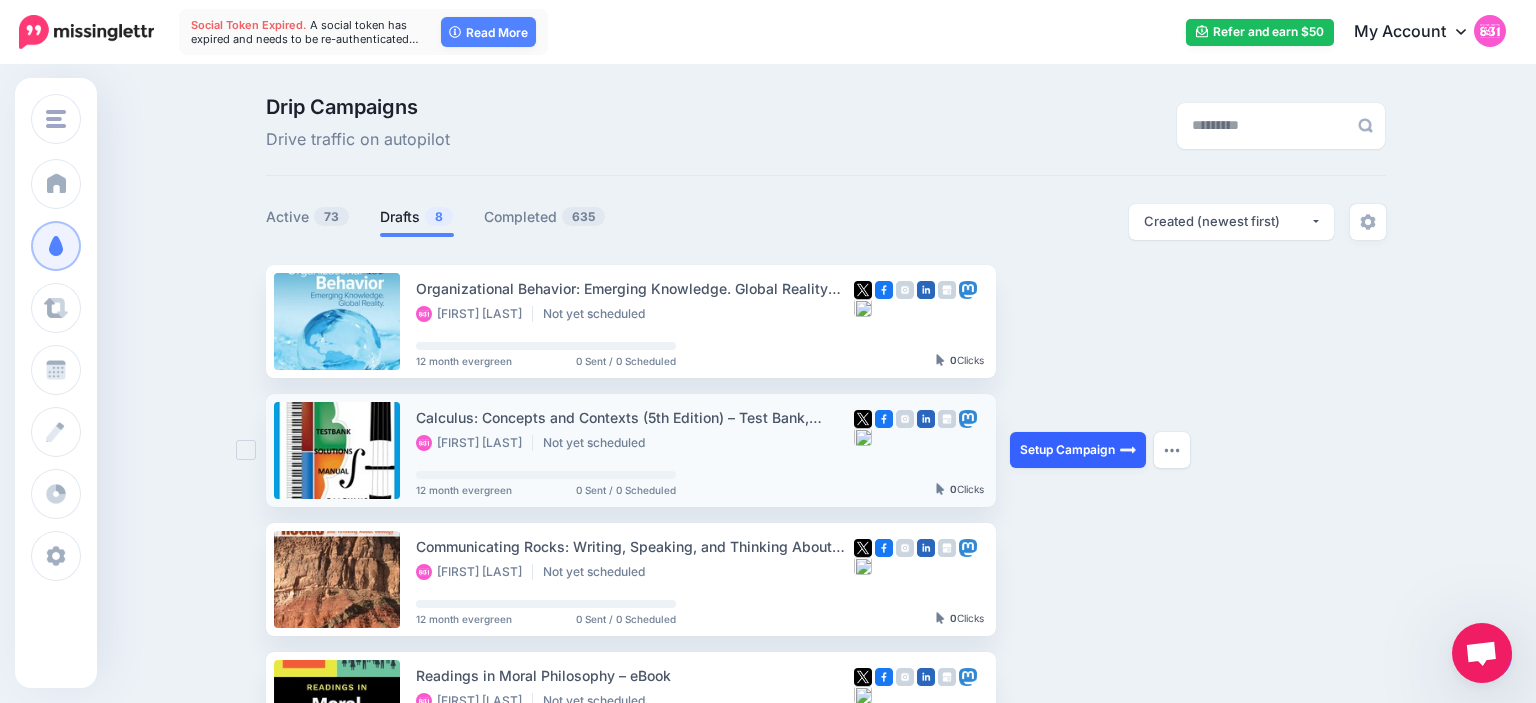 click on "Setup Campaign" at bounding box center (1078, 450) 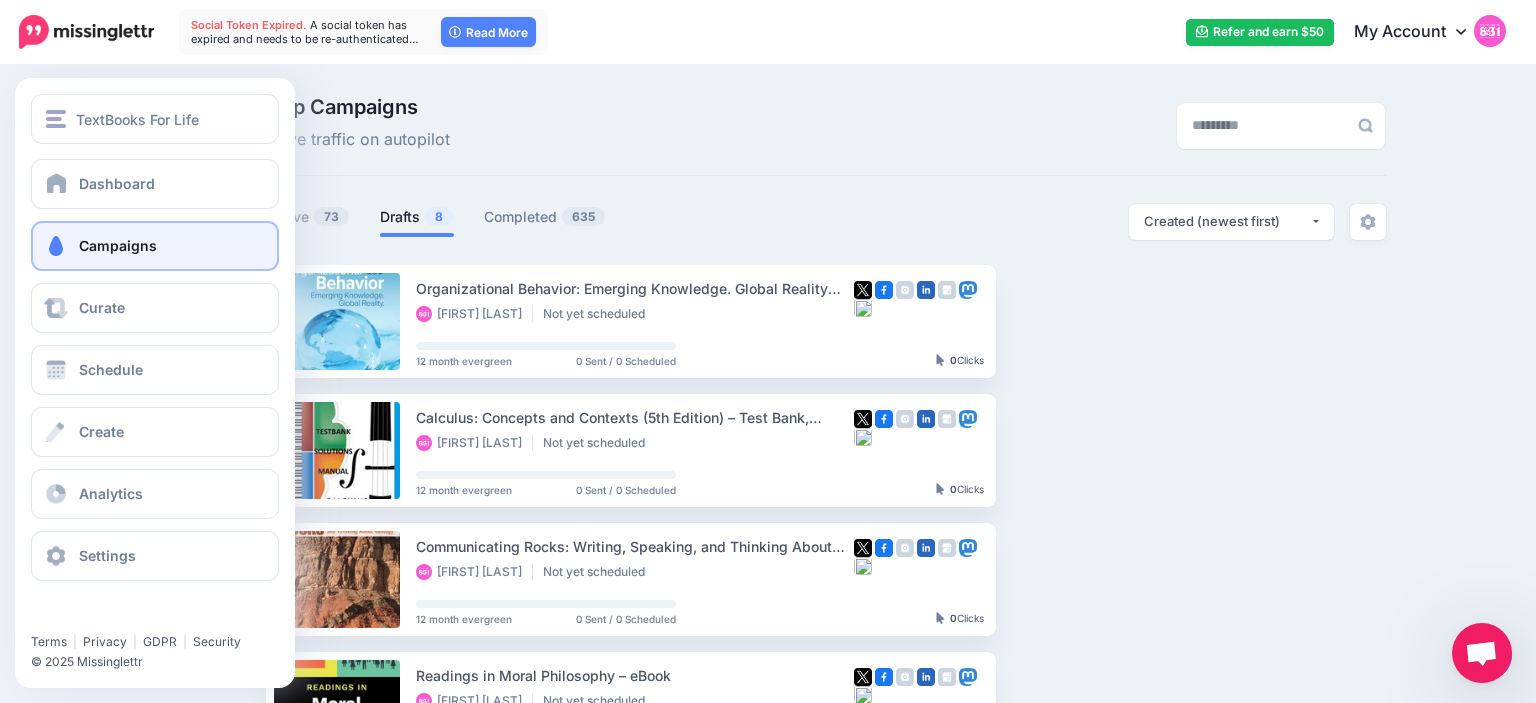 click at bounding box center (56, 246) 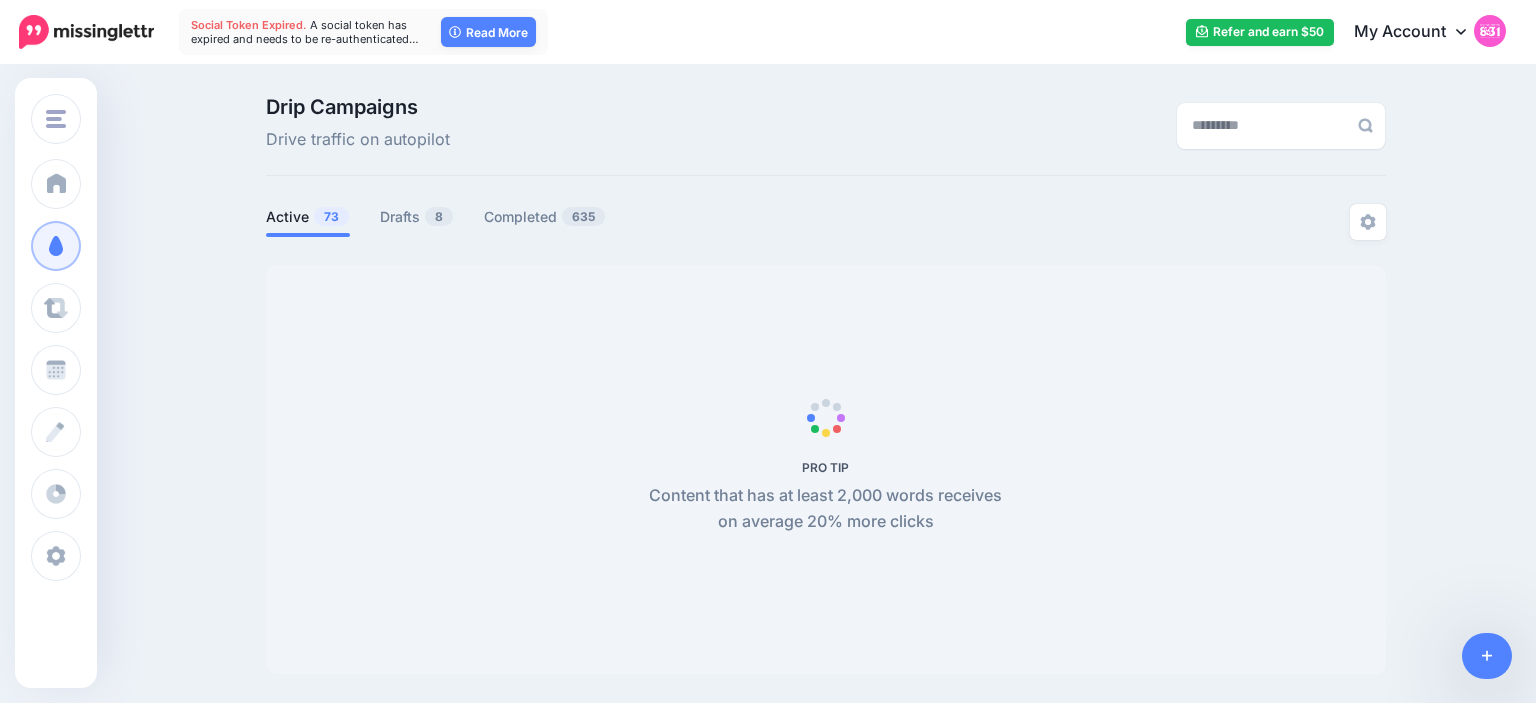scroll, scrollTop: 172, scrollLeft: 0, axis: vertical 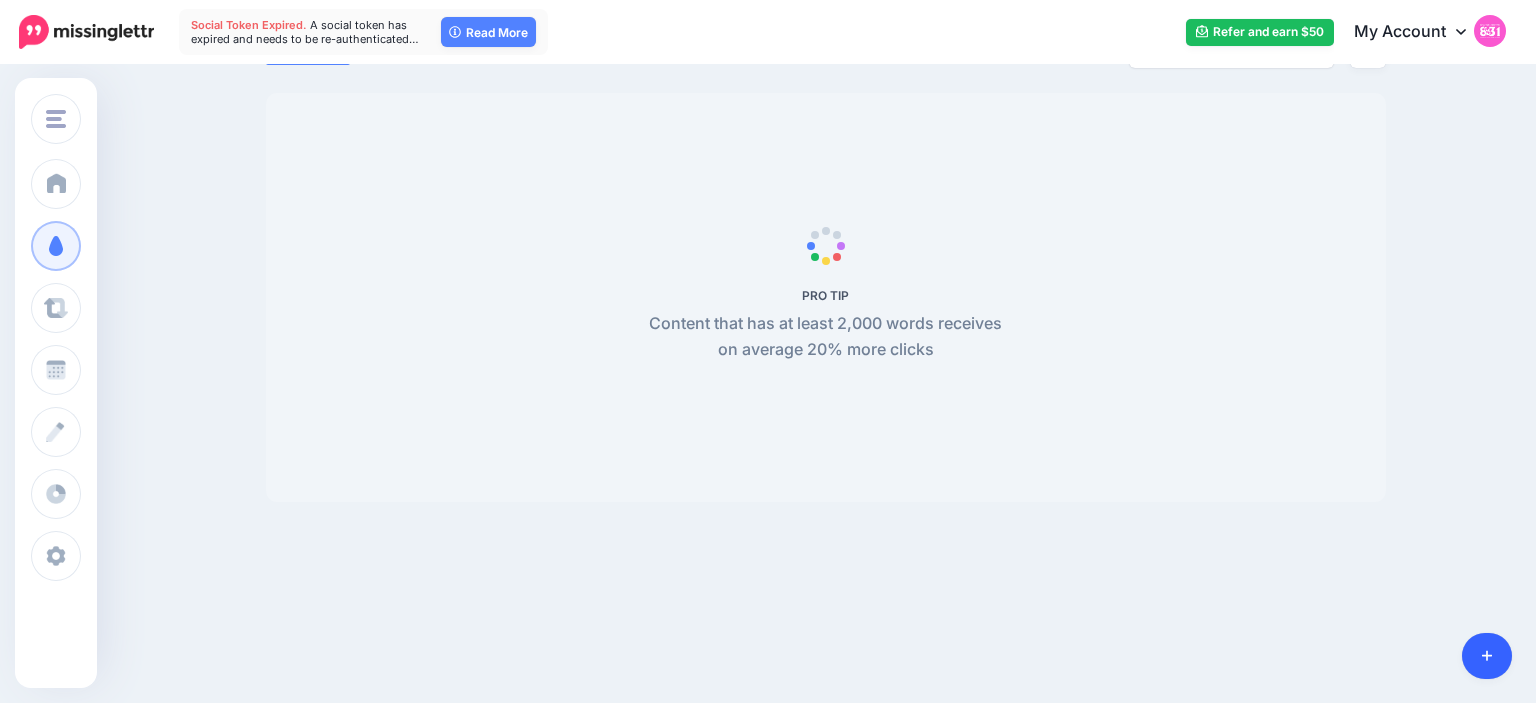 click at bounding box center (1487, 656) 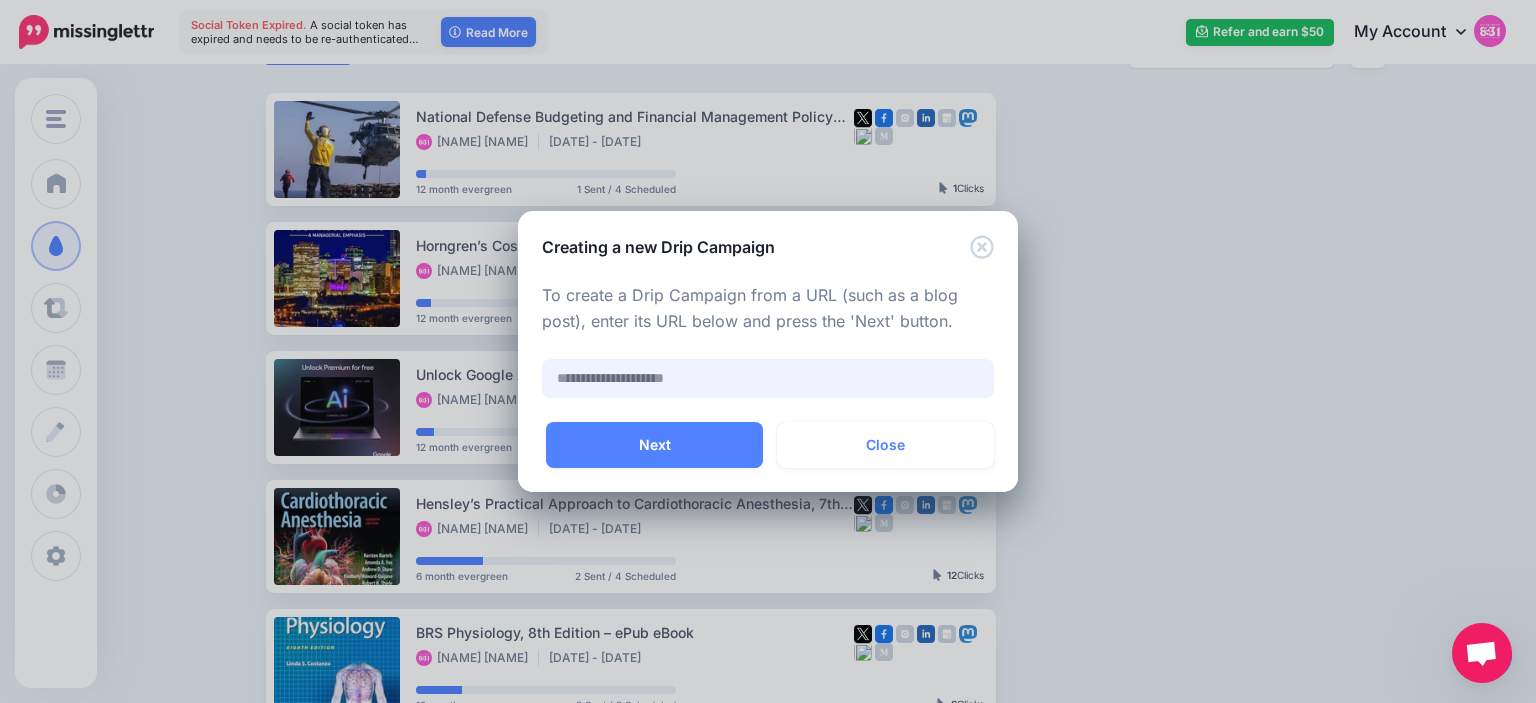 paste on "**********" 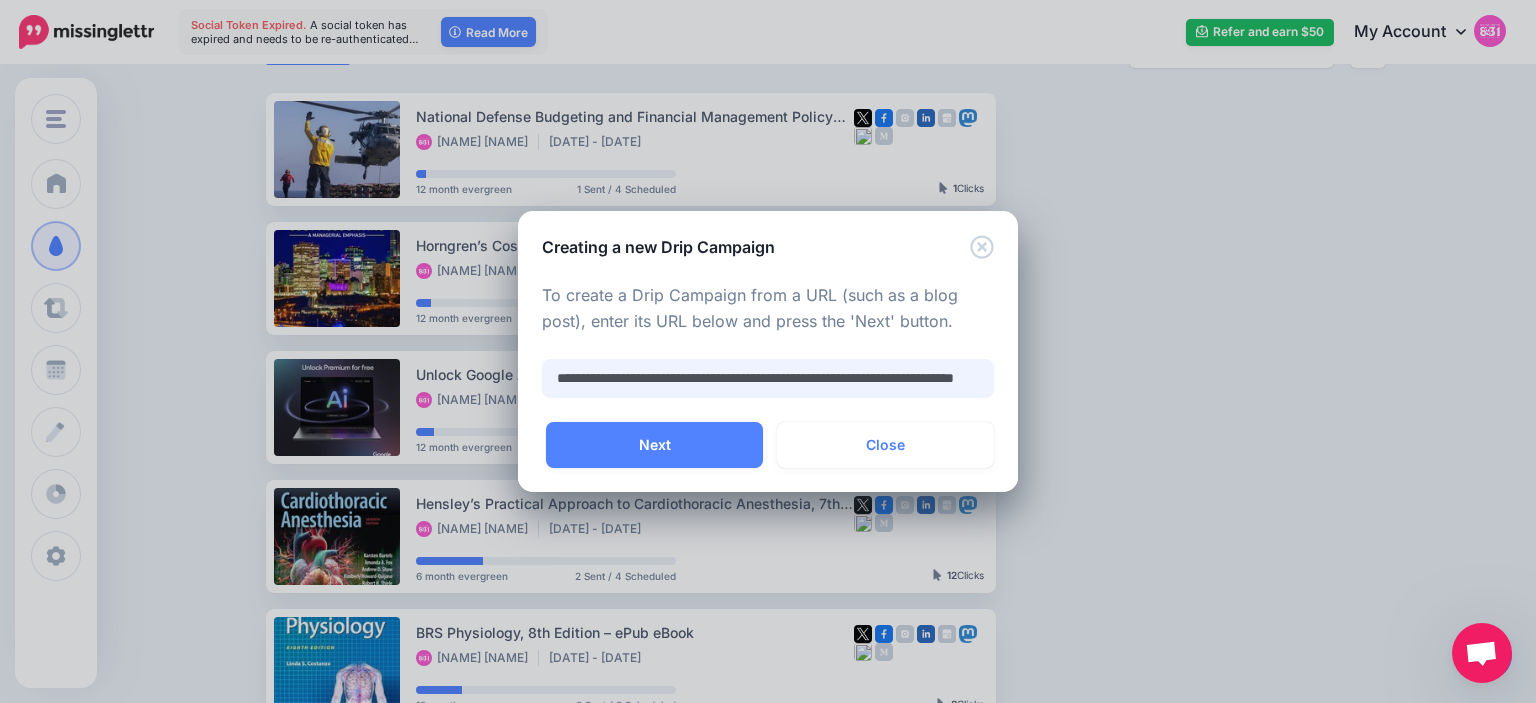 scroll, scrollTop: 0, scrollLeft: 136, axis: horizontal 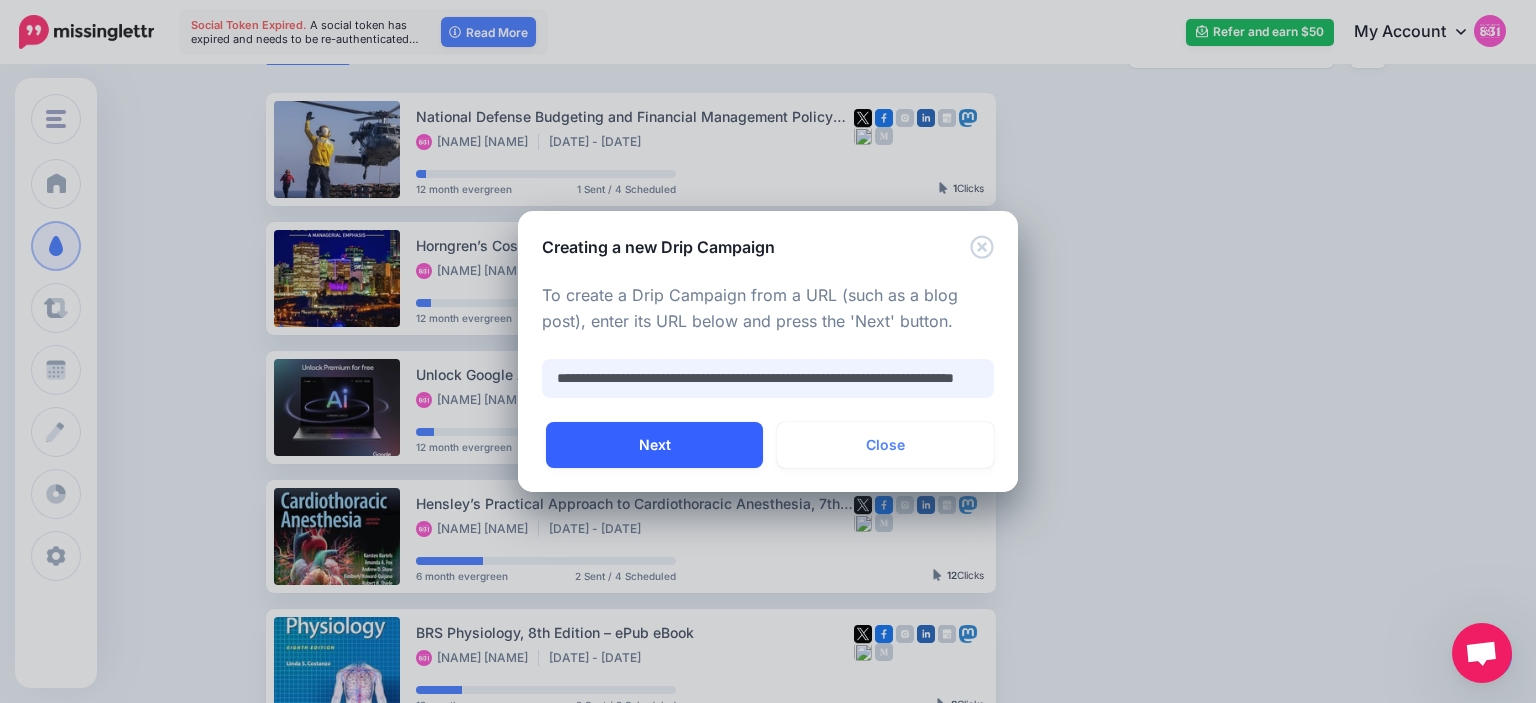 type on "**********" 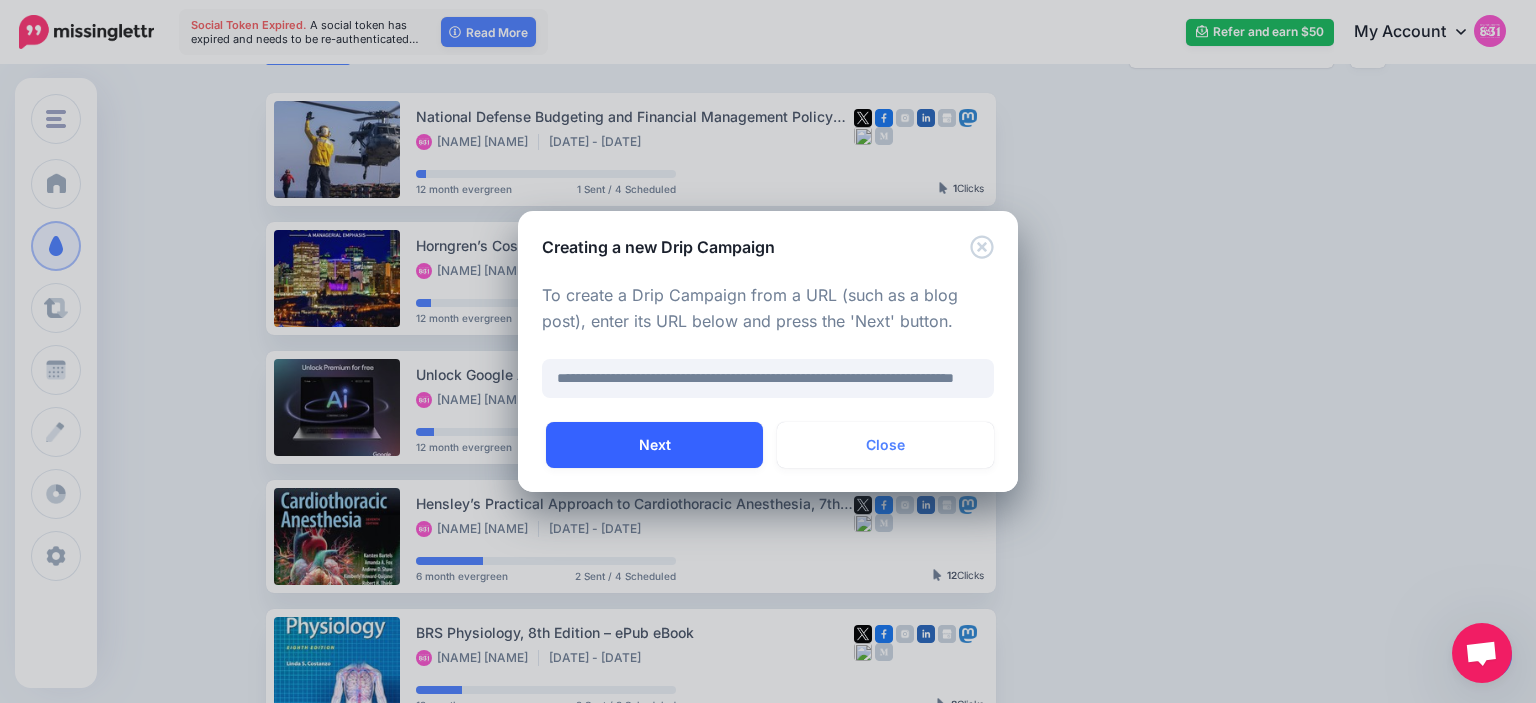 click on "Next" at bounding box center (654, 445) 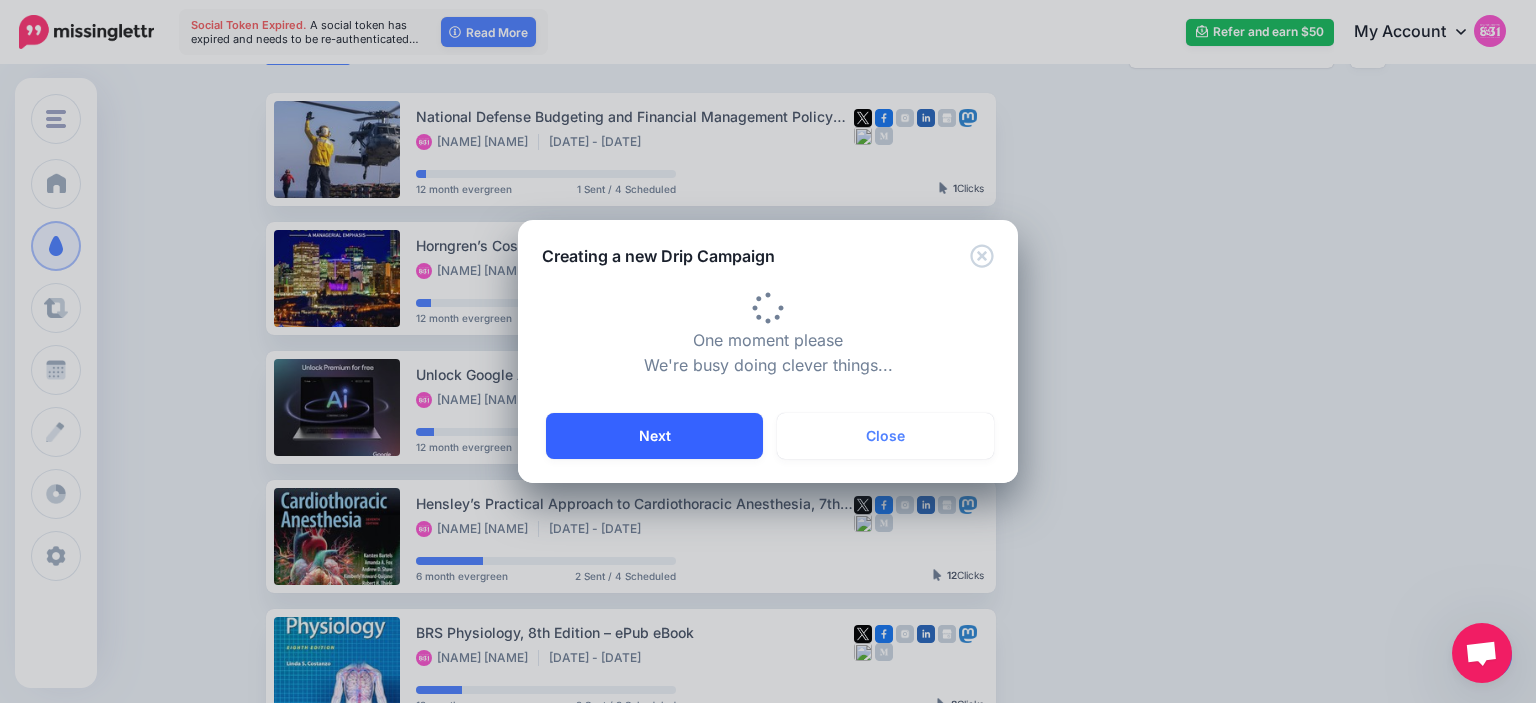 click on "Next" at bounding box center [654, 436] 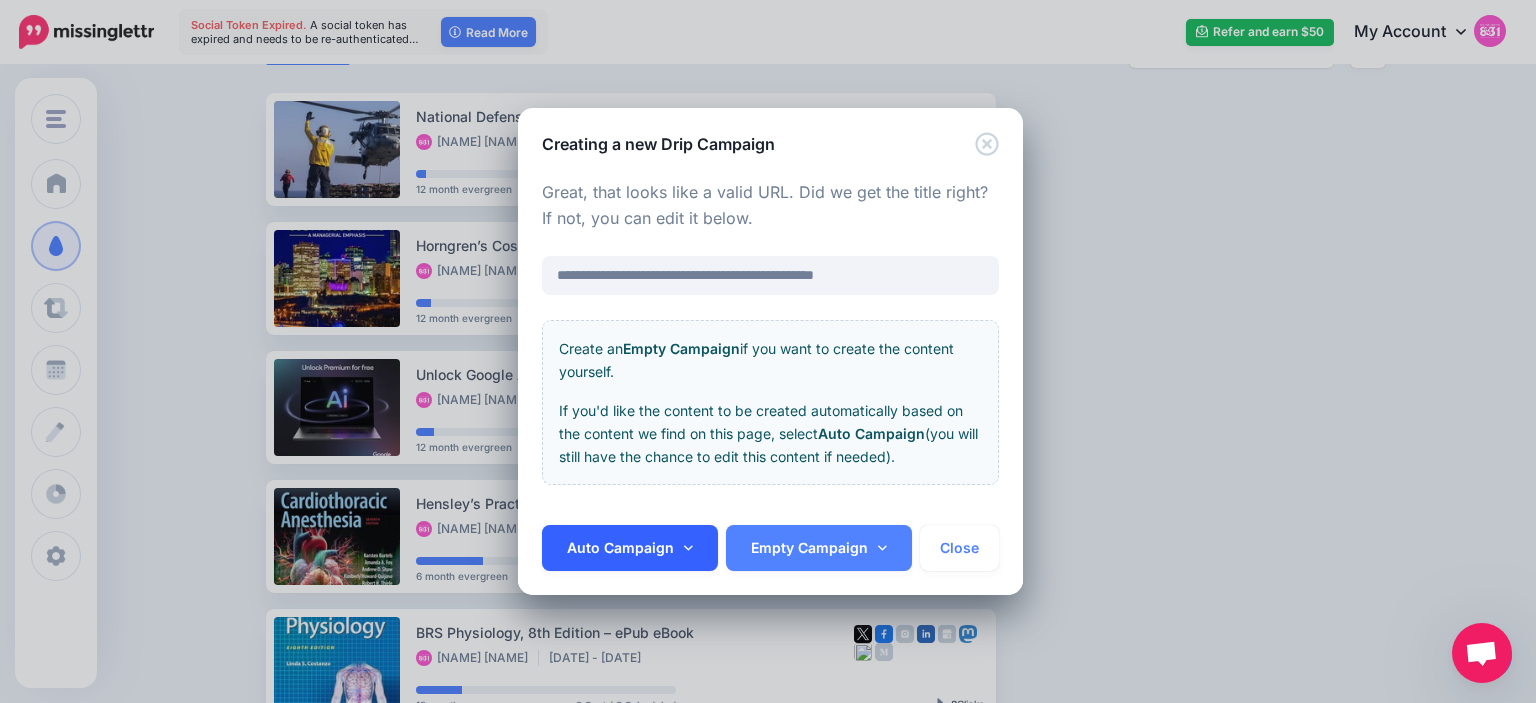 click on "Auto Campaign" at bounding box center (630, 548) 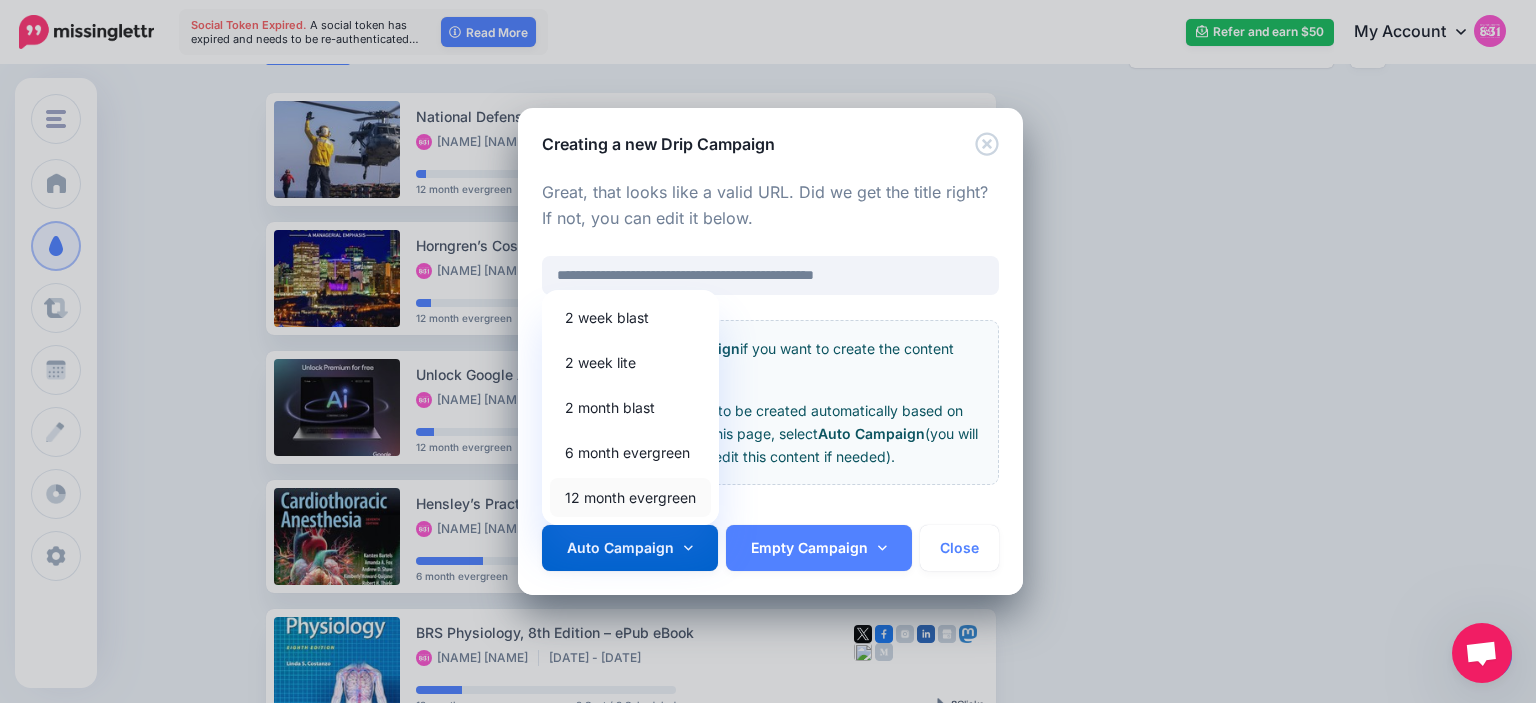 click on "12 month evergreen" at bounding box center [630, 497] 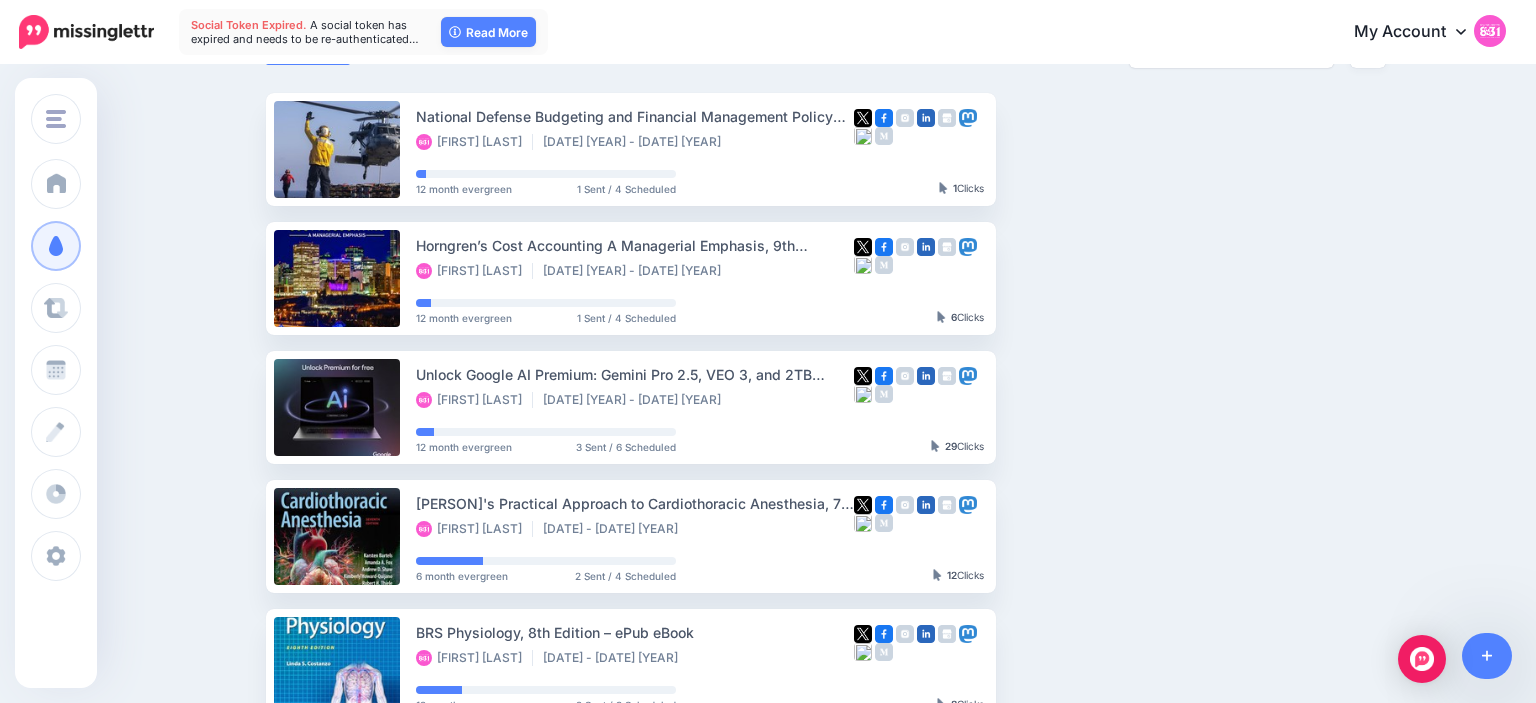 scroll, scrollTop: 172, scrollLeft: 0, axis: vertical 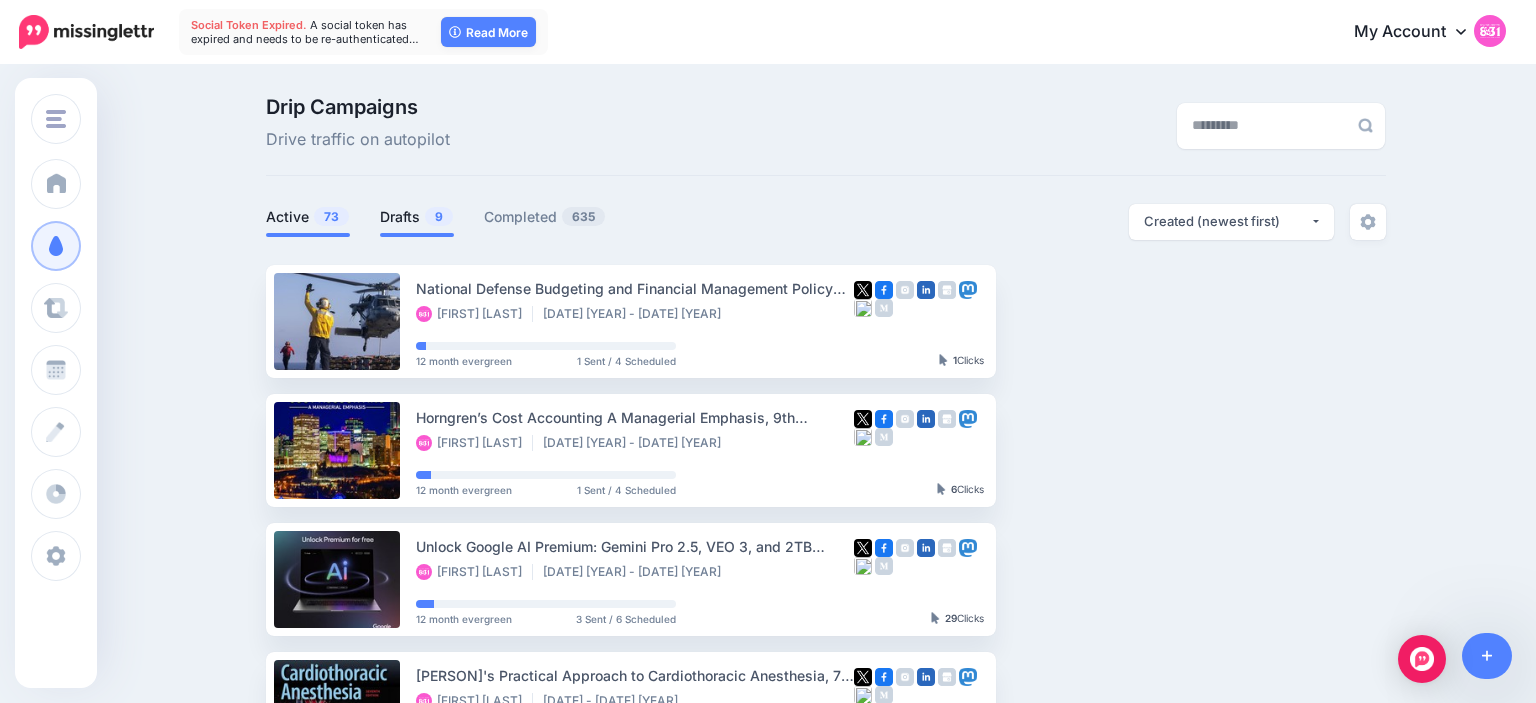 click on "Drafts  9" at bounding box center (417, 217) 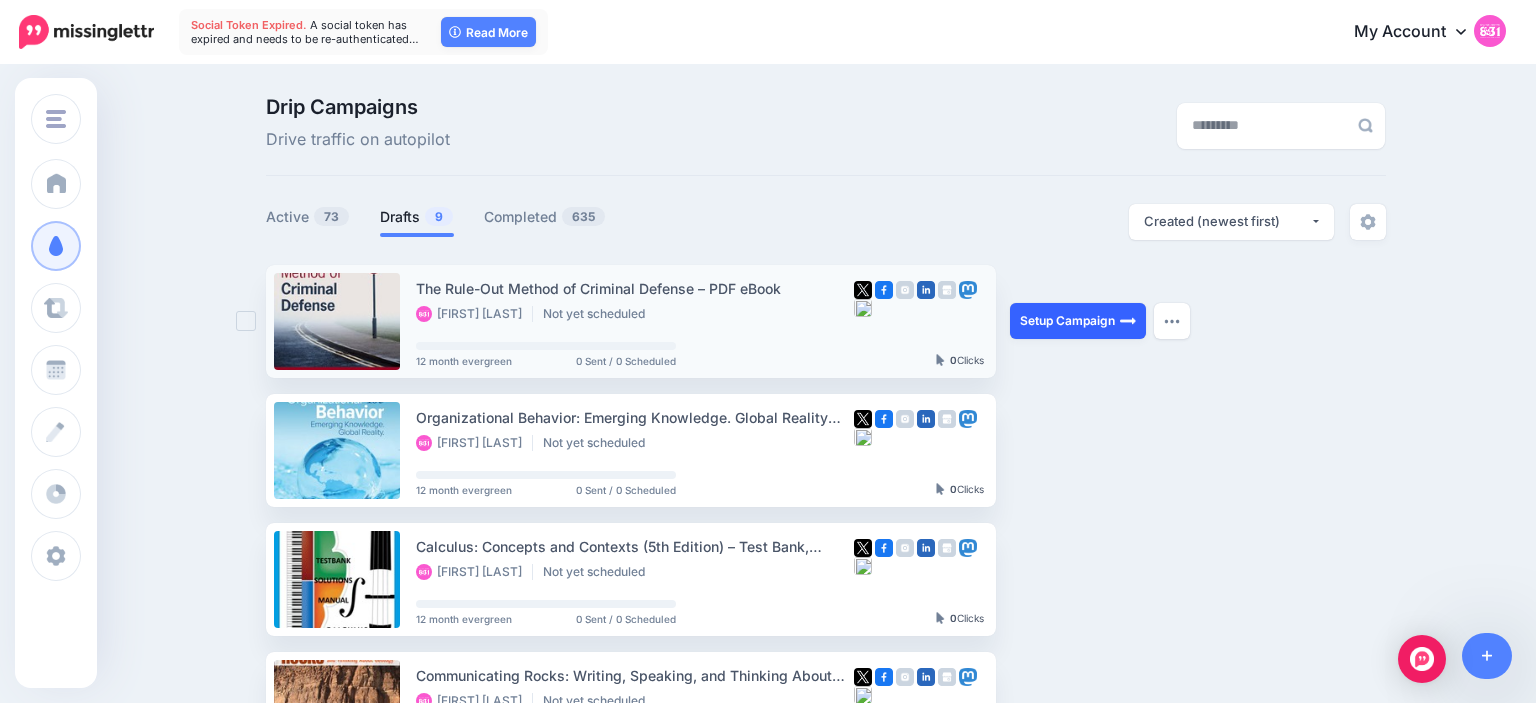 click on "Setup Campaign" at bounding box center [1078, 321] 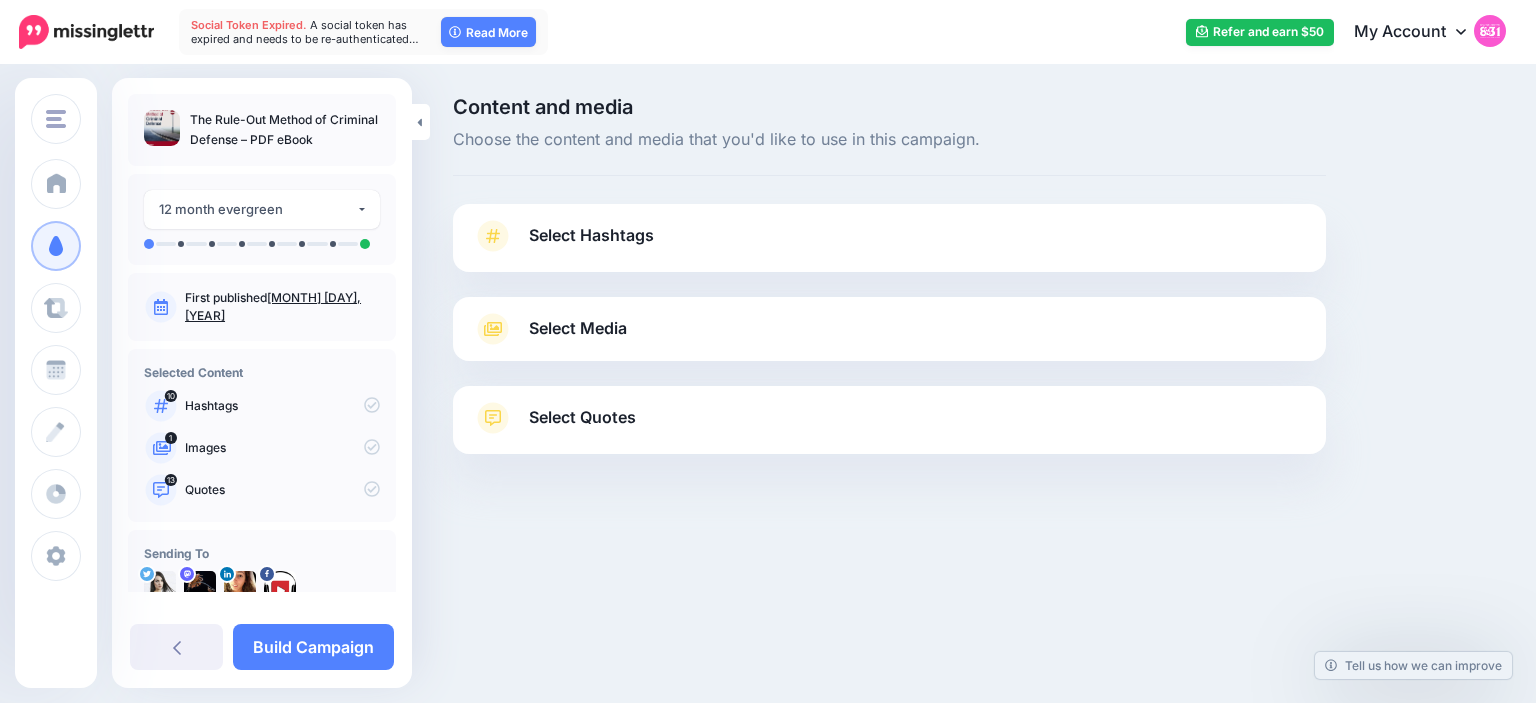 scroll, scrollTop: 0, scrollLeft: 0, axis: both 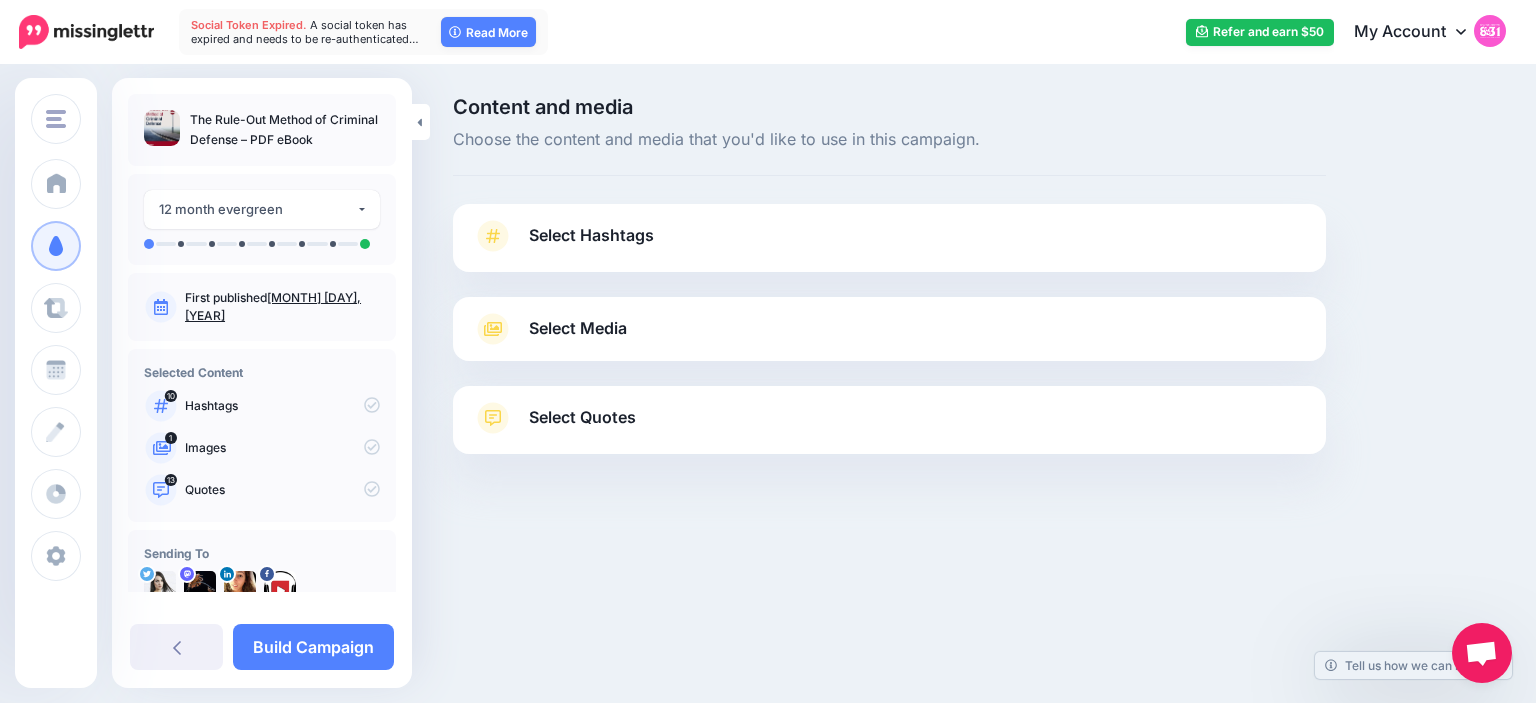 click on "Select Hashtags" at bounding box center (591, 235) 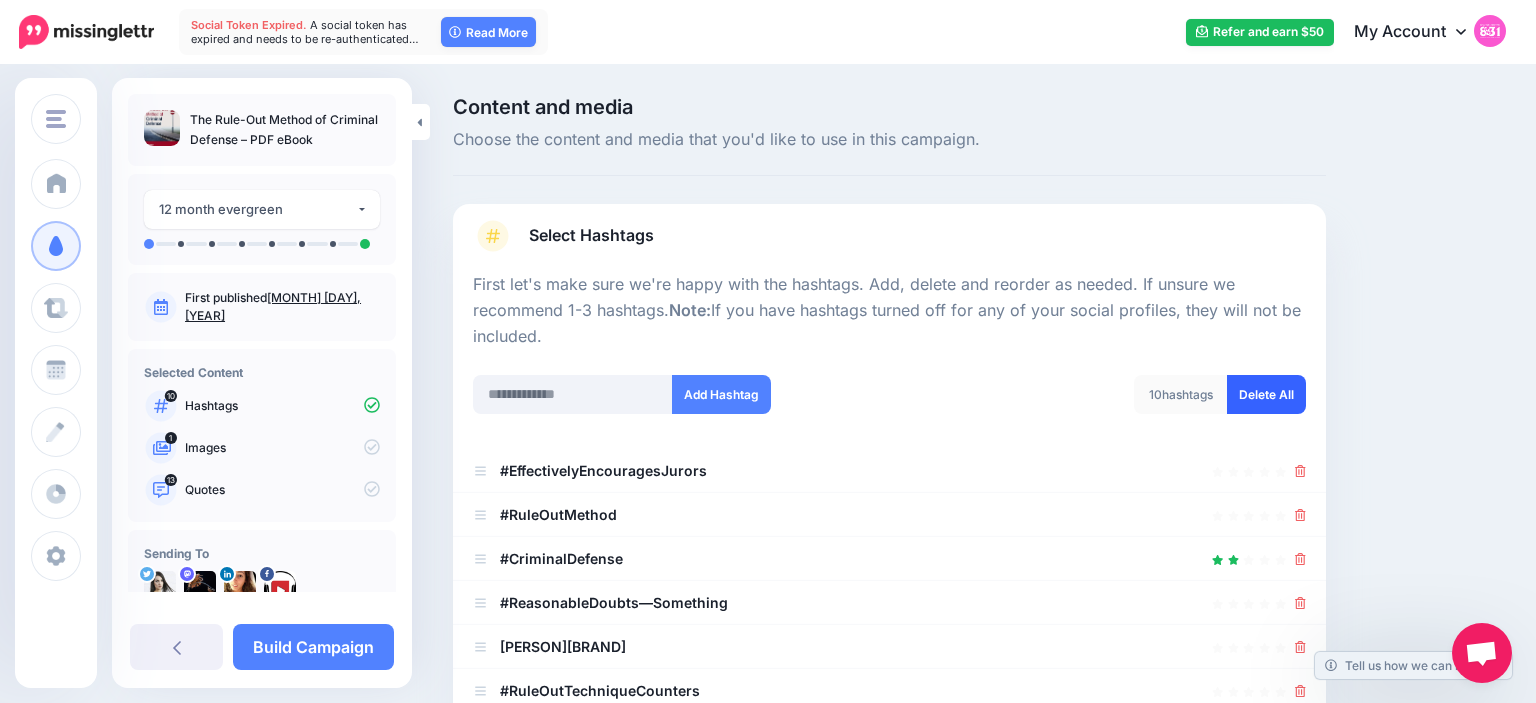 click on "Delete All" at bounding box center (1266, 394) 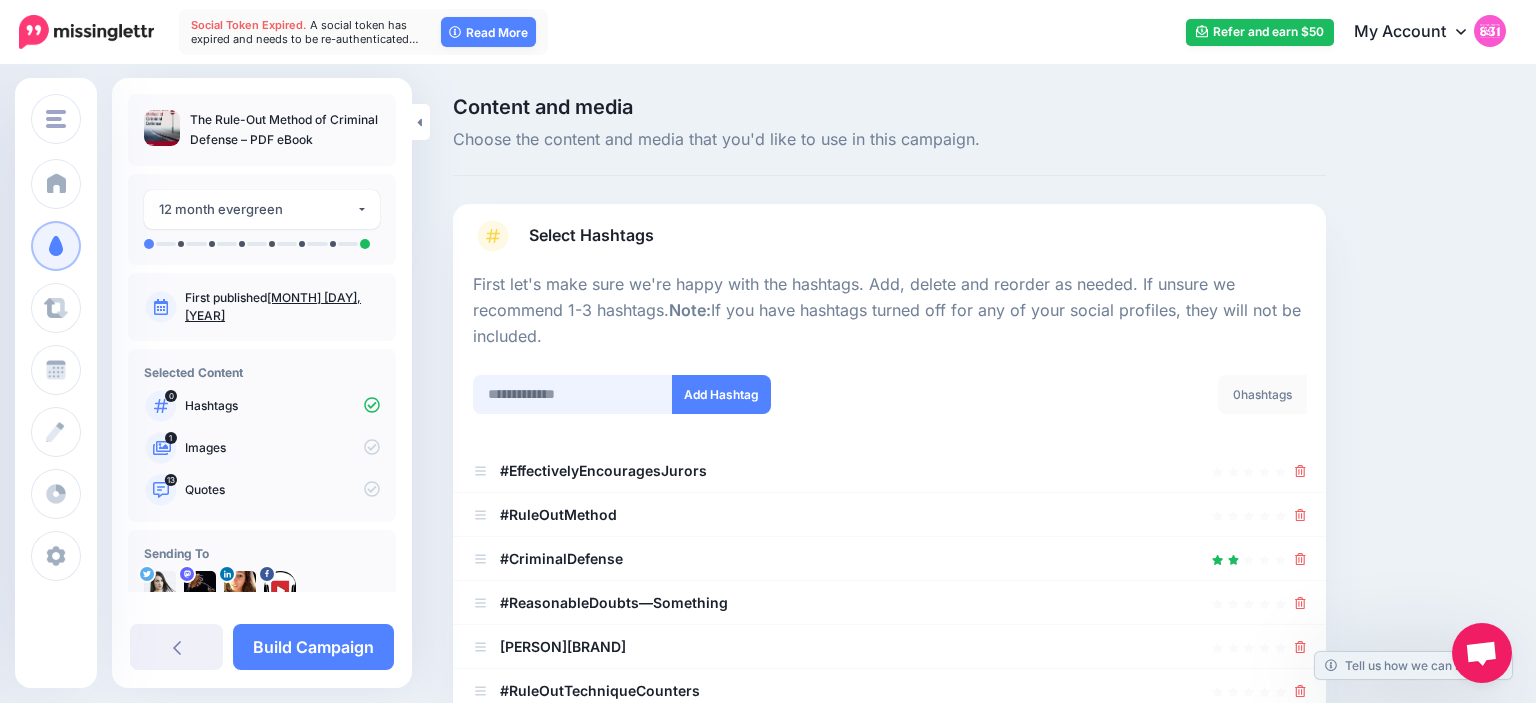 click at bounding box center (573, 394) 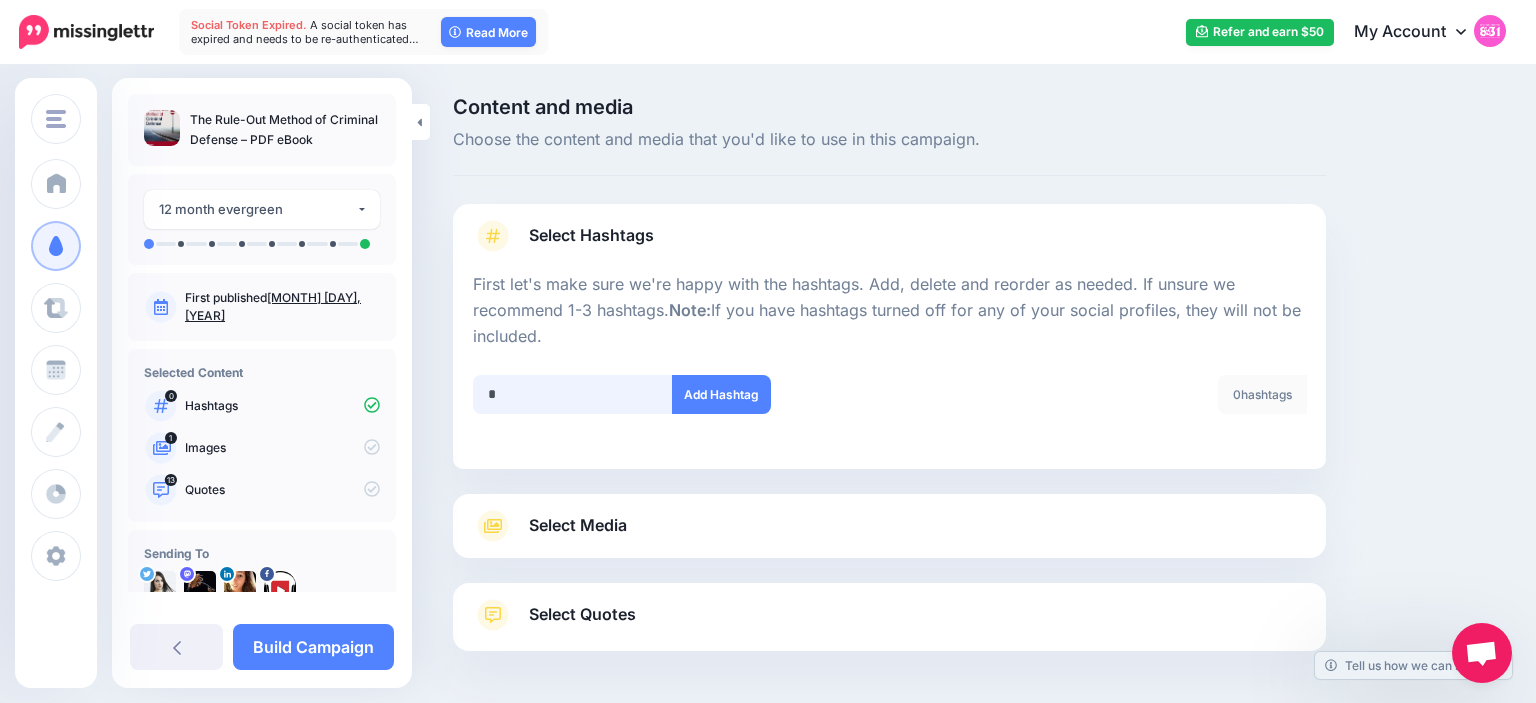 scroll, scrollTop: 77, scrollLeft: 0, axis: vertical 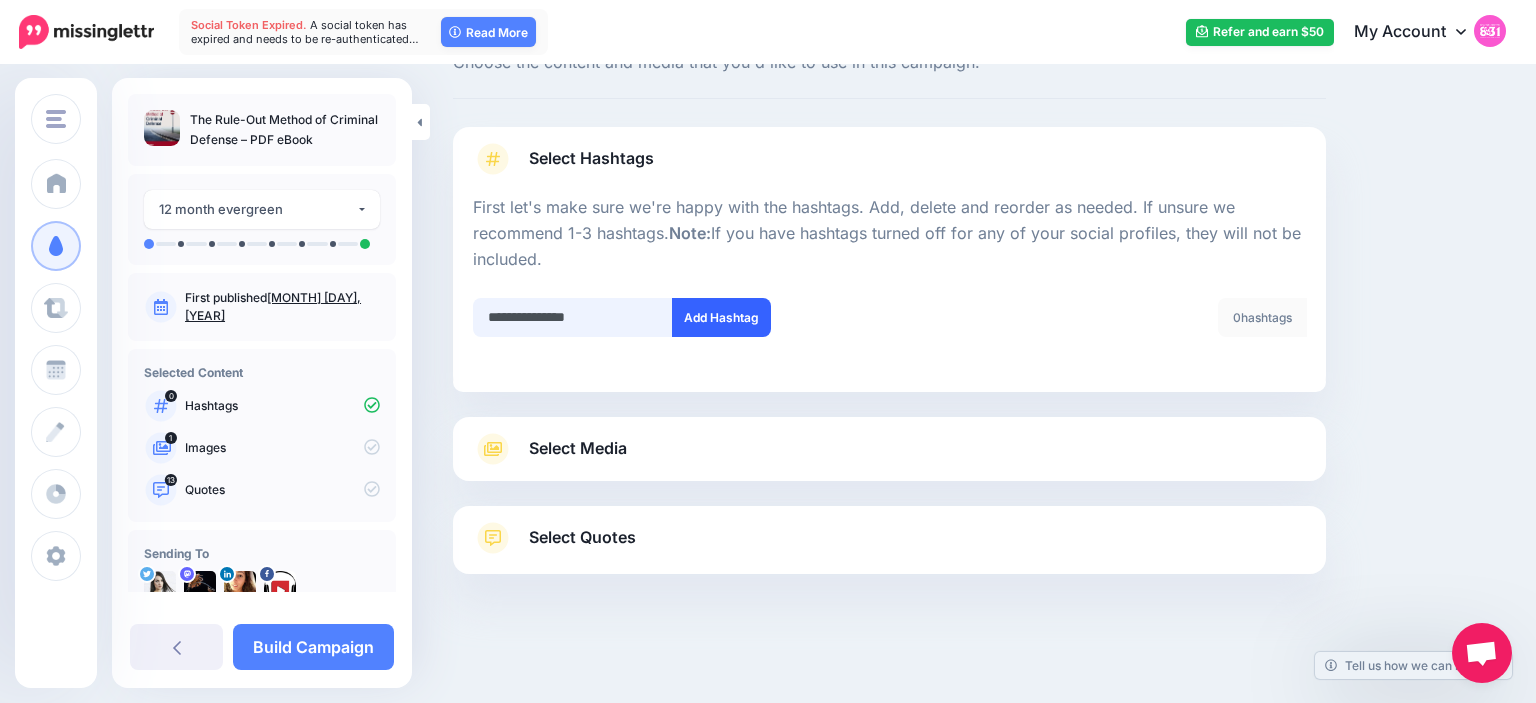 type on "**********" 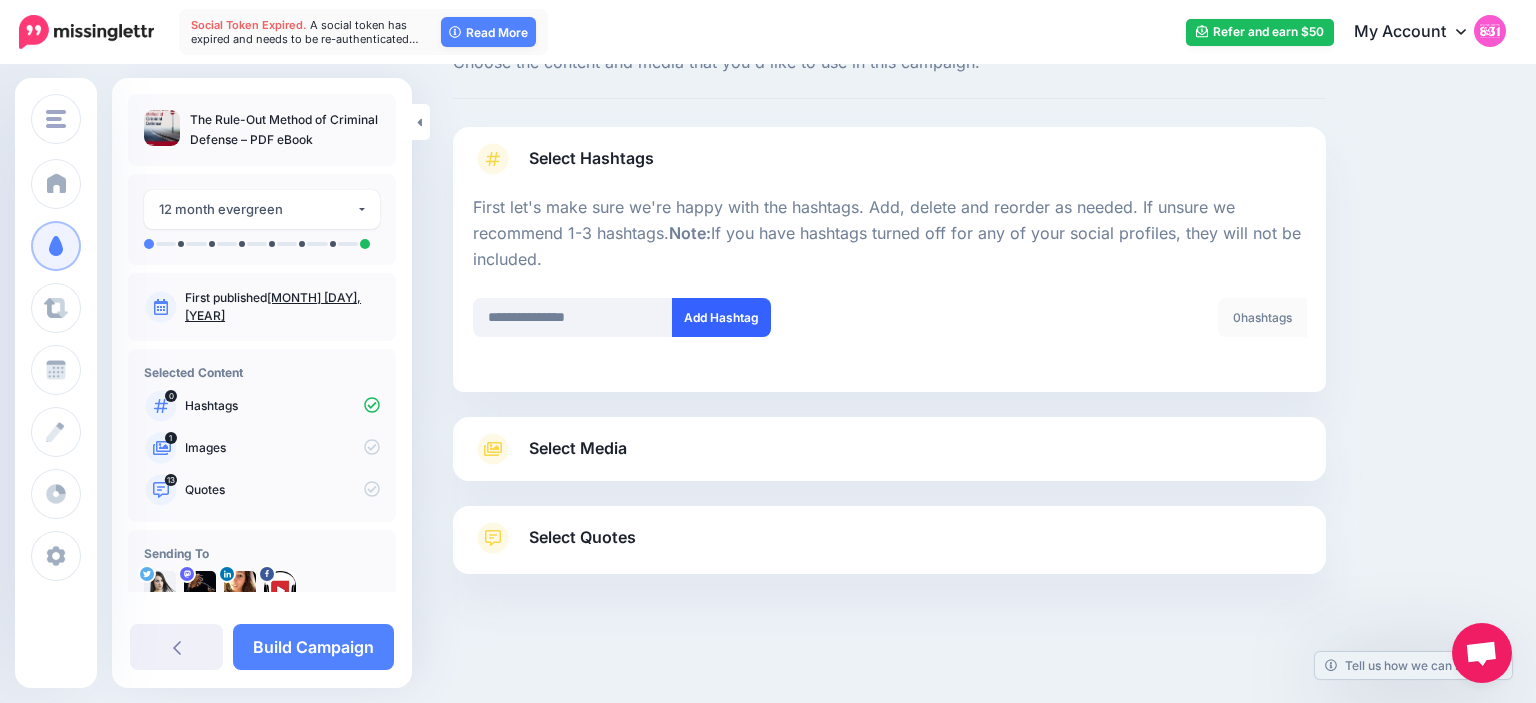 click on "Add Hashtag" at bounding box center (721, 317) 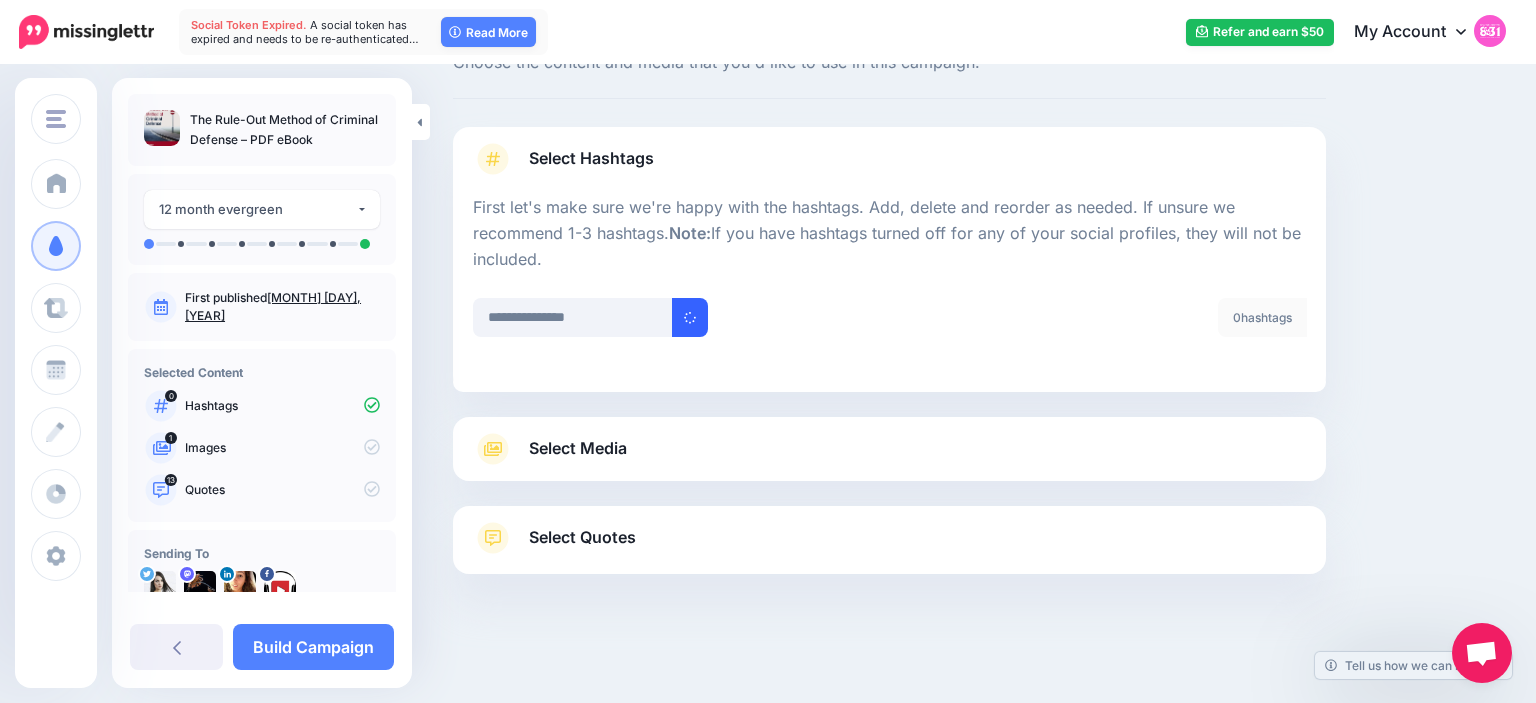 type 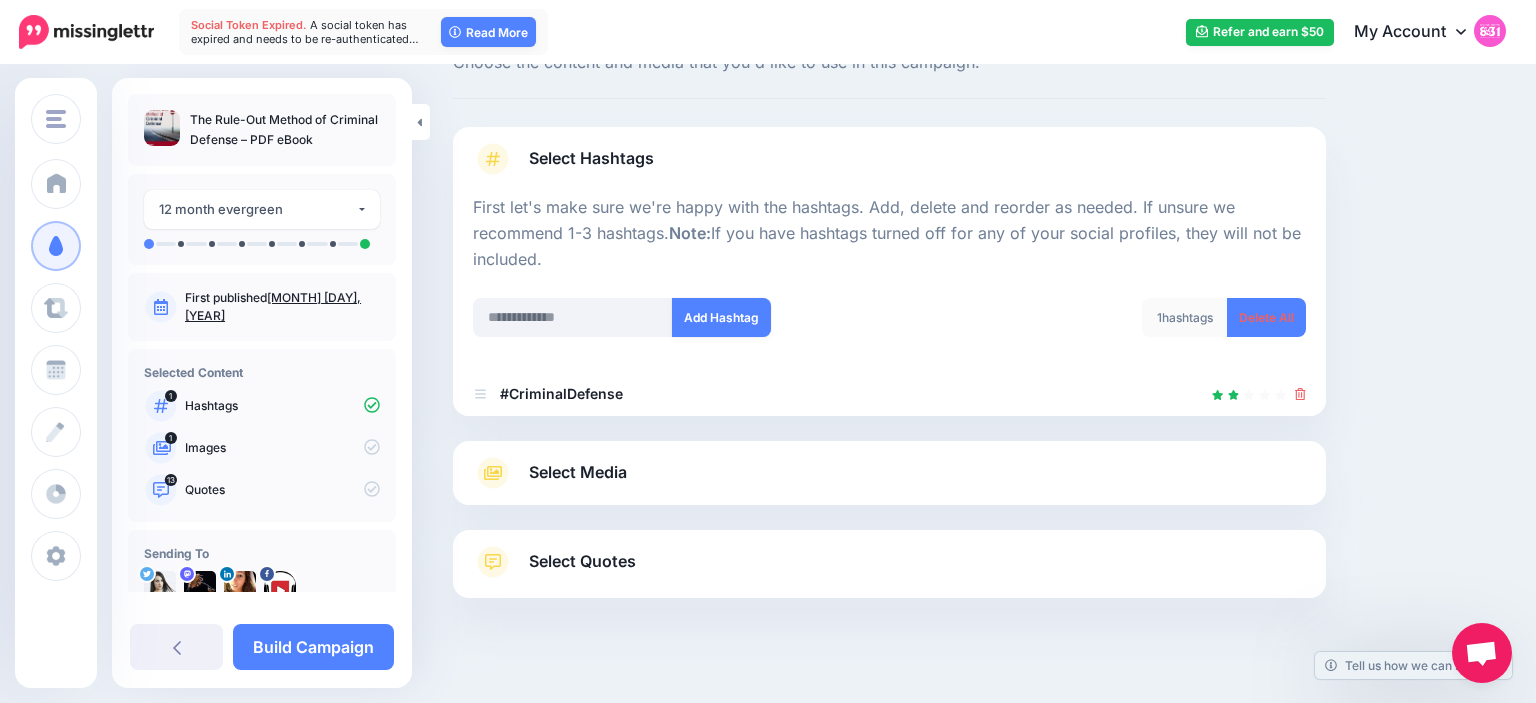 scroll, scrollTop: 101, scrollLeft: 0, axis: vertical 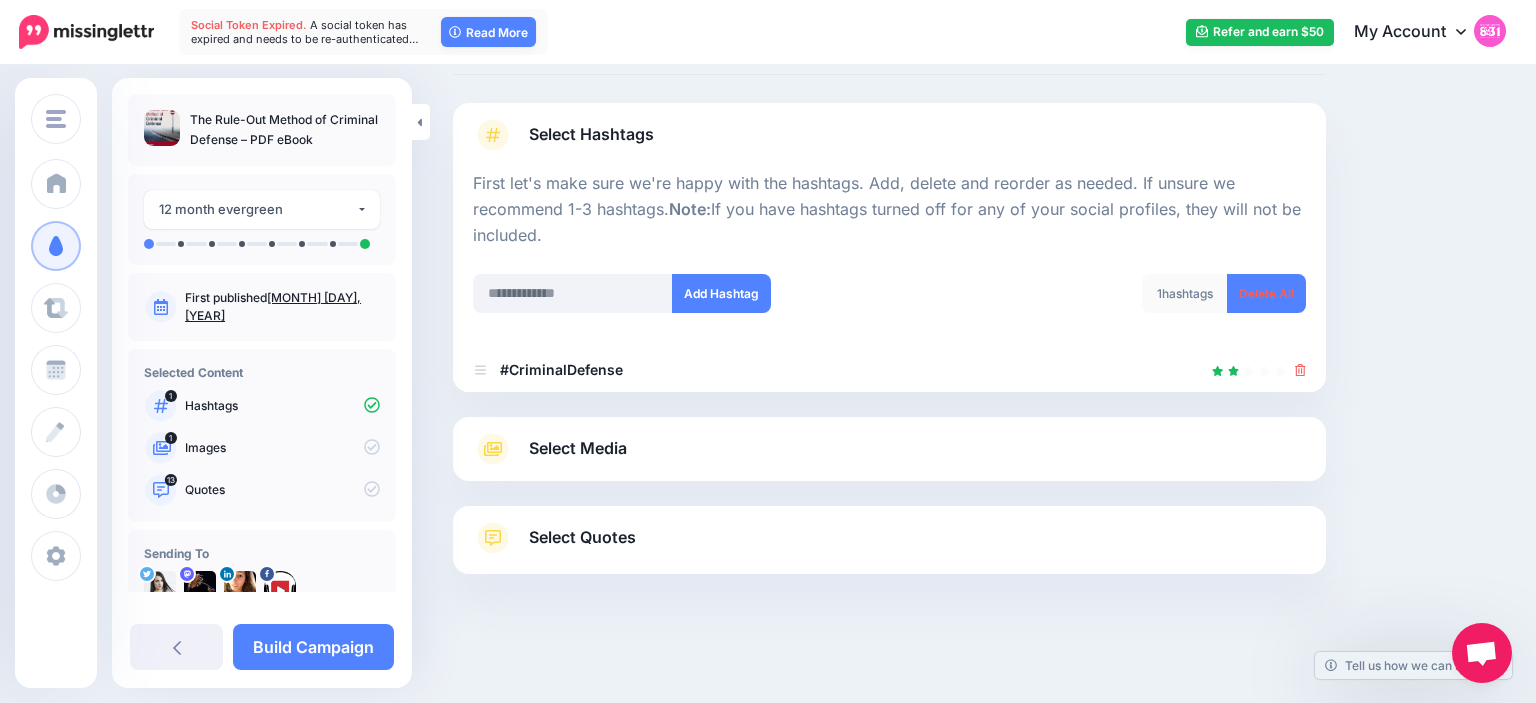 click on "Select Media" at bounding box center [889, 449] 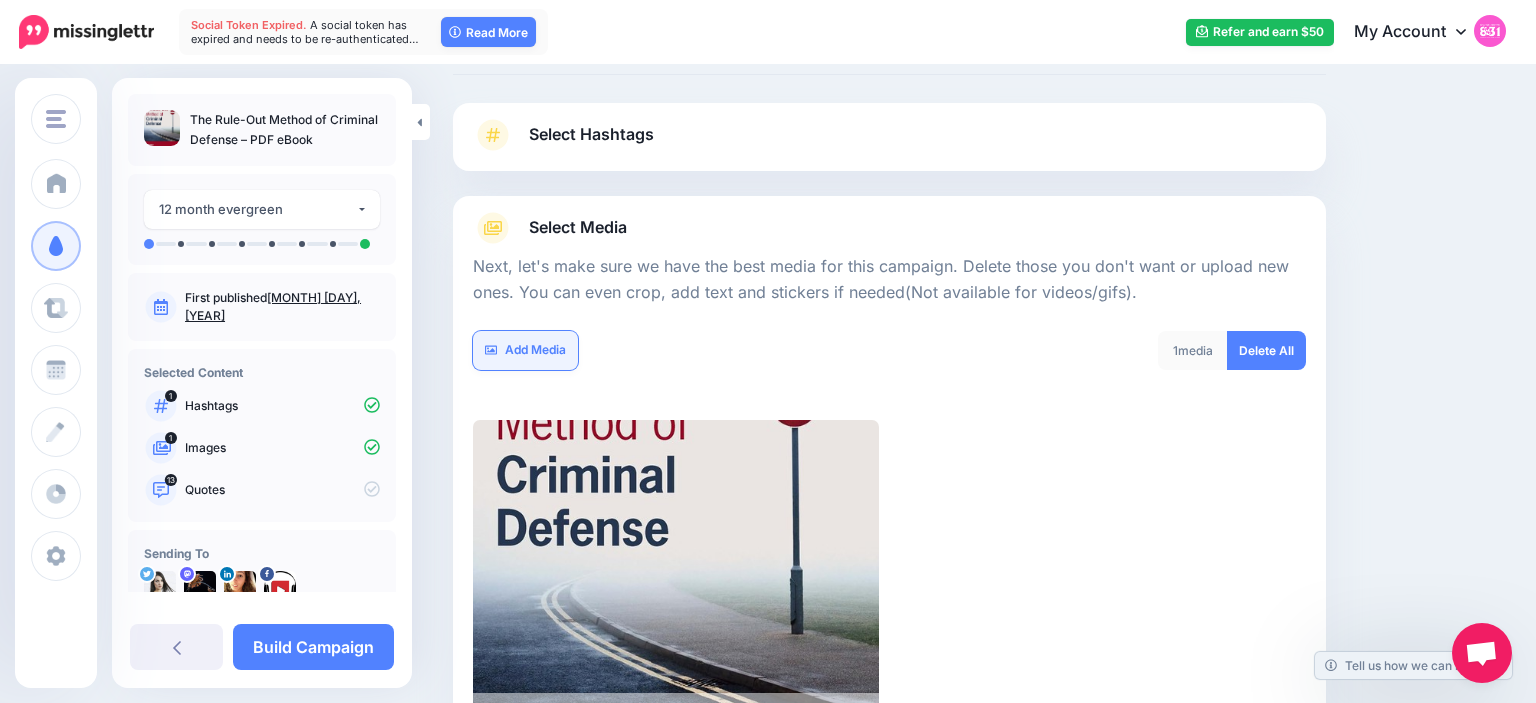 click on "Add Media" at bounding box center [525, 350] 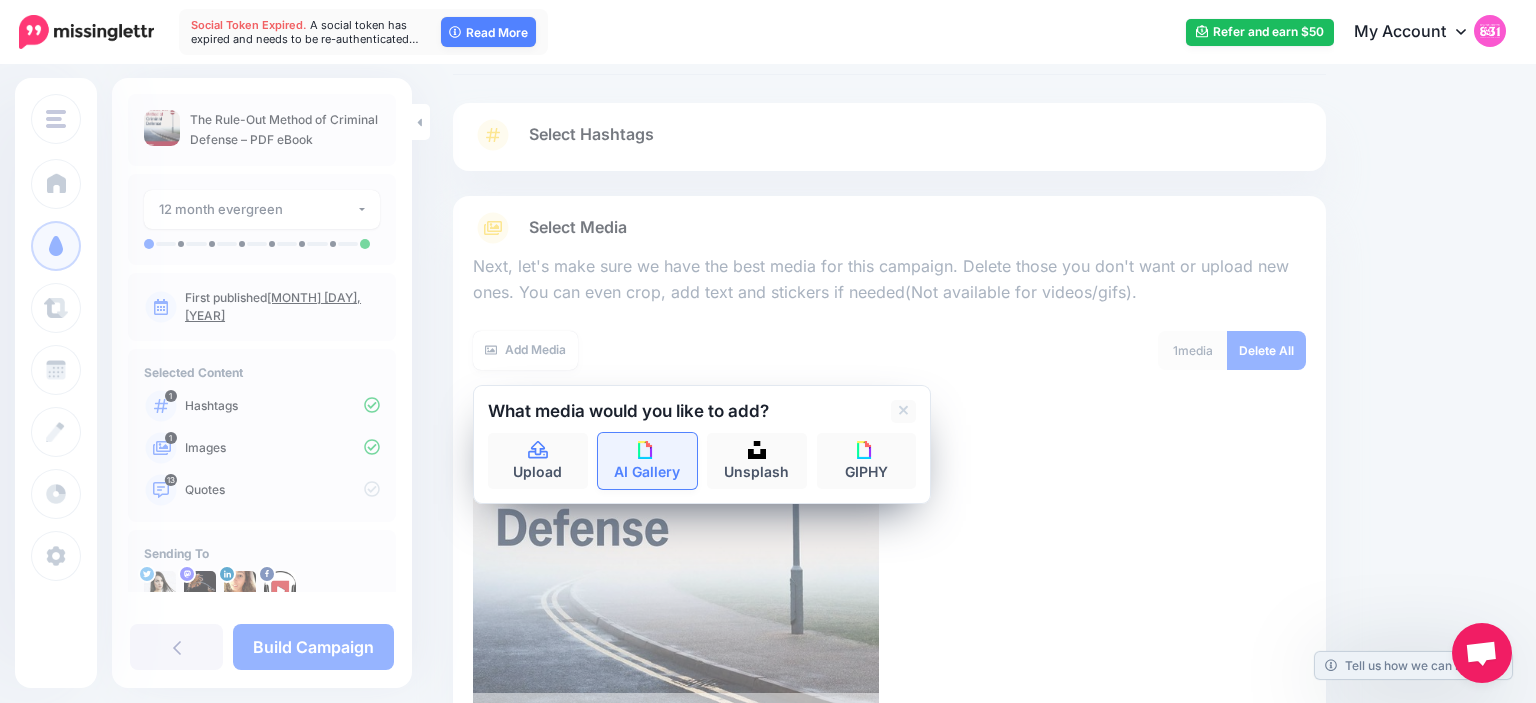 click on "AI Gallery" at bounding box center (648, 461) 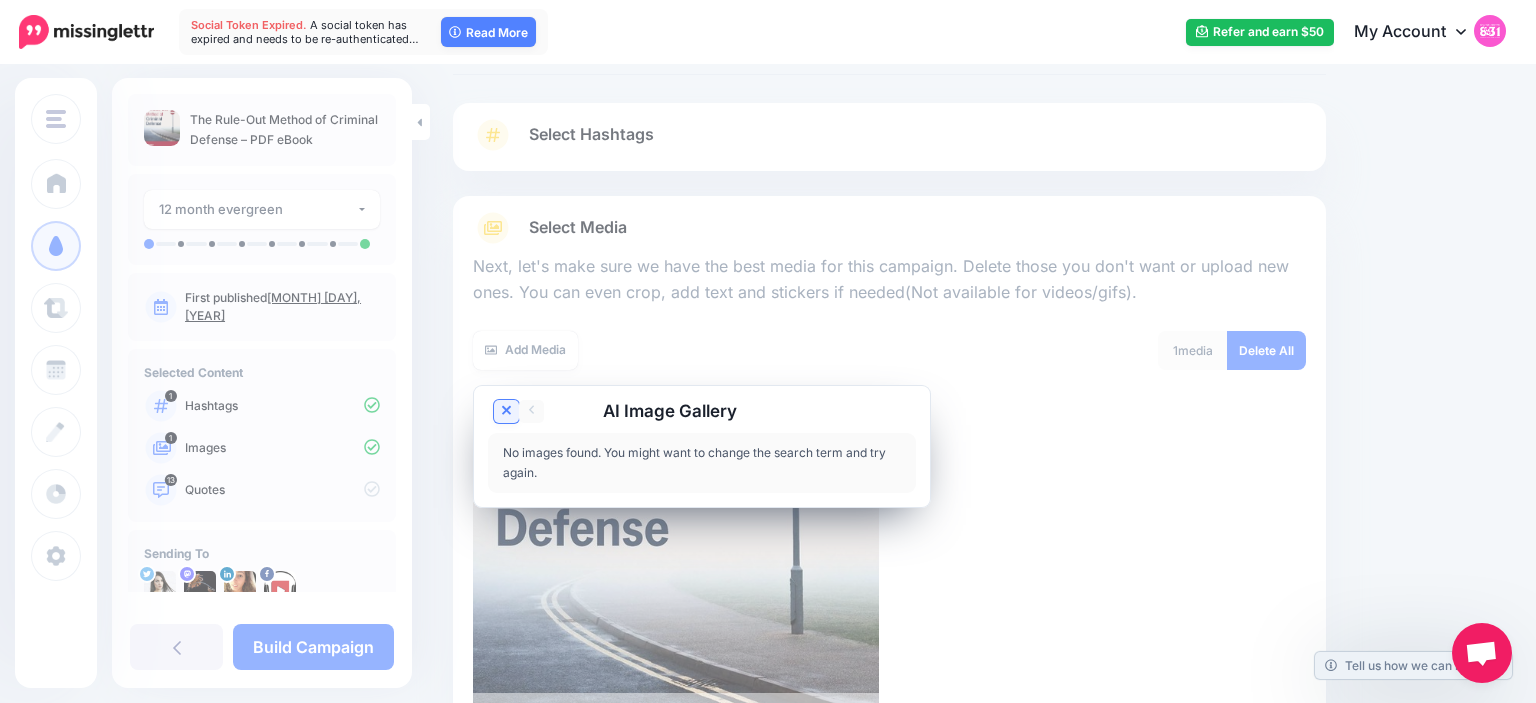 click 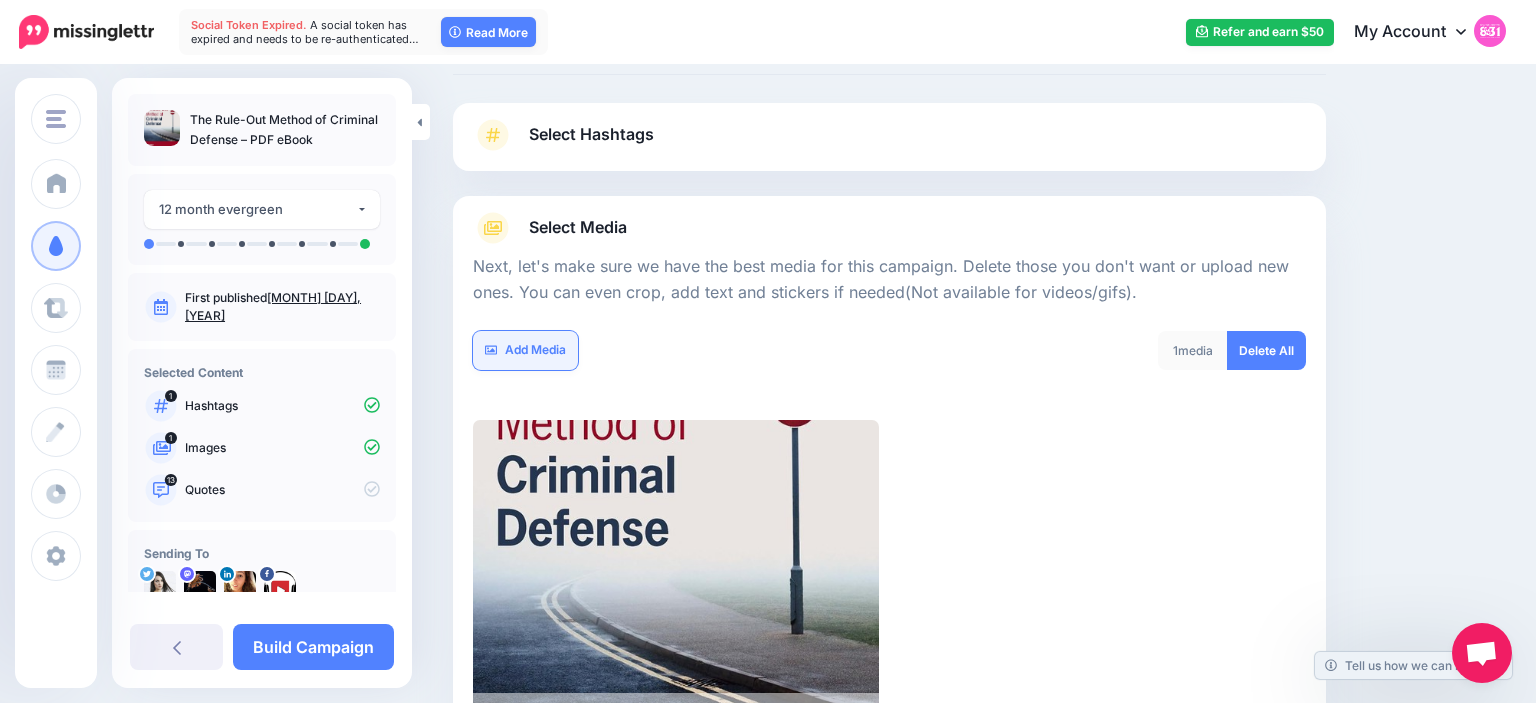 click on "Add Media" at bounding box center [525, 350] 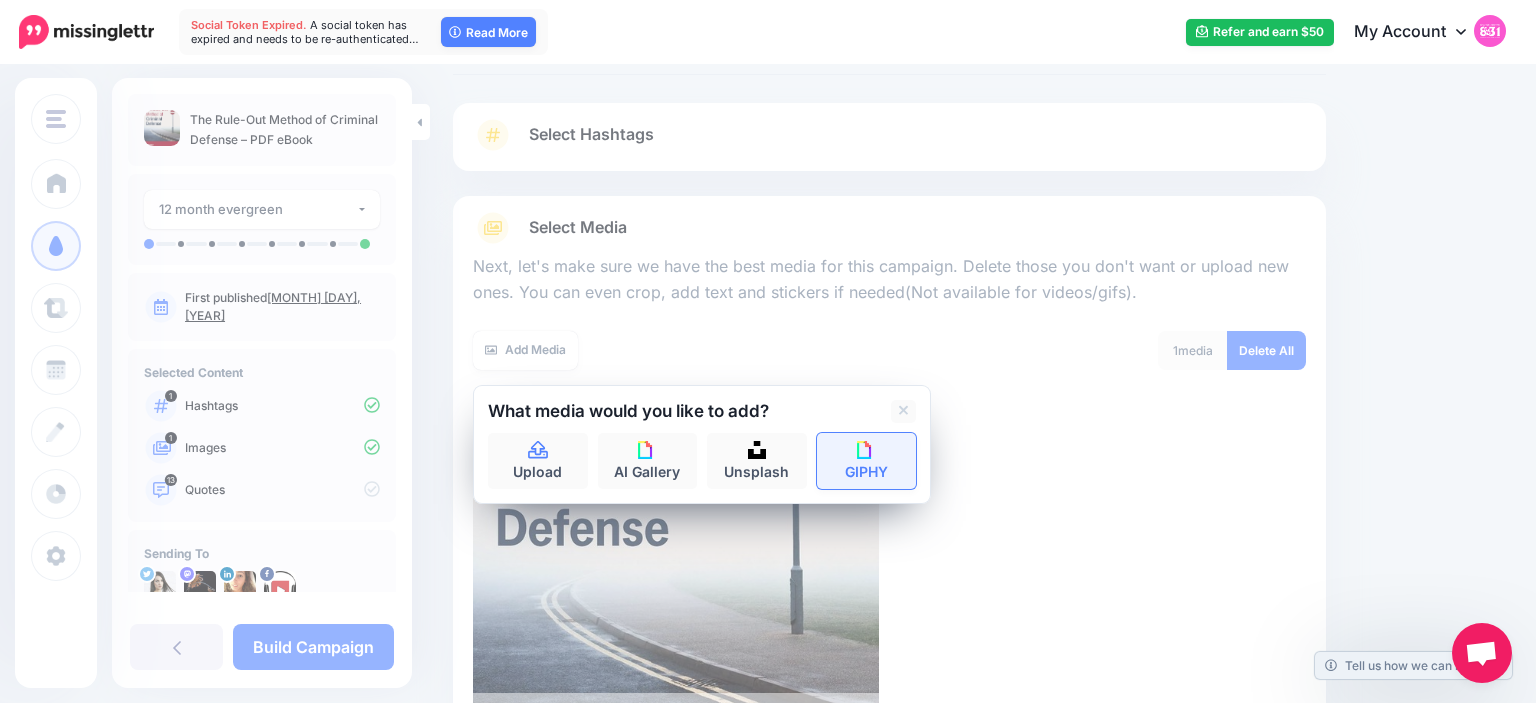 click on "GIPHY" at bounding box center [867, 461] 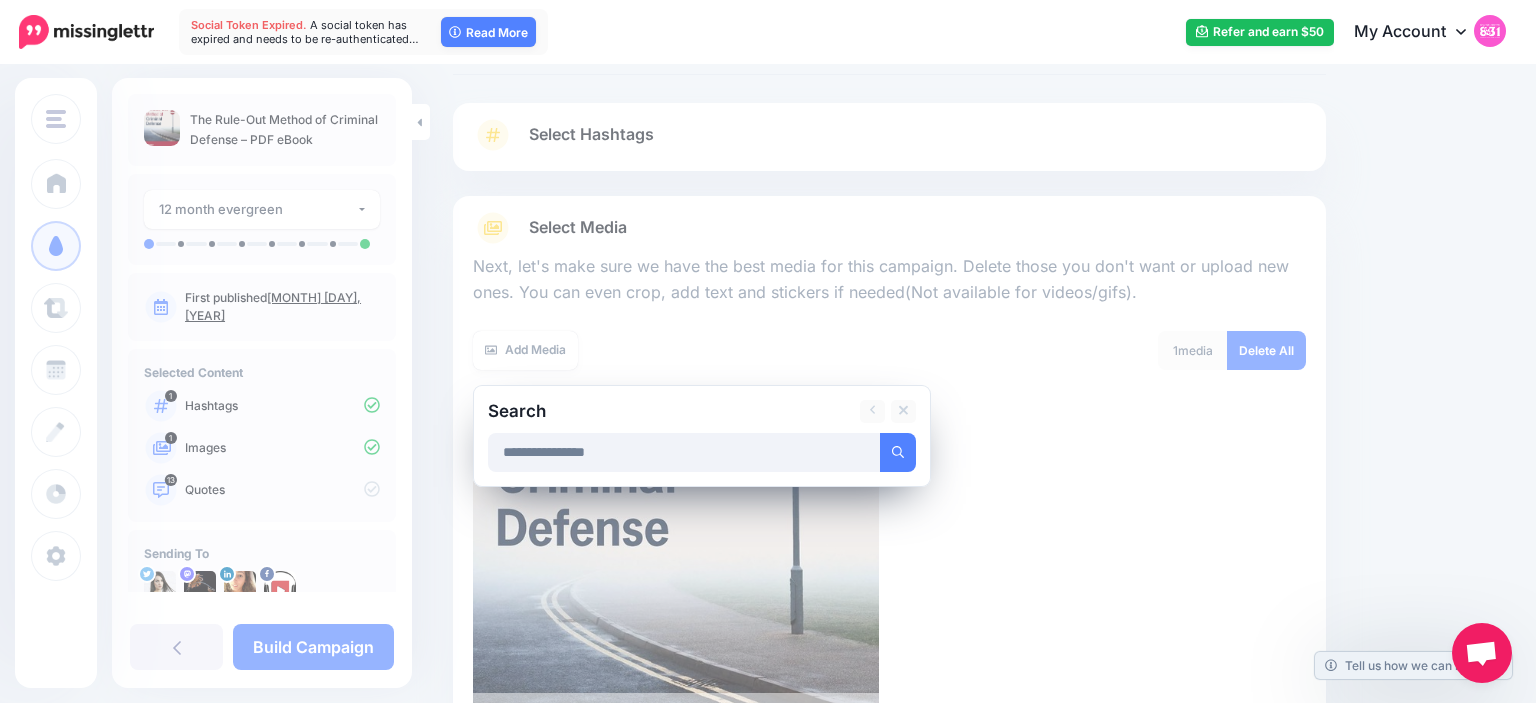 type on "**********" 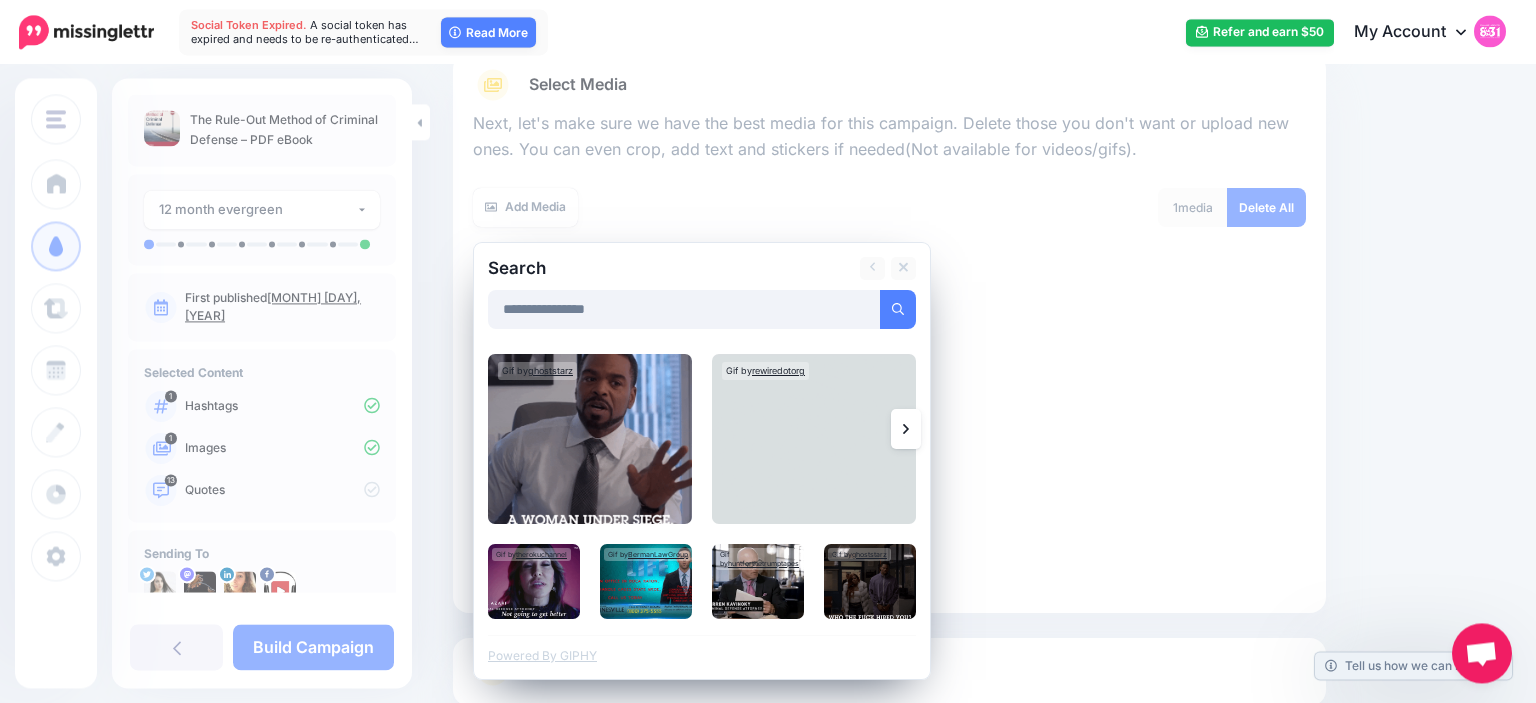 scroll, scrollTop: 245, scrollLeft: 0, axis: vertical 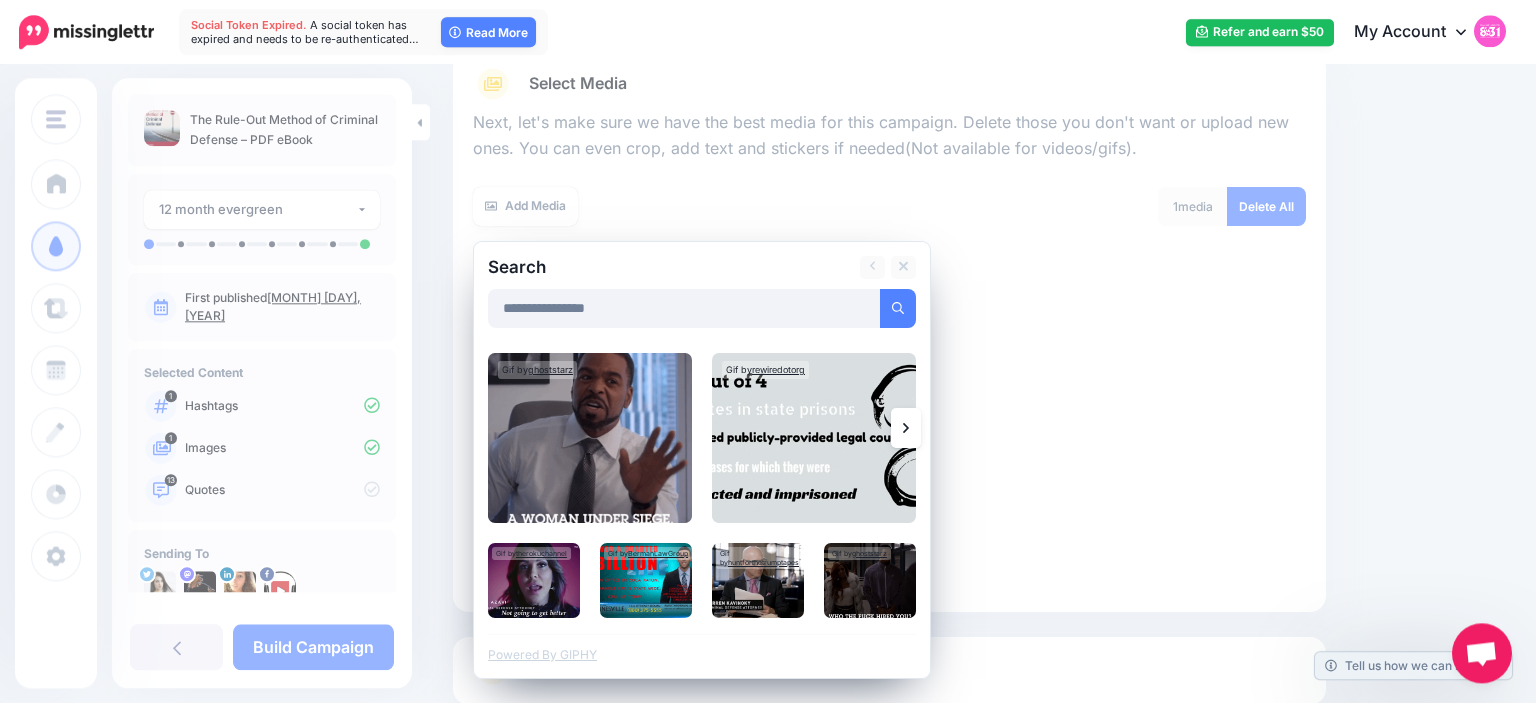 click 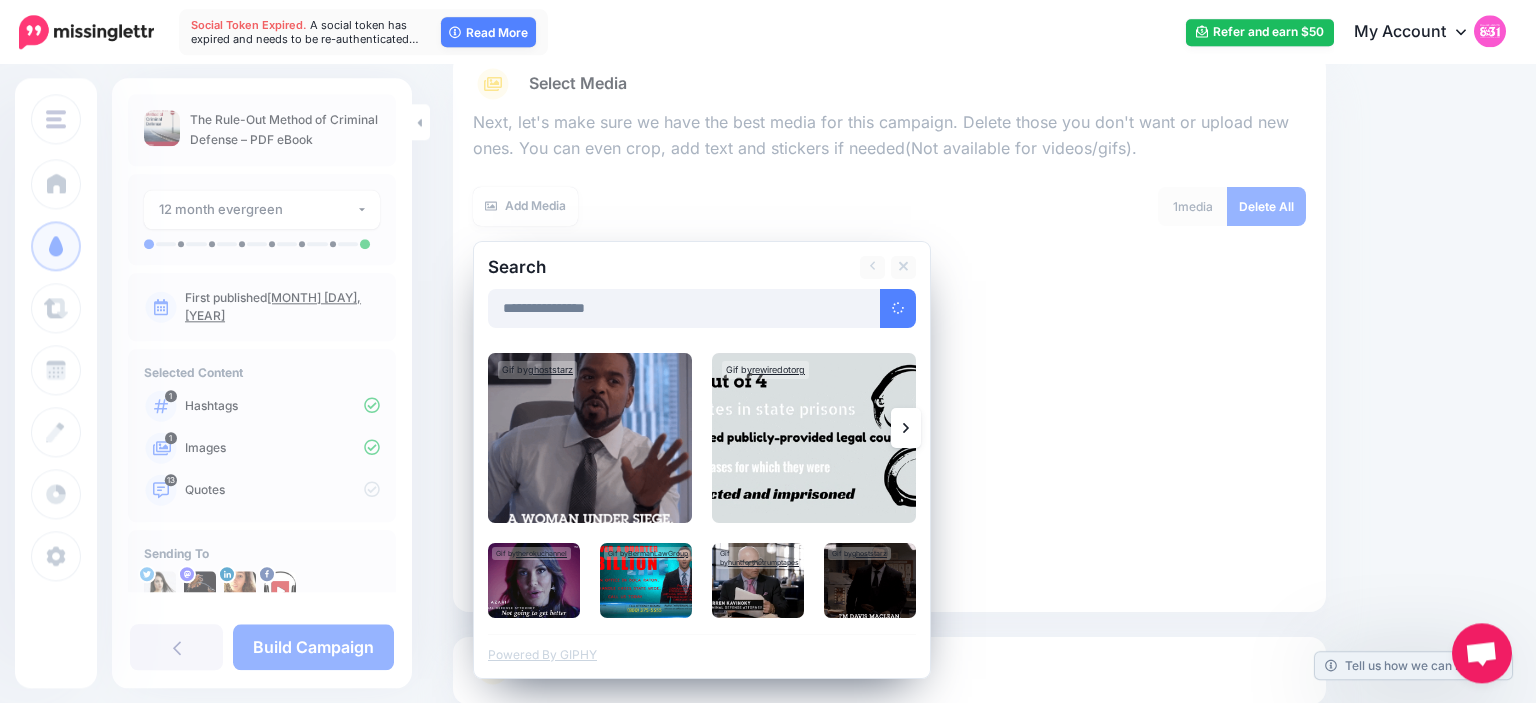 click 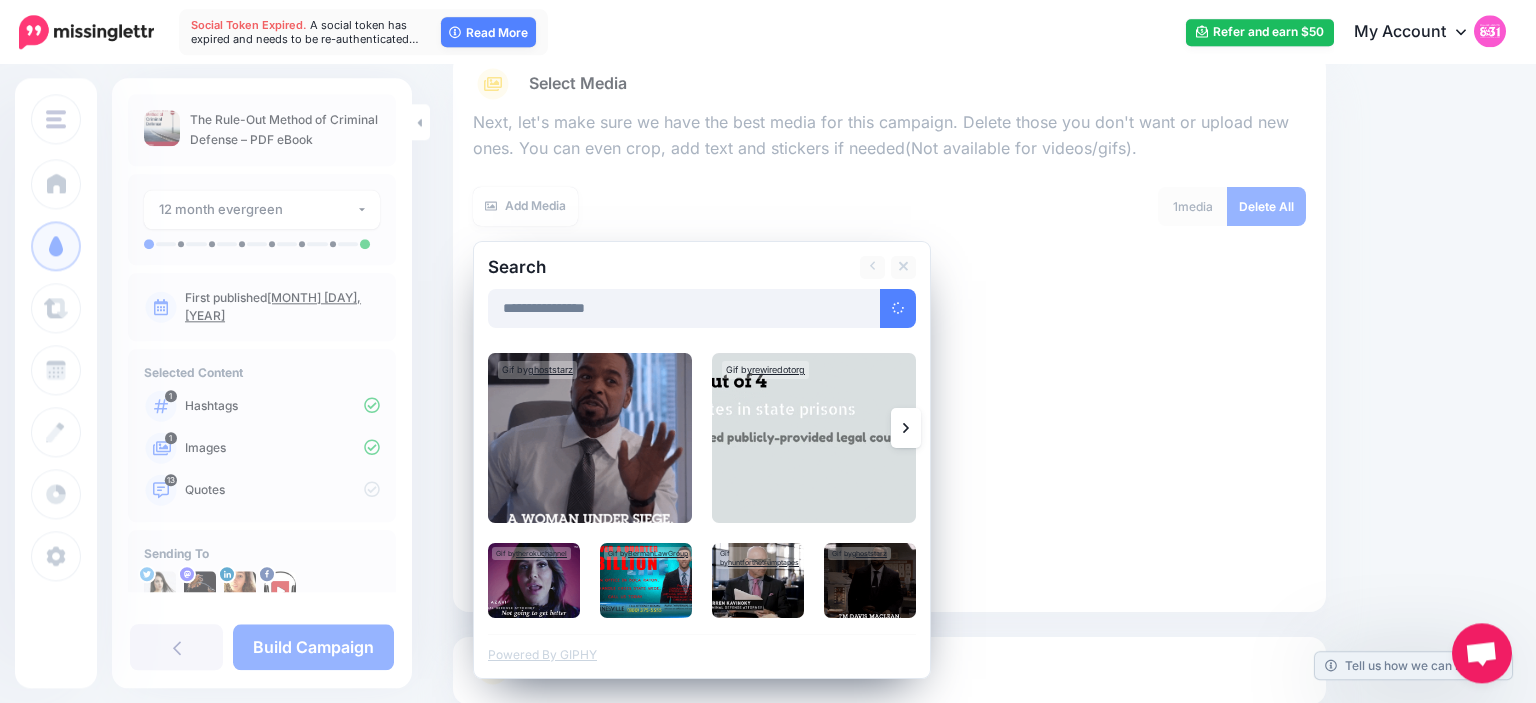 click 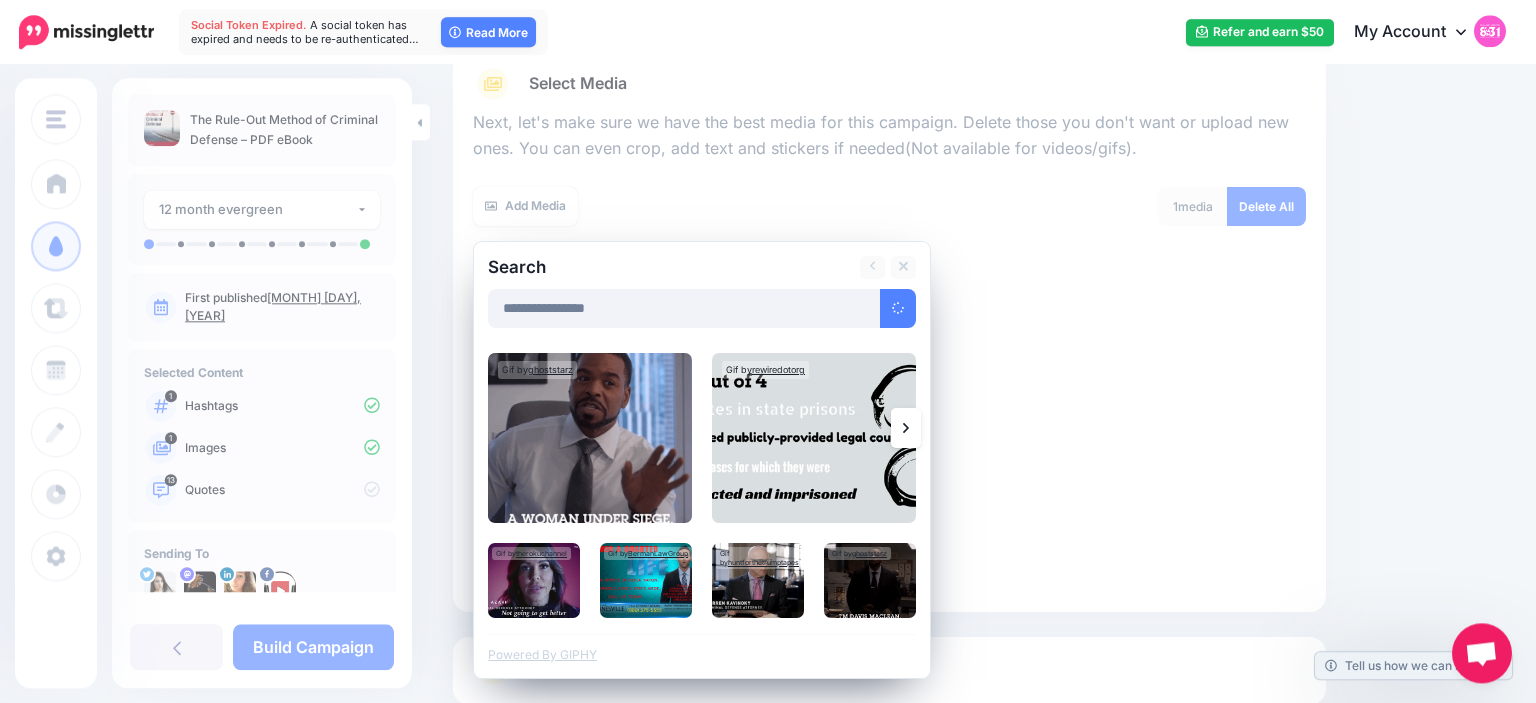 click 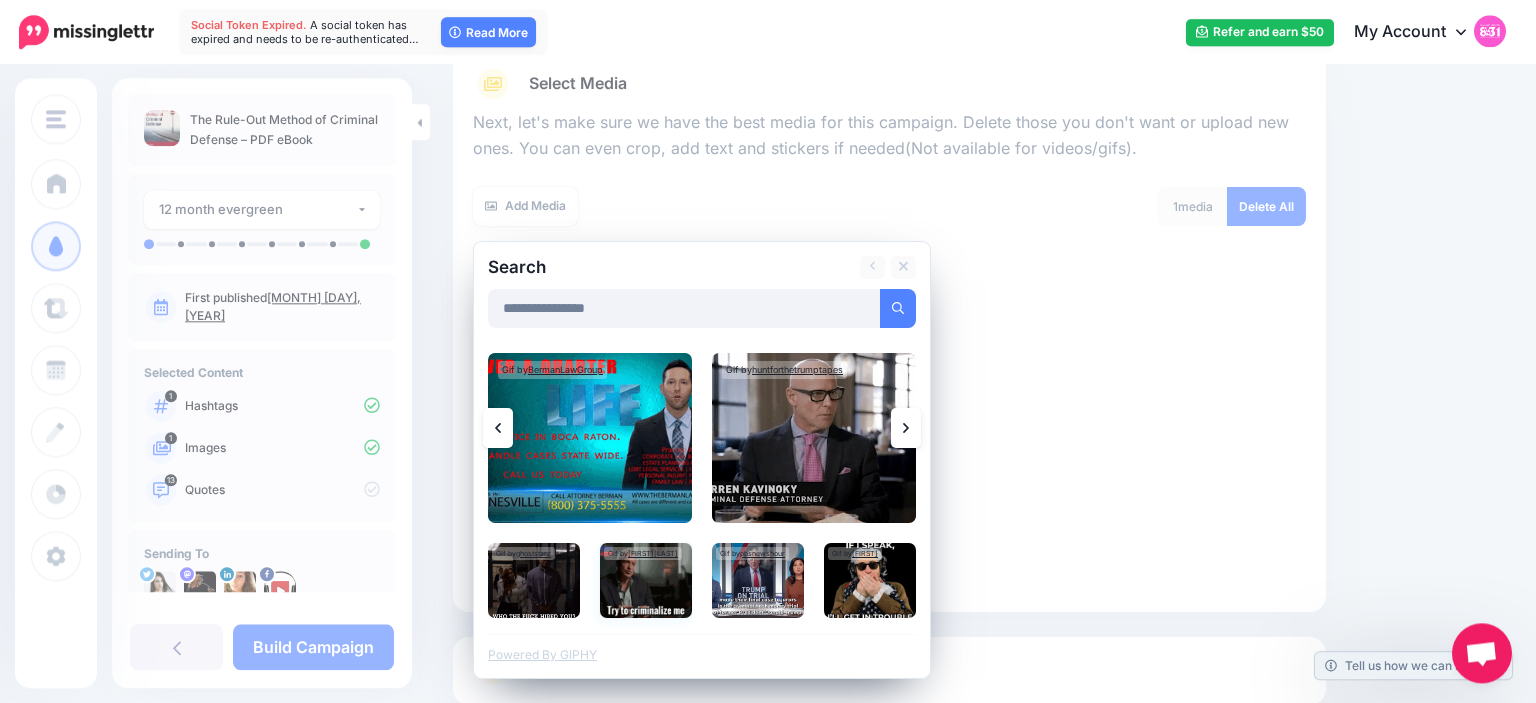 click at bounding box center (646, 580) 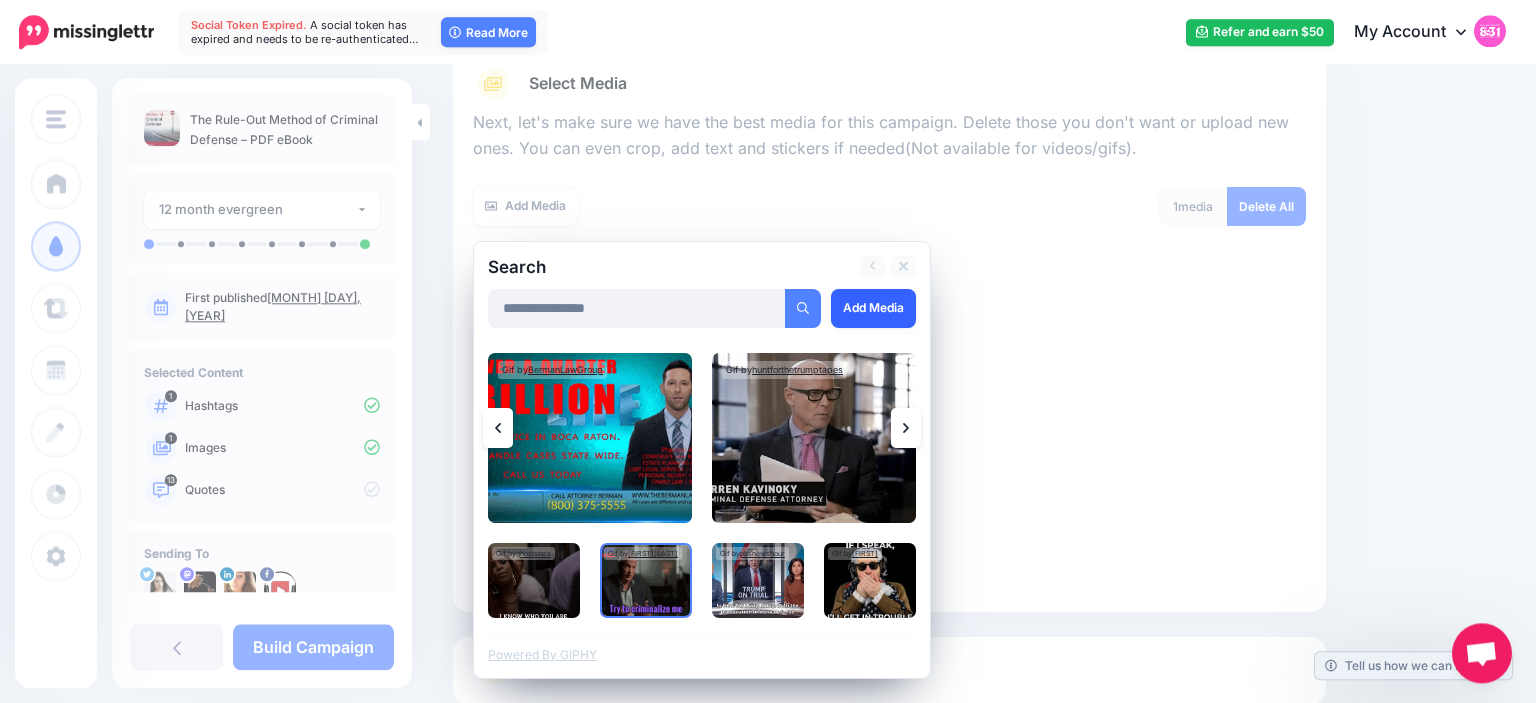 click on "Add Media" at bounding box center [873, 308] 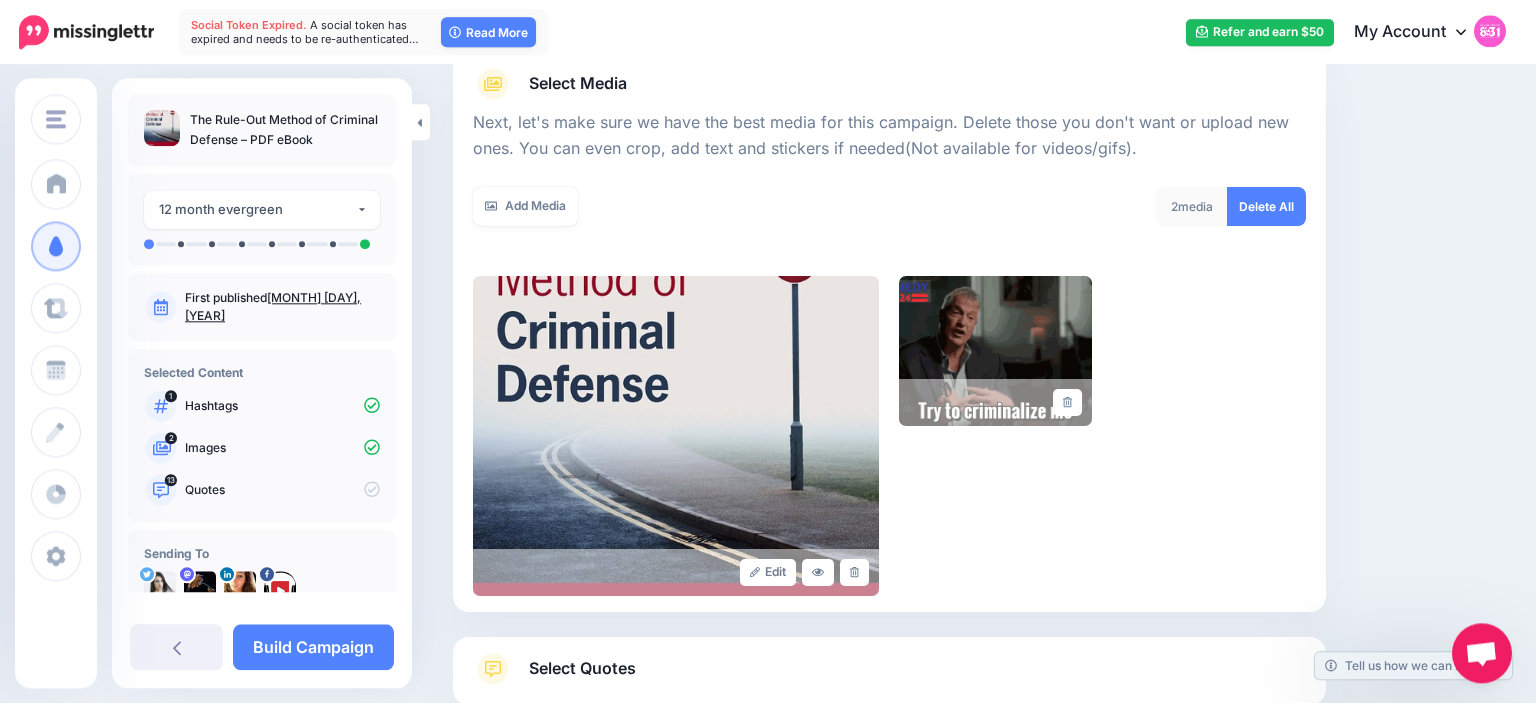 scroll, scrollTop: 376, scrollLeft: 0, axis: vertical 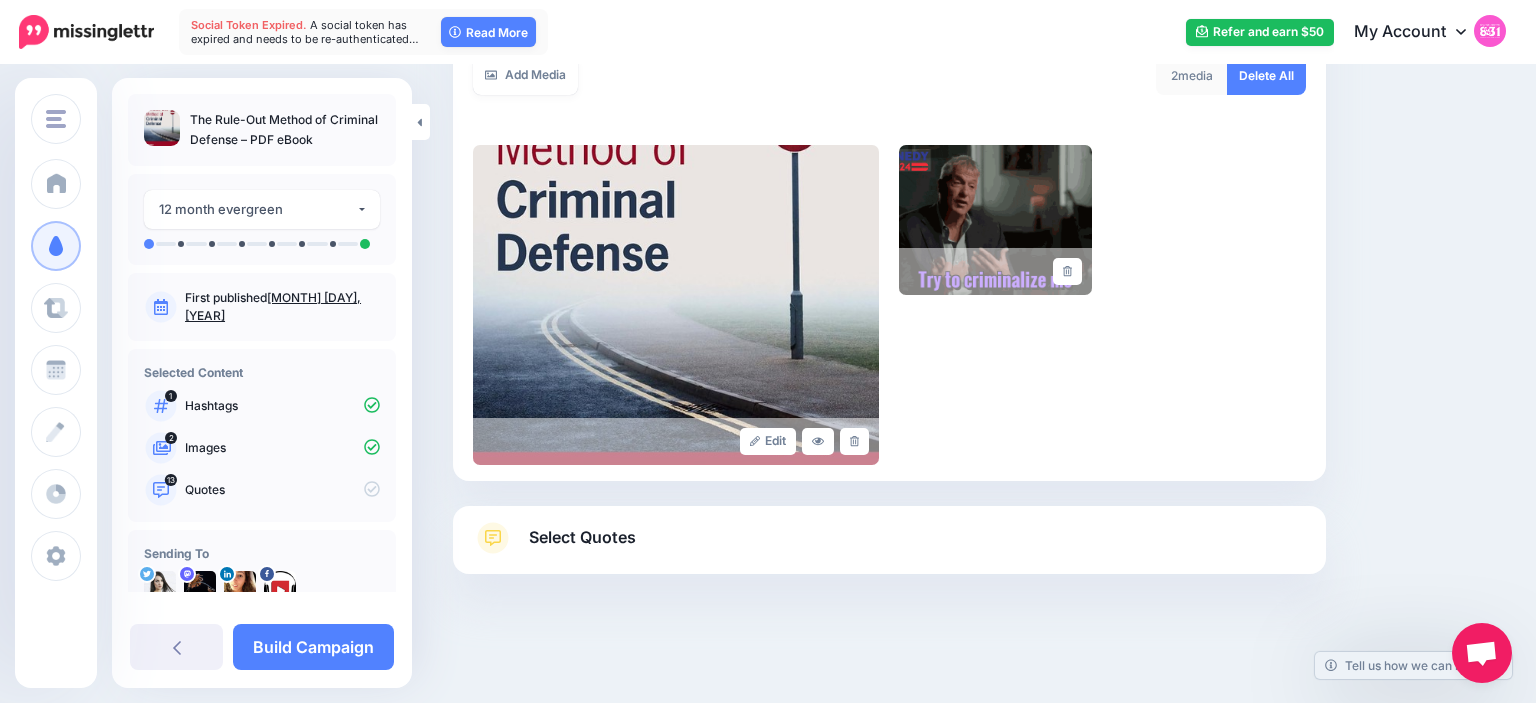 click on "Select Quotes" at bounding box center [889, 548] 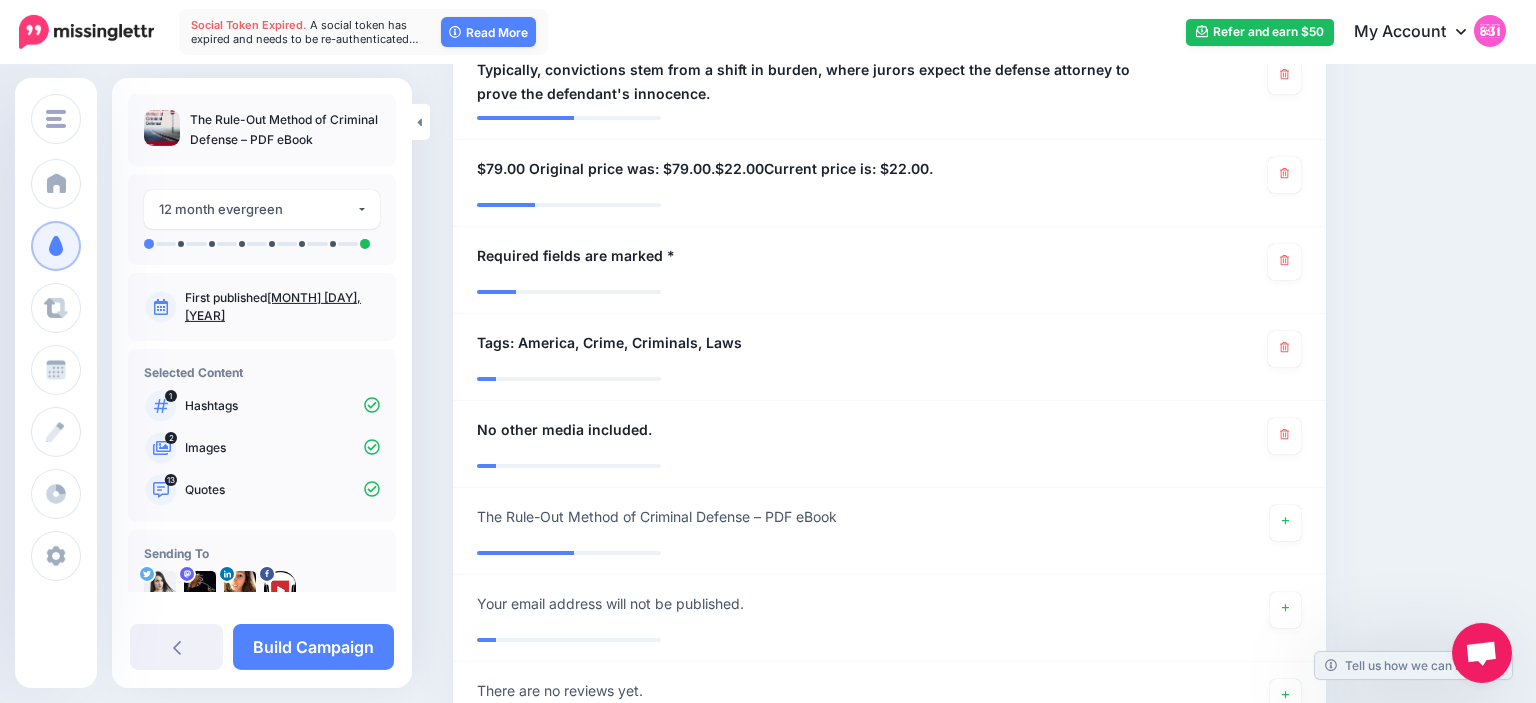 scroll, scrollTop: 1486, scrollLeft: 0, axis: vertical 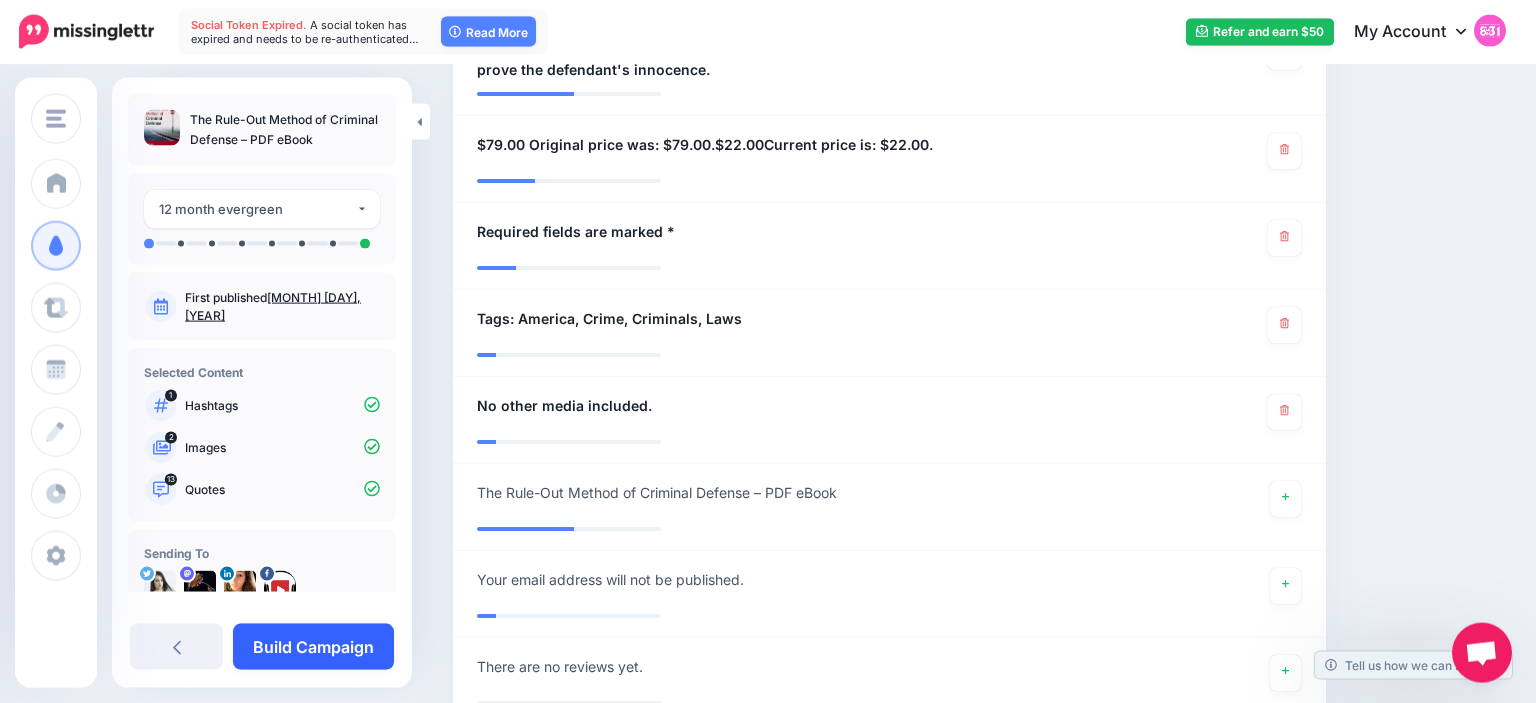 click on "Build Campaign" at bounding box center [313, 647] 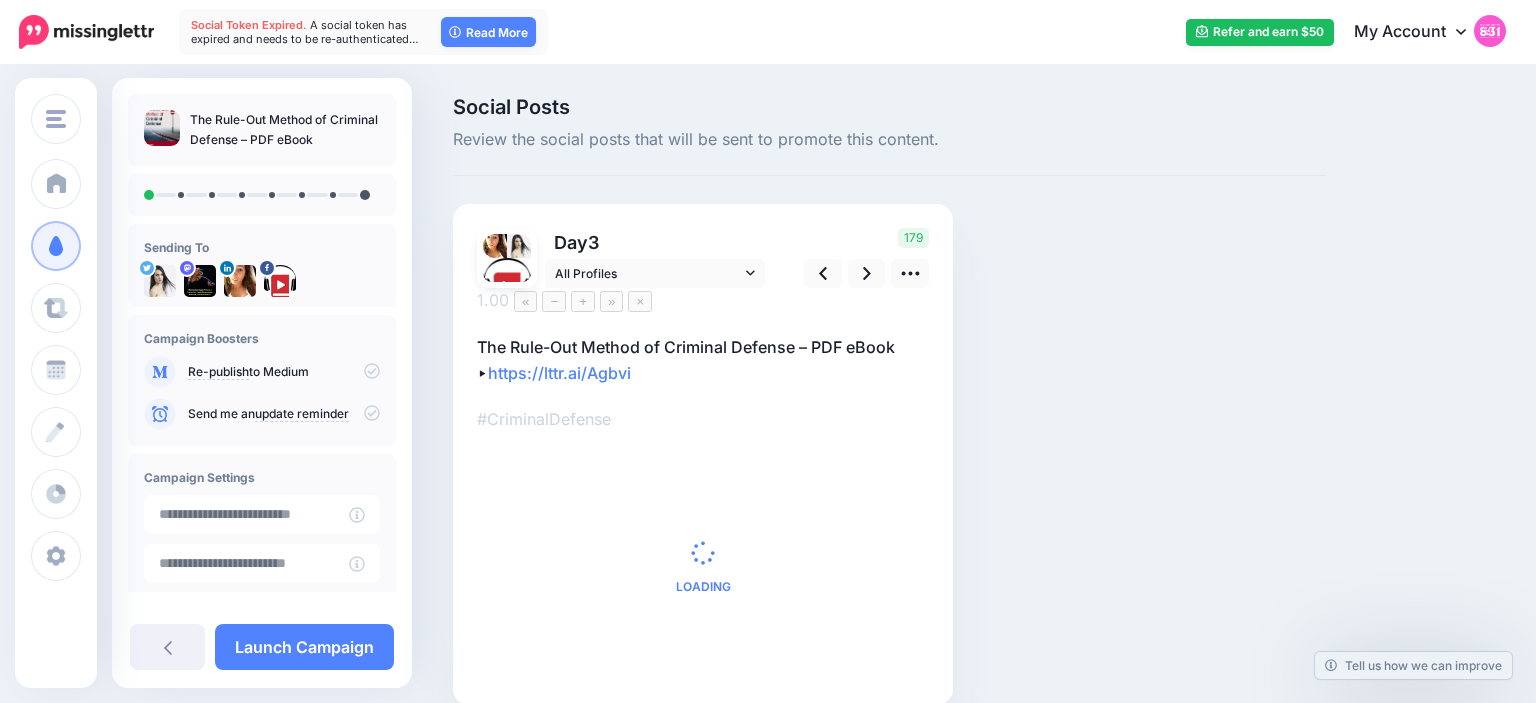 scroll, scrollTop: 0, scrollLeft: 0, axis: both 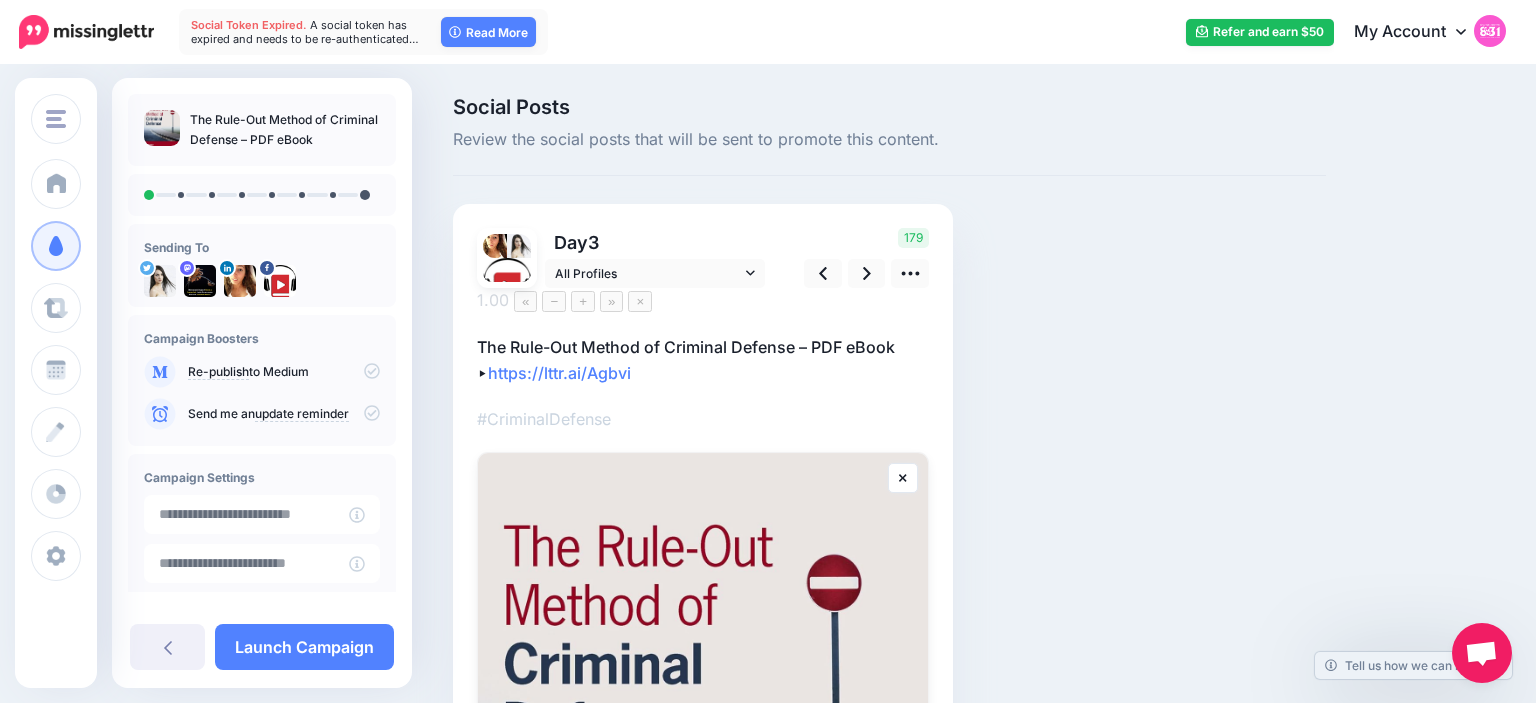 click on "The Rule-Out Method of Criminal Defense – PDF eBook ▸  https://lttr.ai/Agbvi" at bounding box center (703, 360) 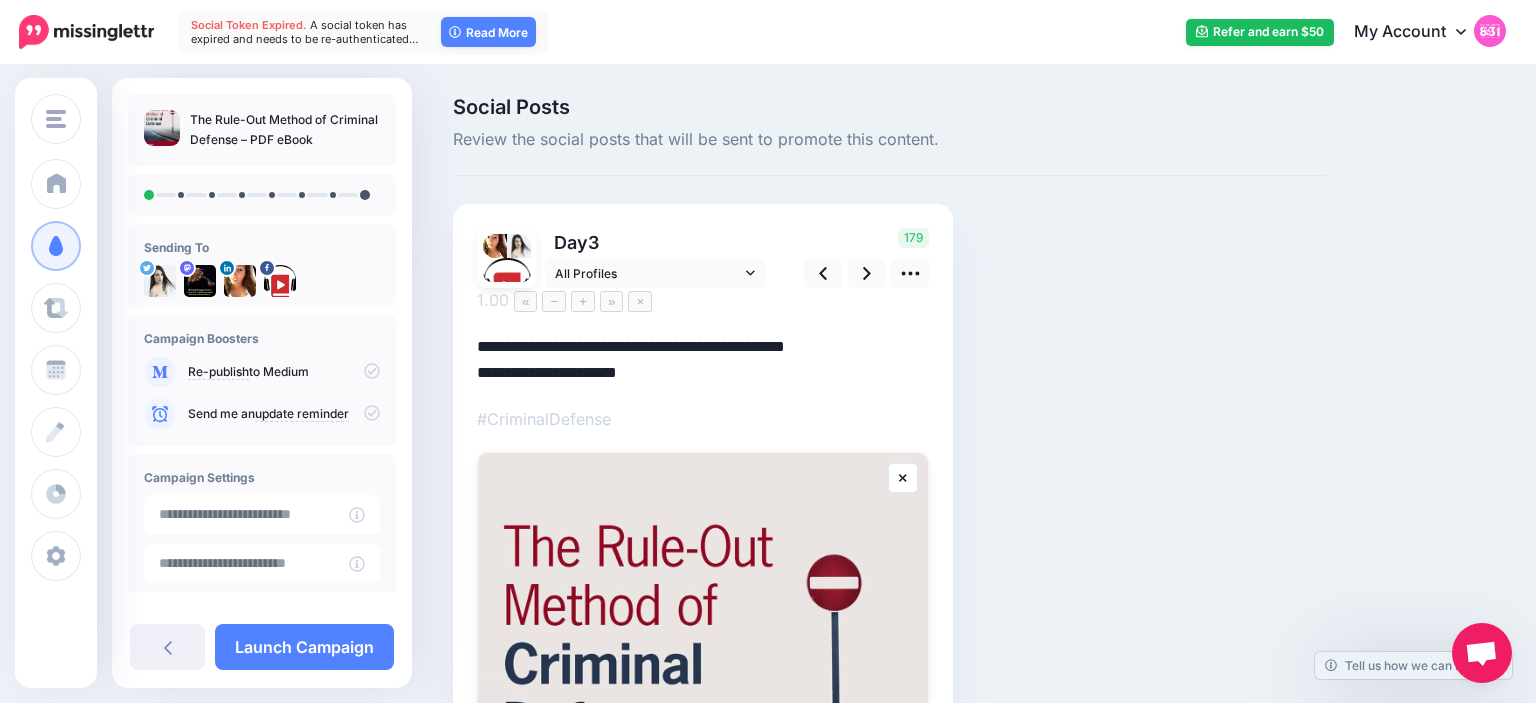 click on "**********" at bounding box center [703, 360] 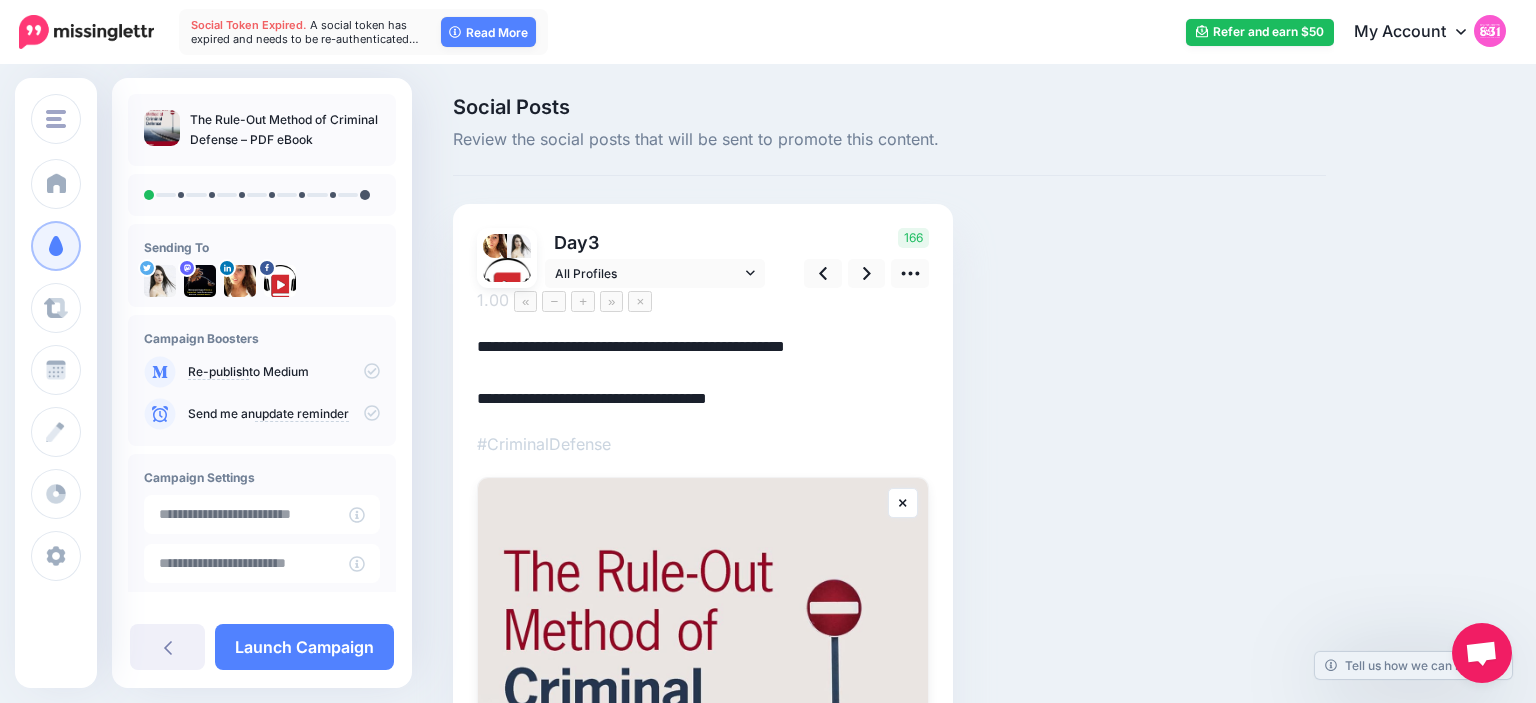 click on "**********" at bounding box center [703, 372] 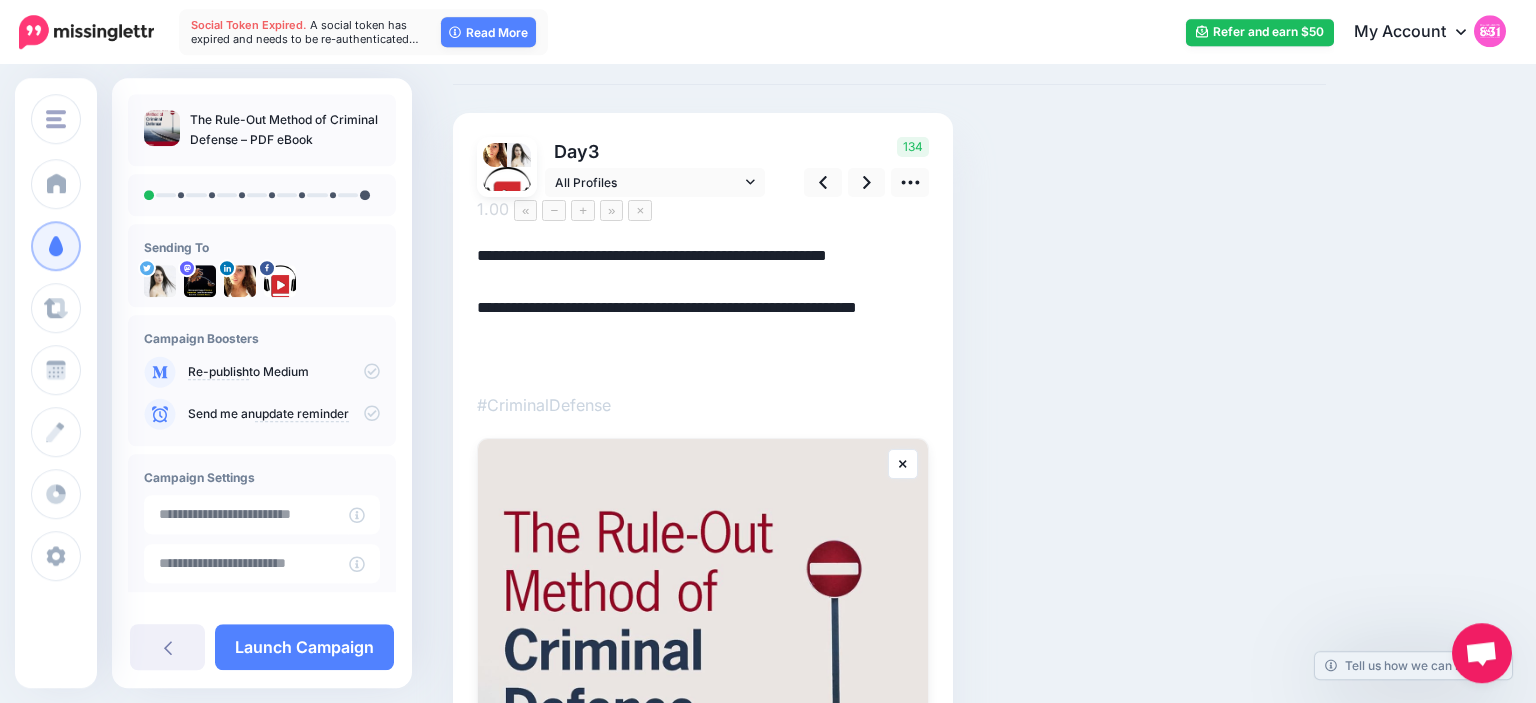 scroll, scrollTop: 89, scrollLeft: 0, axis: vertical 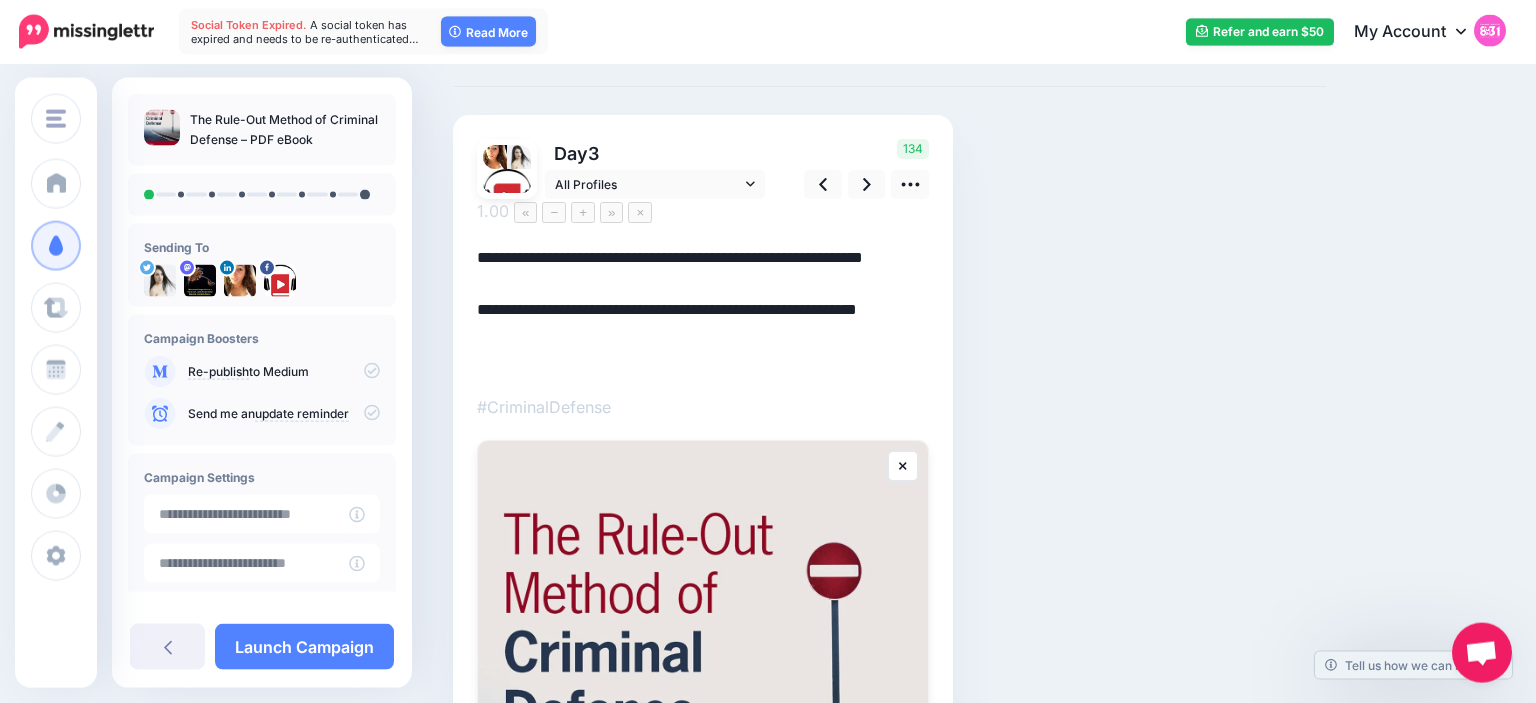click on "Social Posts
Review the social posts that will be sent to promote this content.
Day  3" at bounding box center [889, 623] 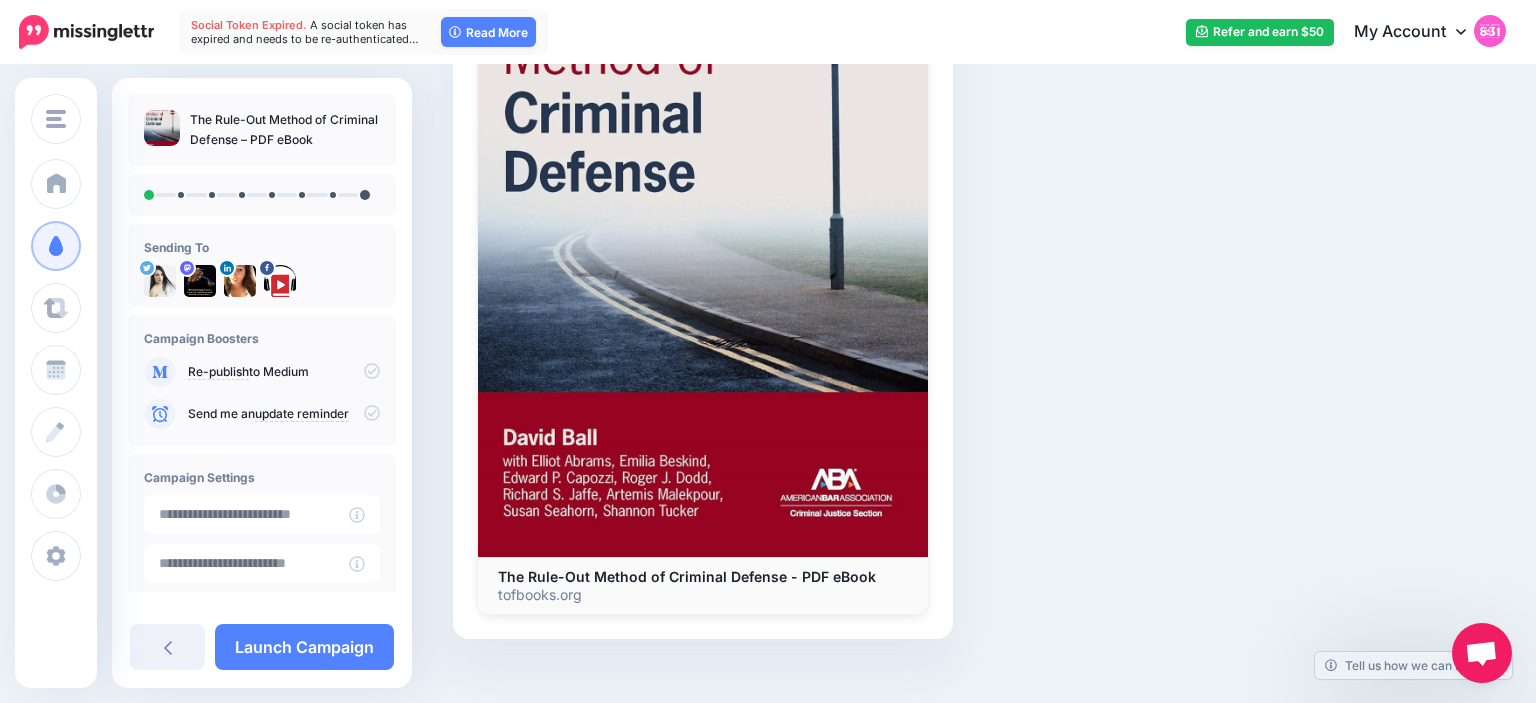scroll, scrollTop: 0, scrollLeft: 0, axis: both 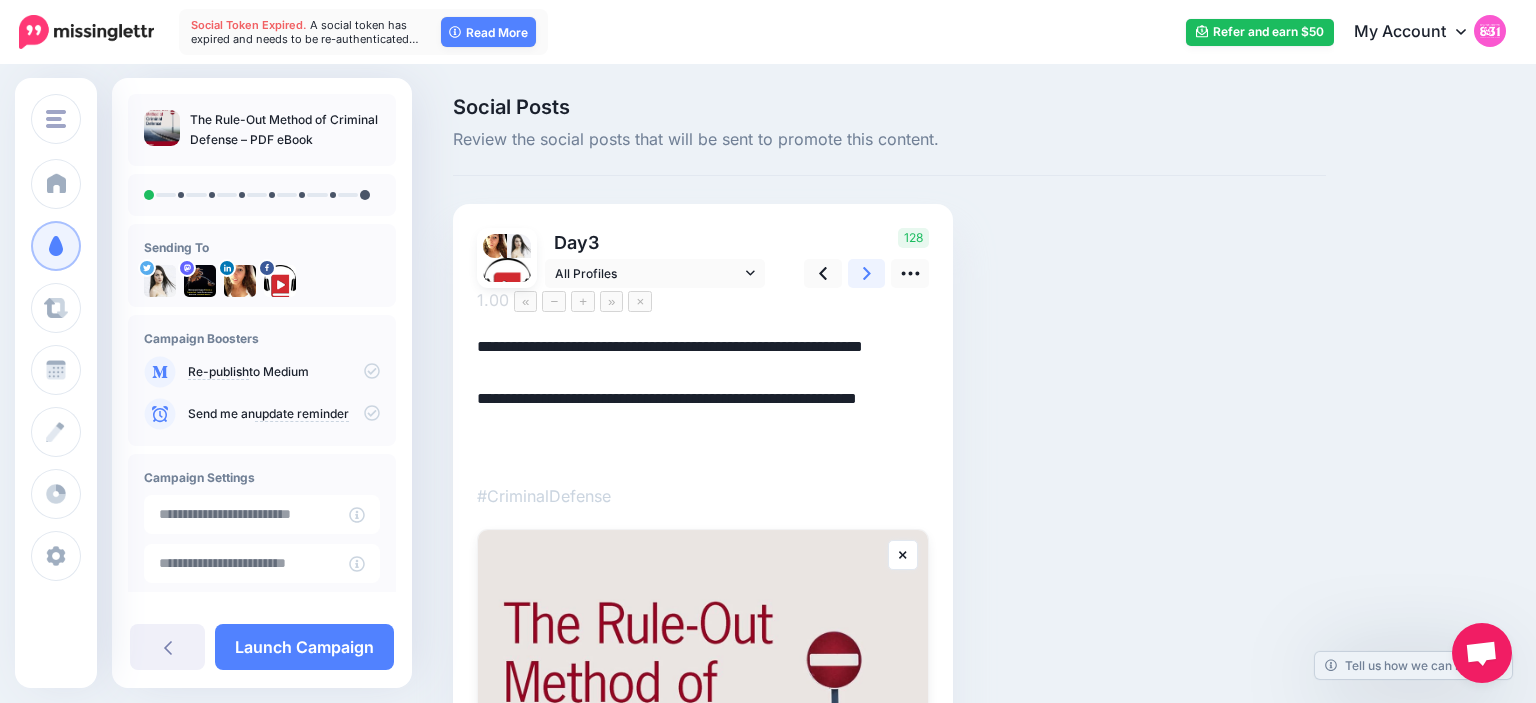 click 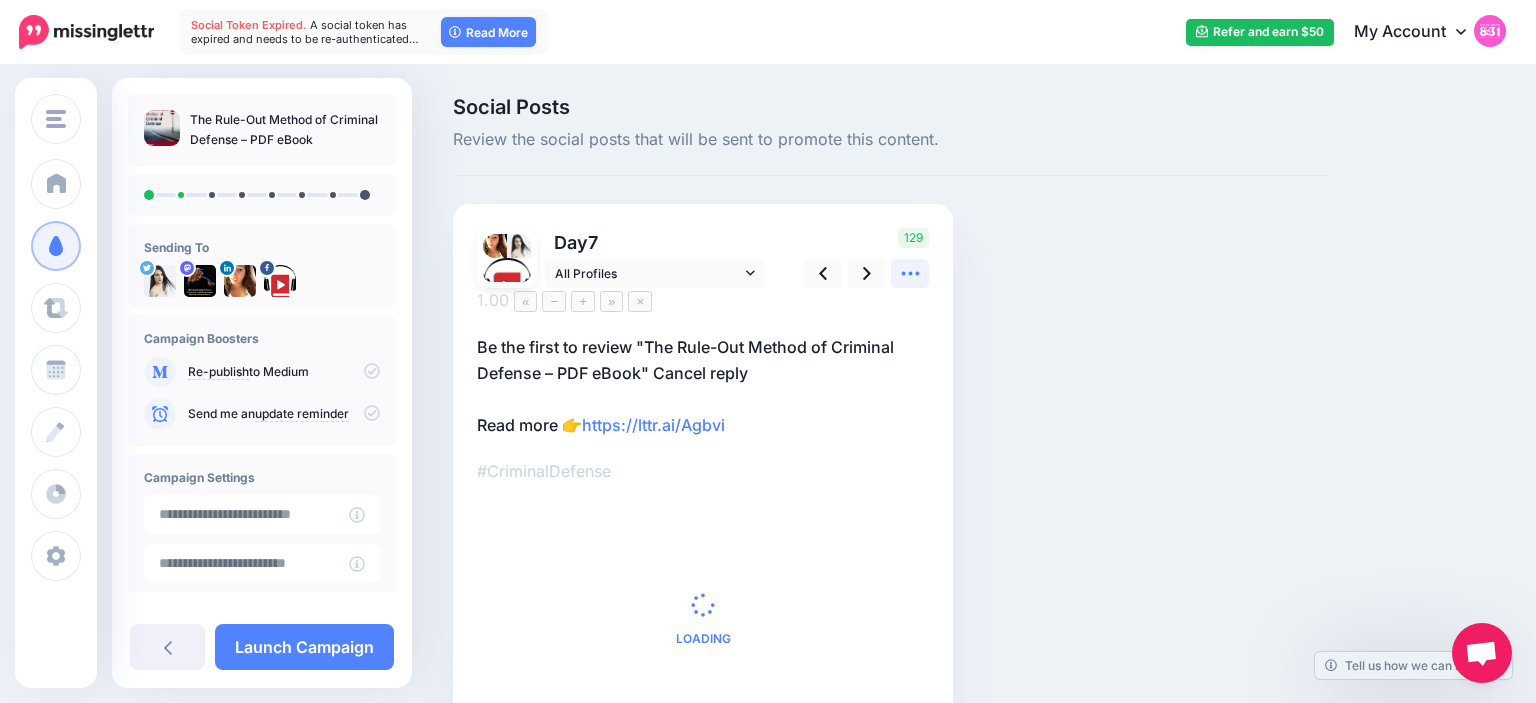 click 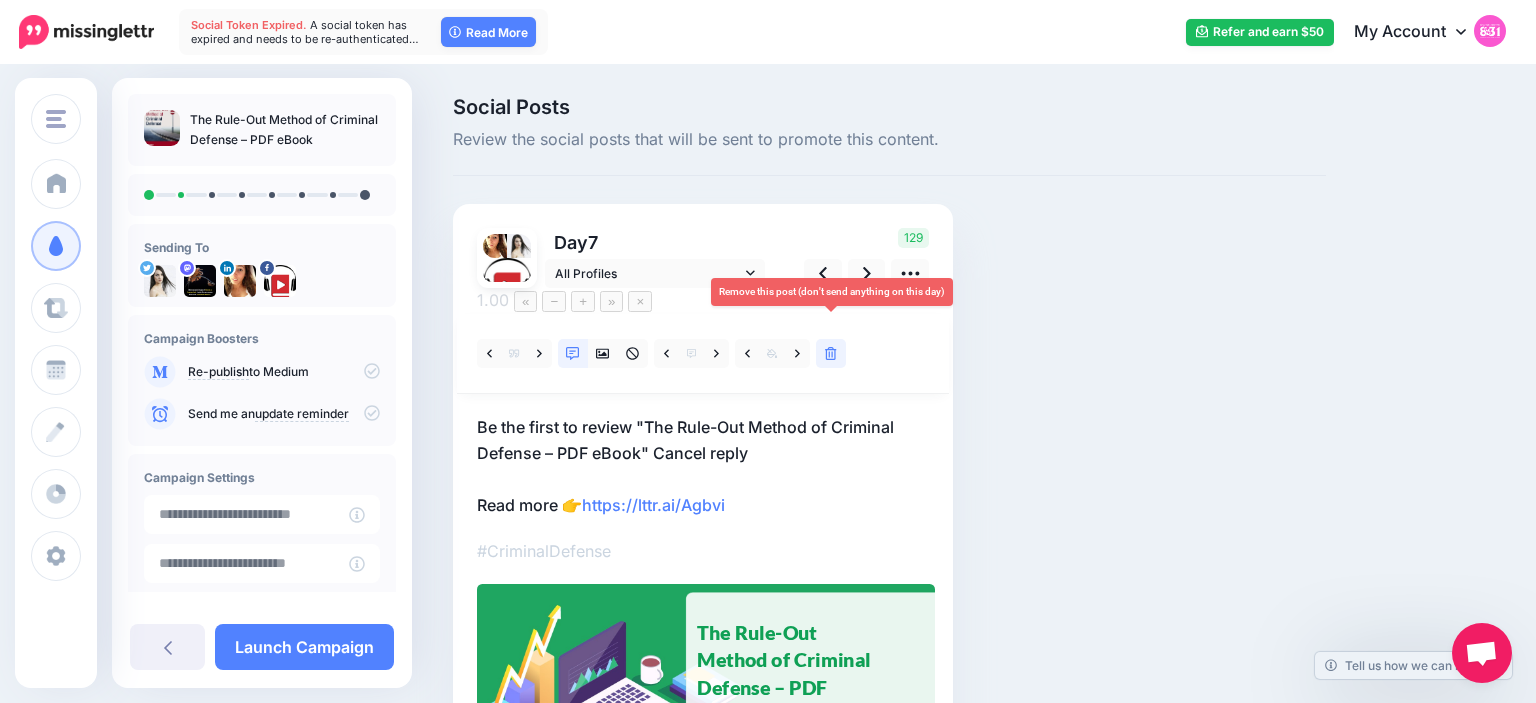 click 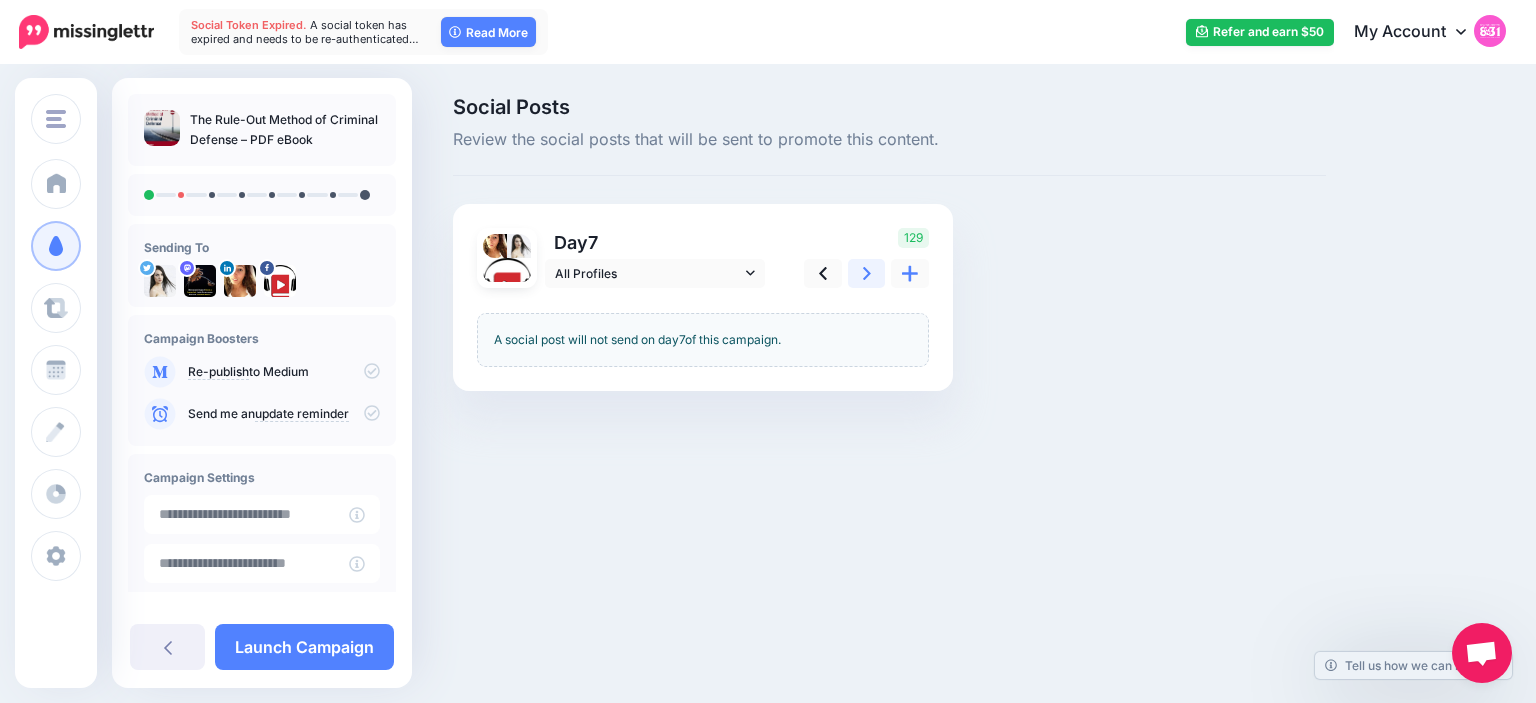 click 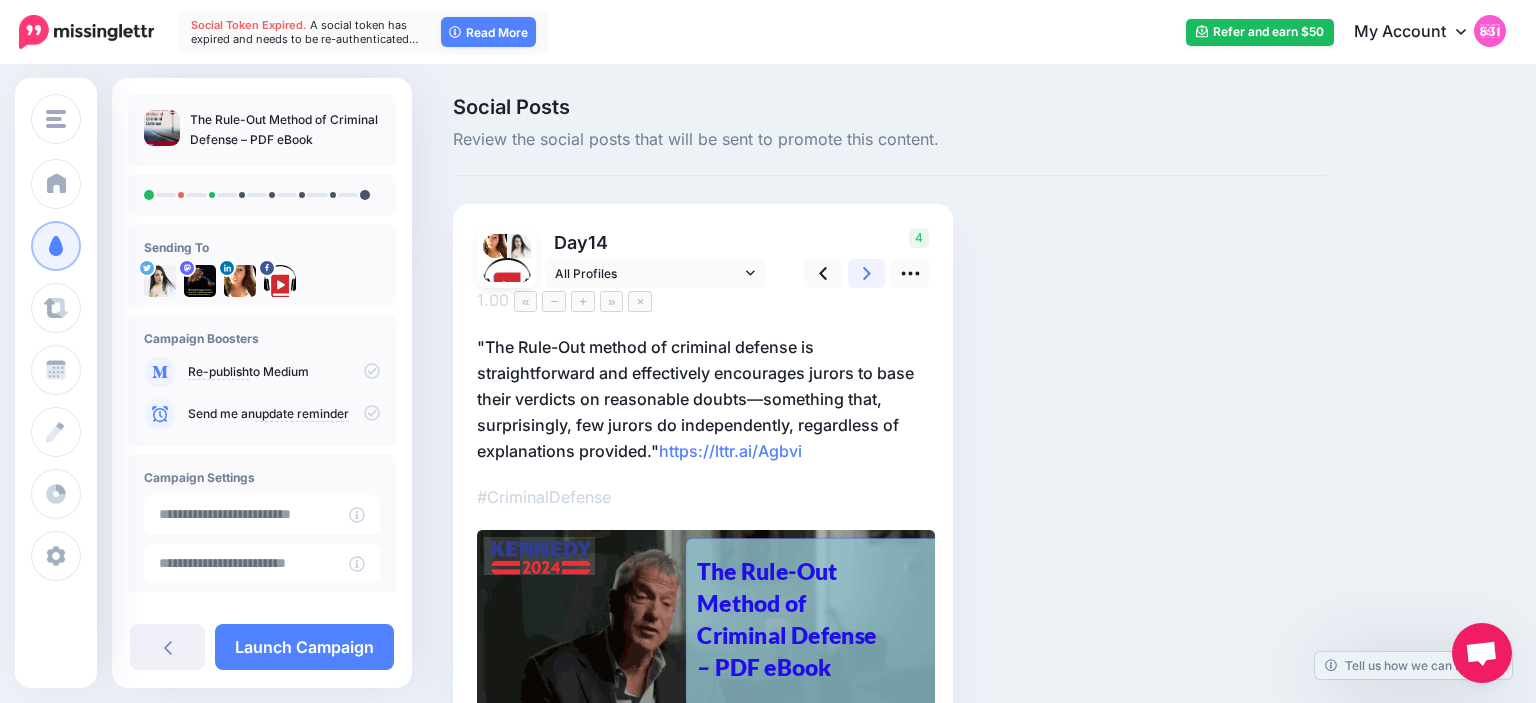 click 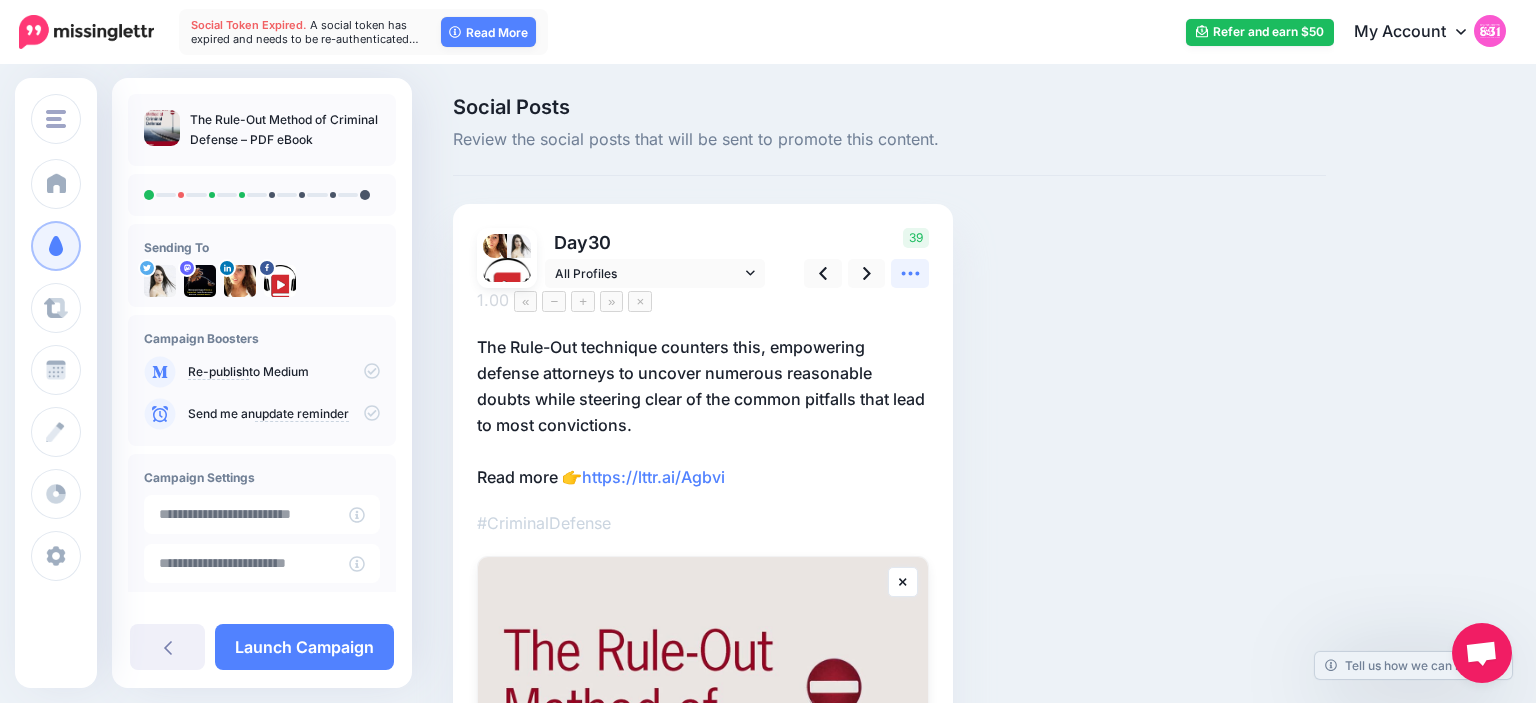 click 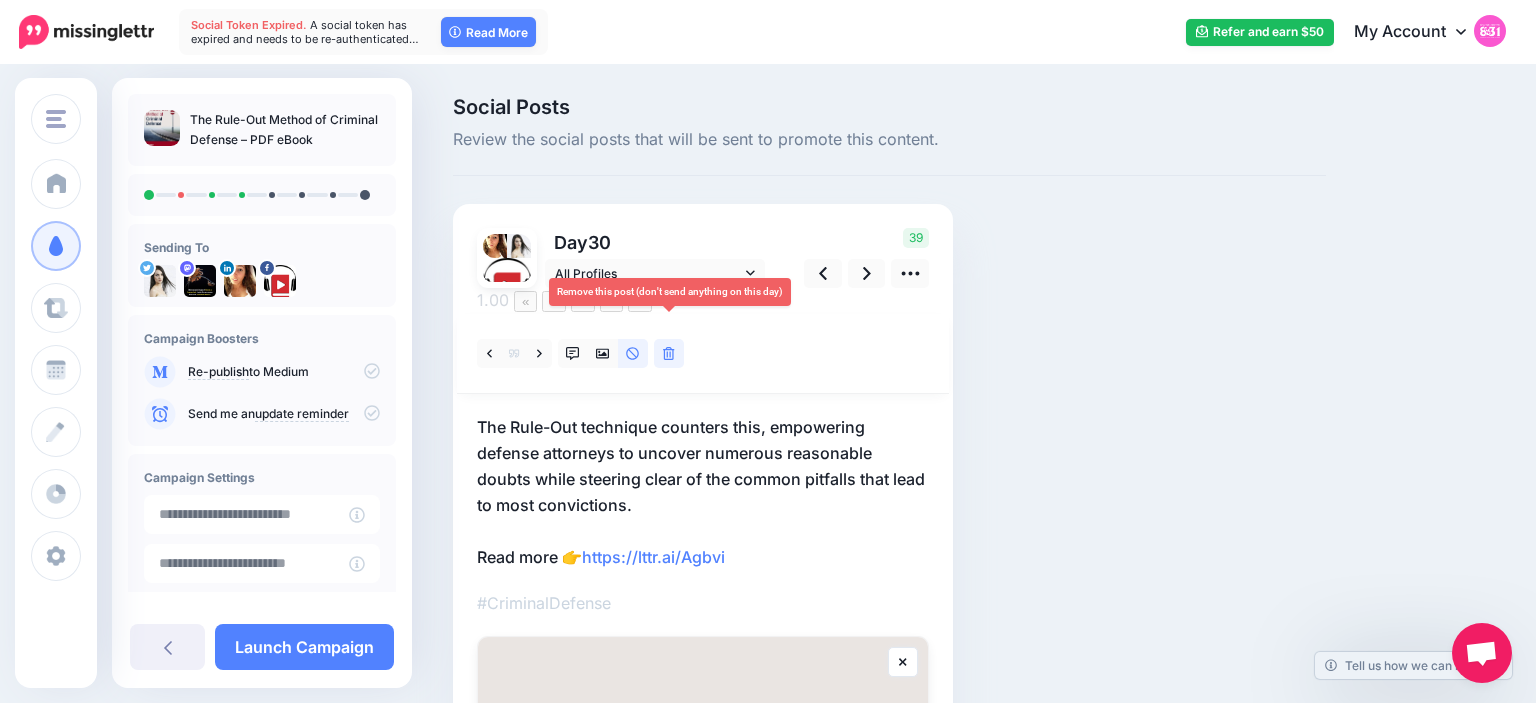 click at bounding box center (669, 353) 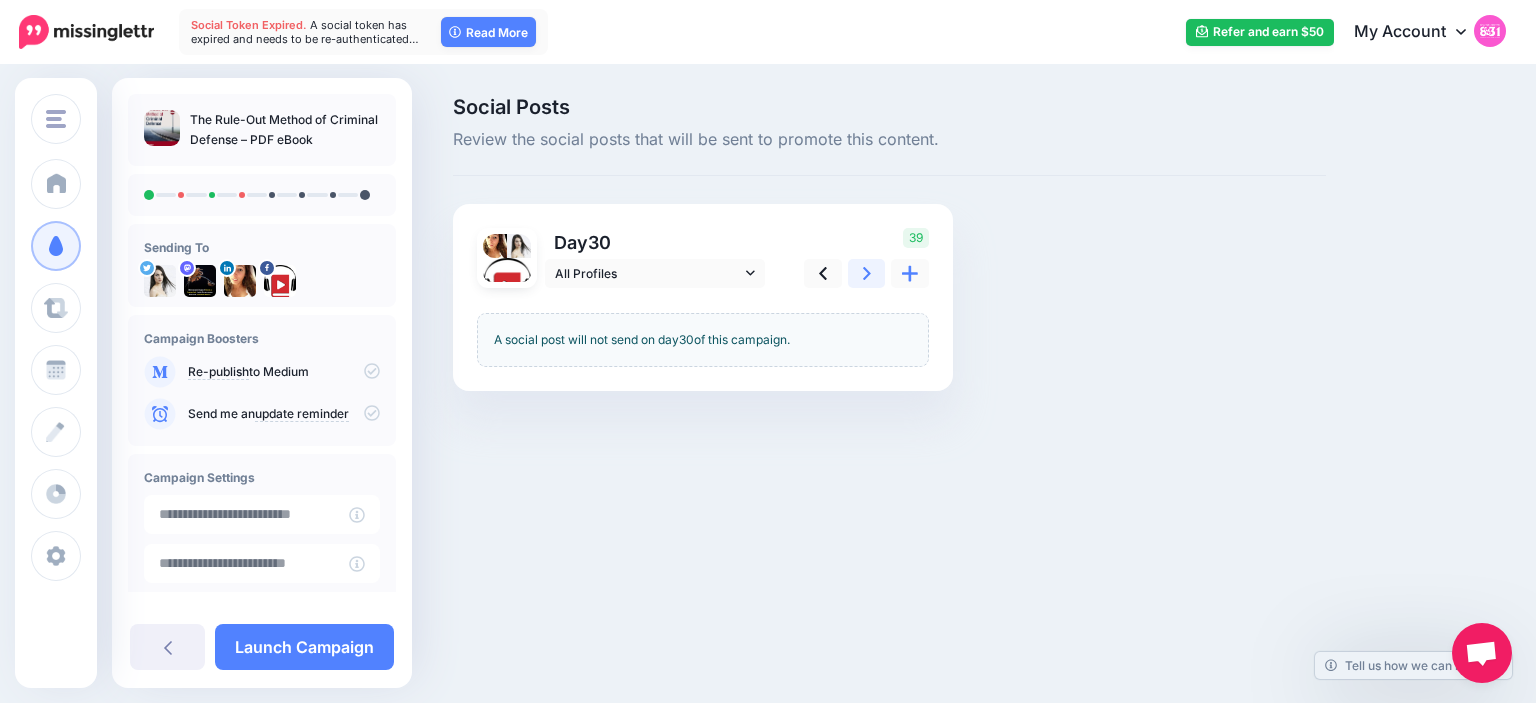 click 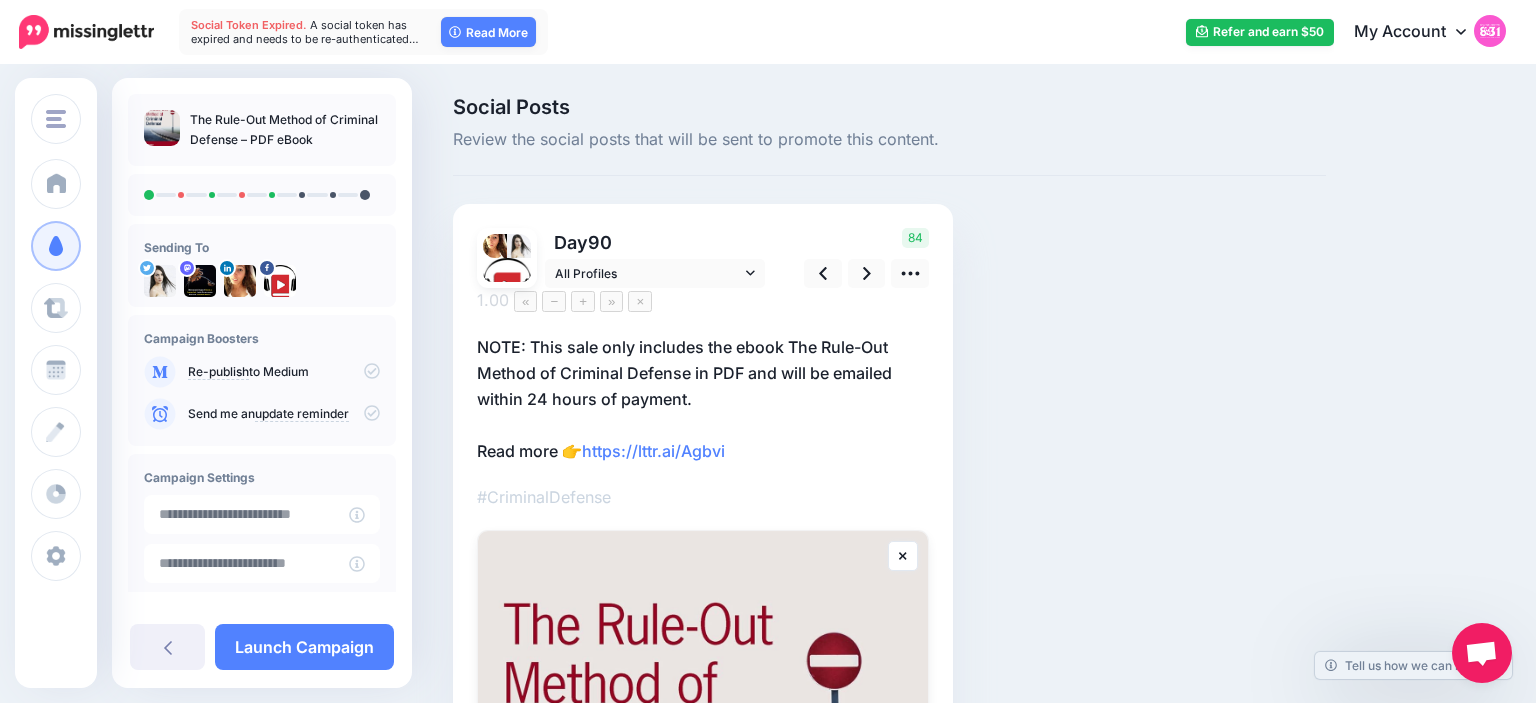 click on "NOTE: This sale only includes the ebook The Rule-Out Method of Criminal Defense in PDF and will be emailed within 24 hours of payment. Read more 👉  https://lttr.ai/Agbvi" at bounding box center [703, 399] 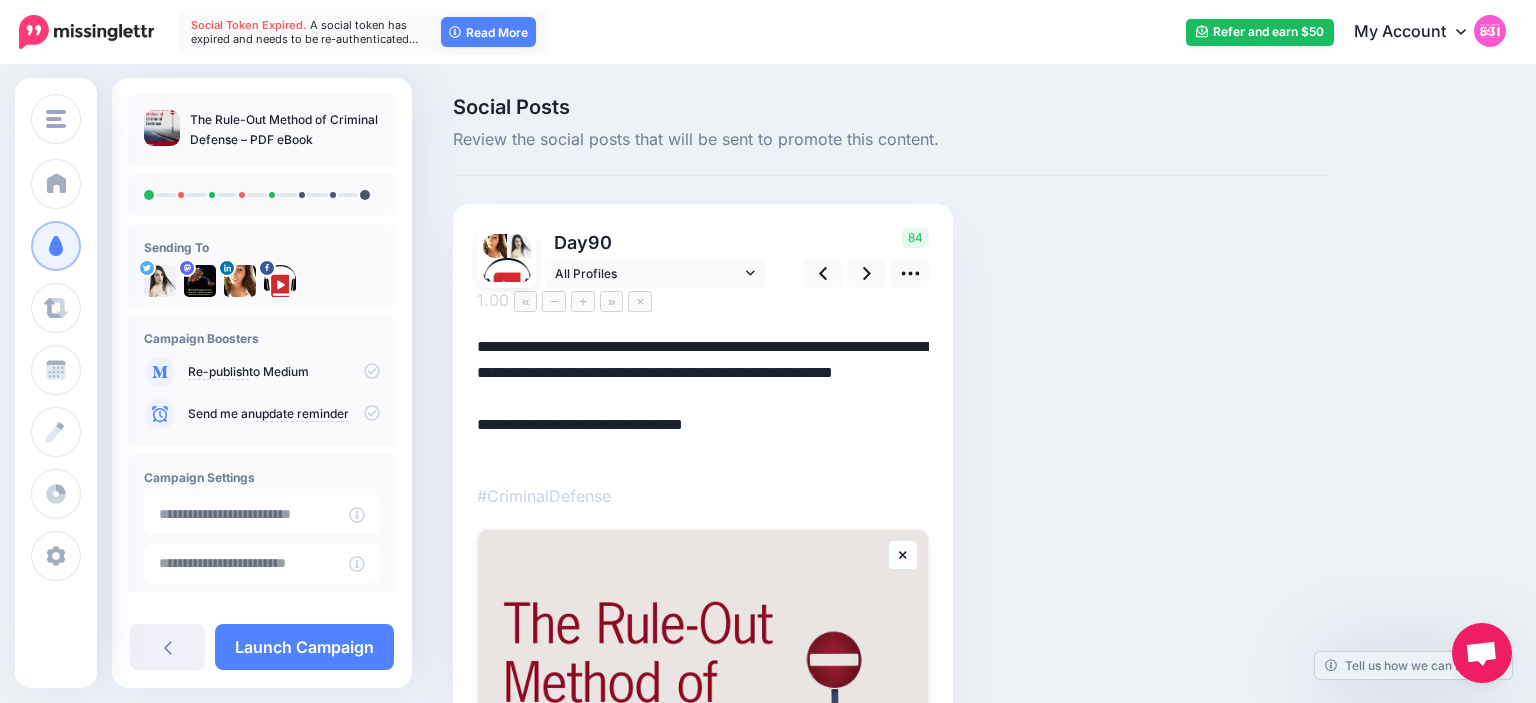 click on "**********" at bounding box center [703, 398] 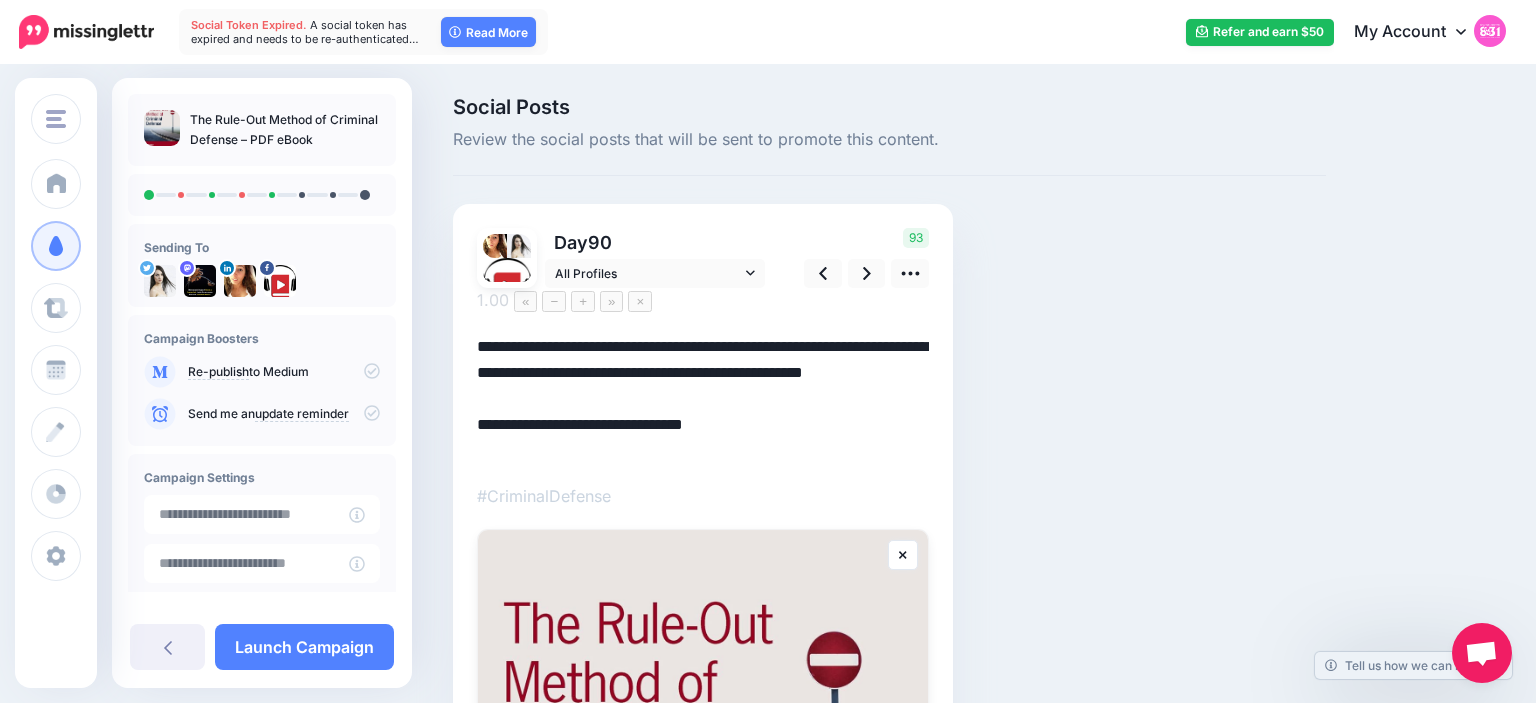 drag, startPoint x: 686, startPoint y: 345, endPoint x: 689, endPoint y: 363, distance: 18.248287 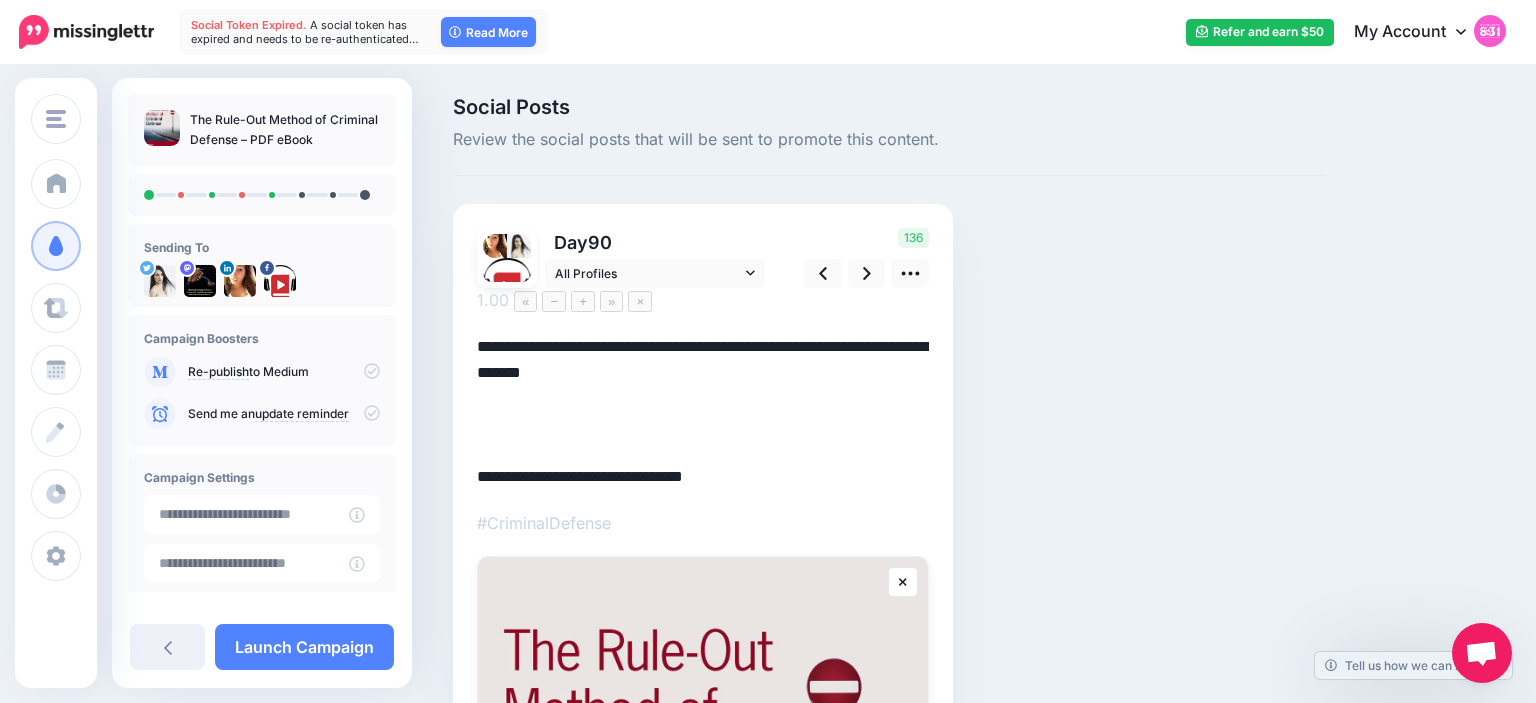 paste on "**********" 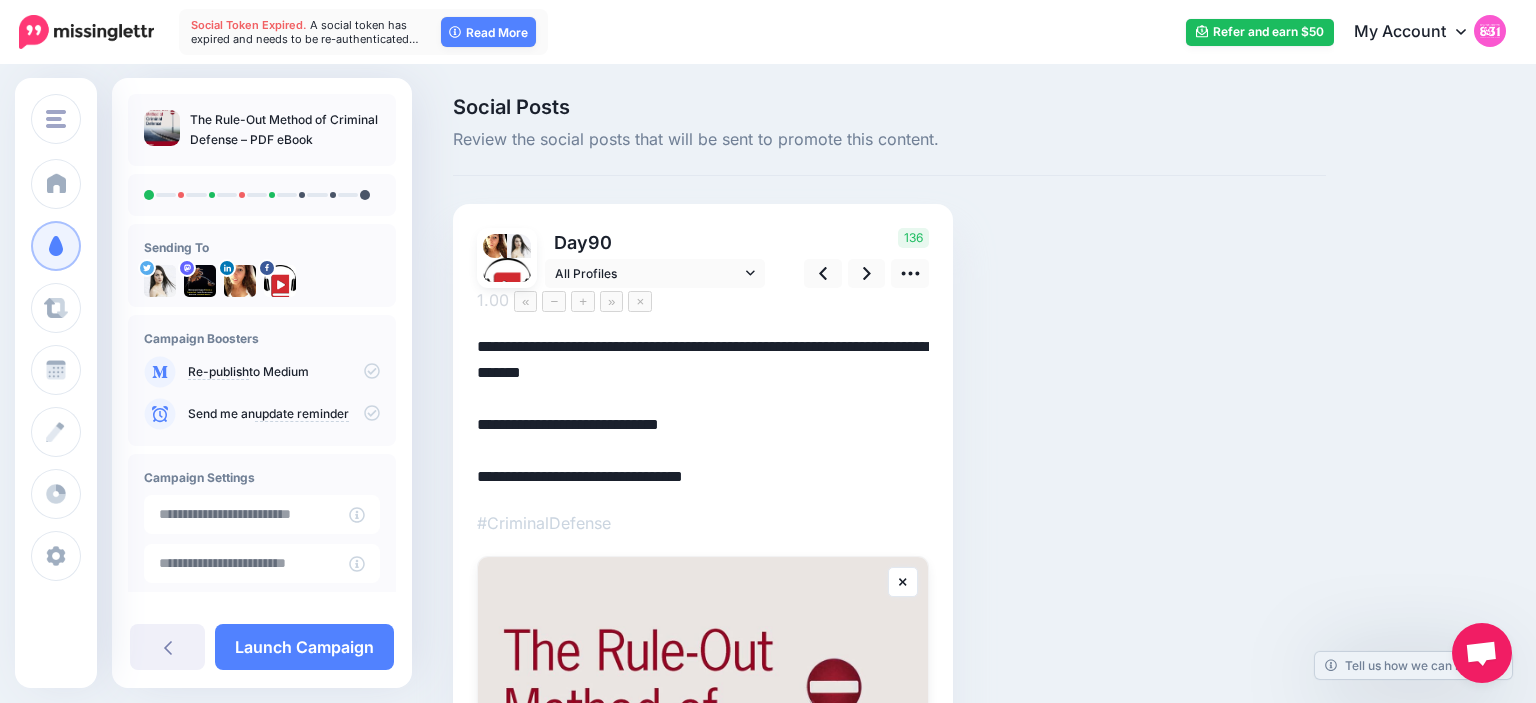 click on "**********" at bounding box center (703, 412) 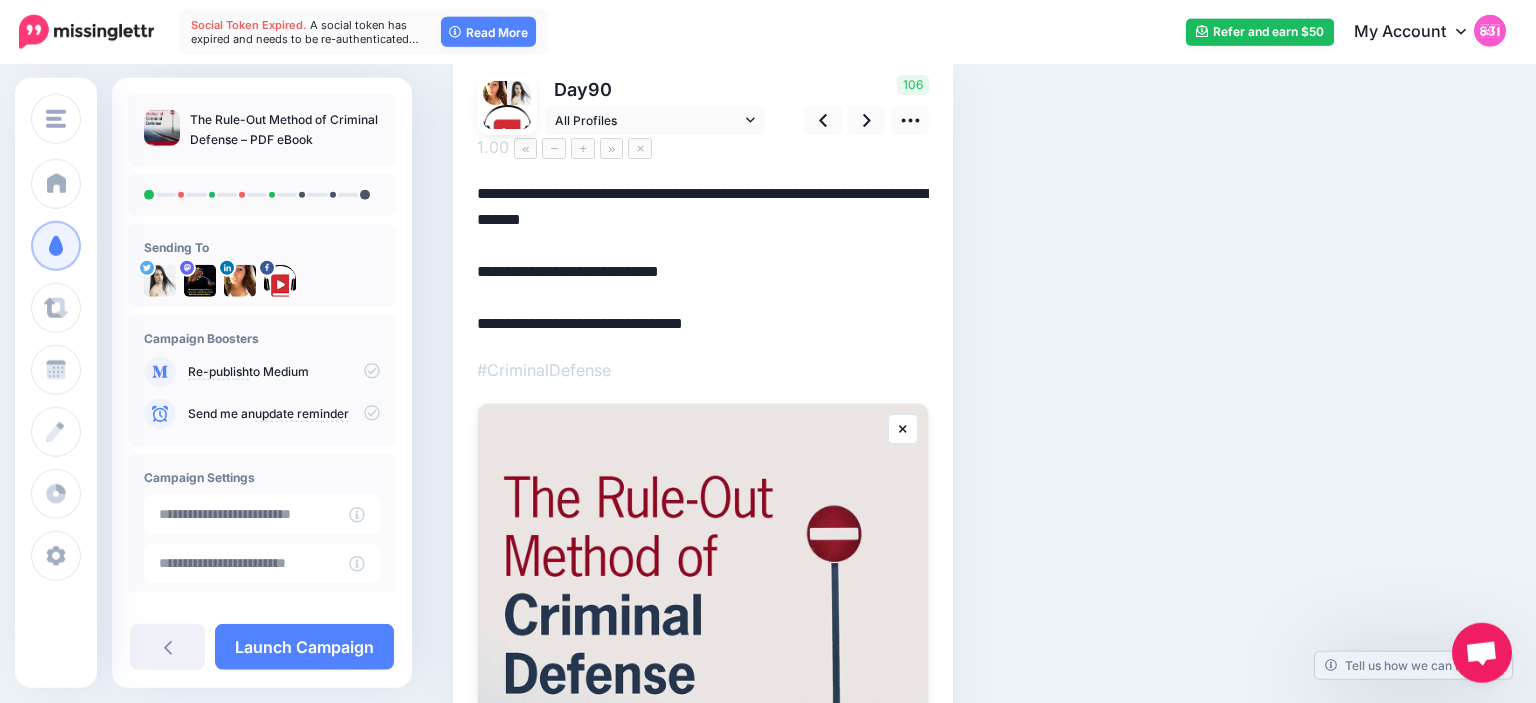scroll, scrollTop: 151, scrollLeft: 0, axis: vertical 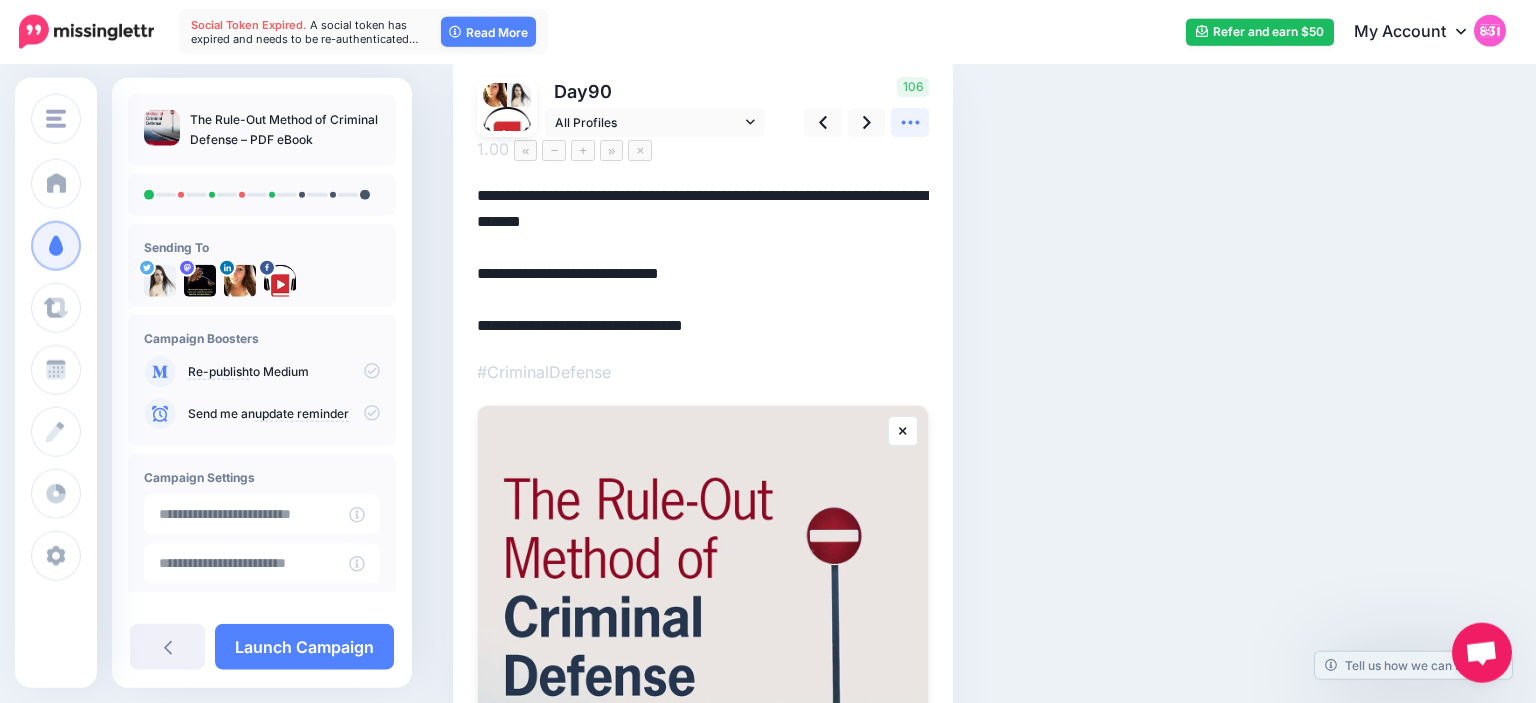 click 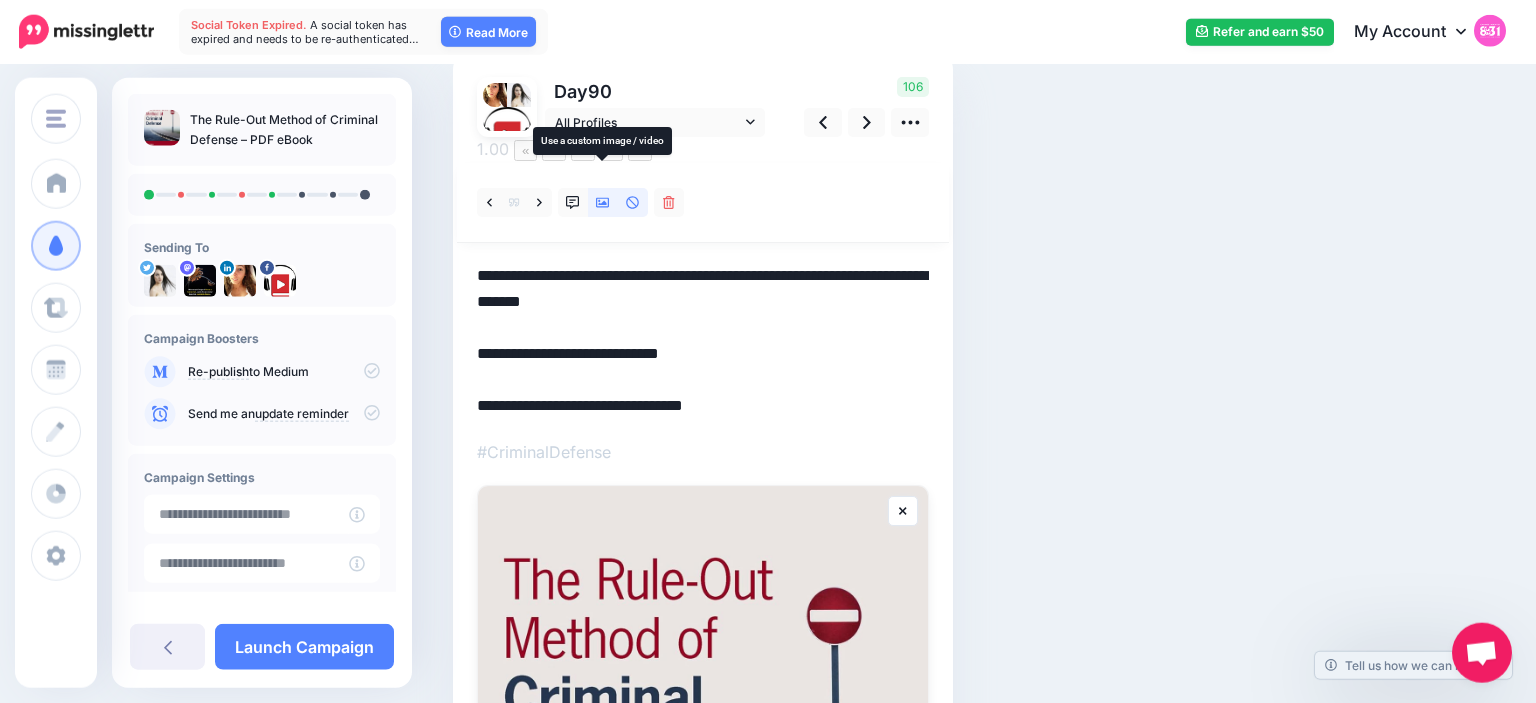 click at bounding box center (603, 202) 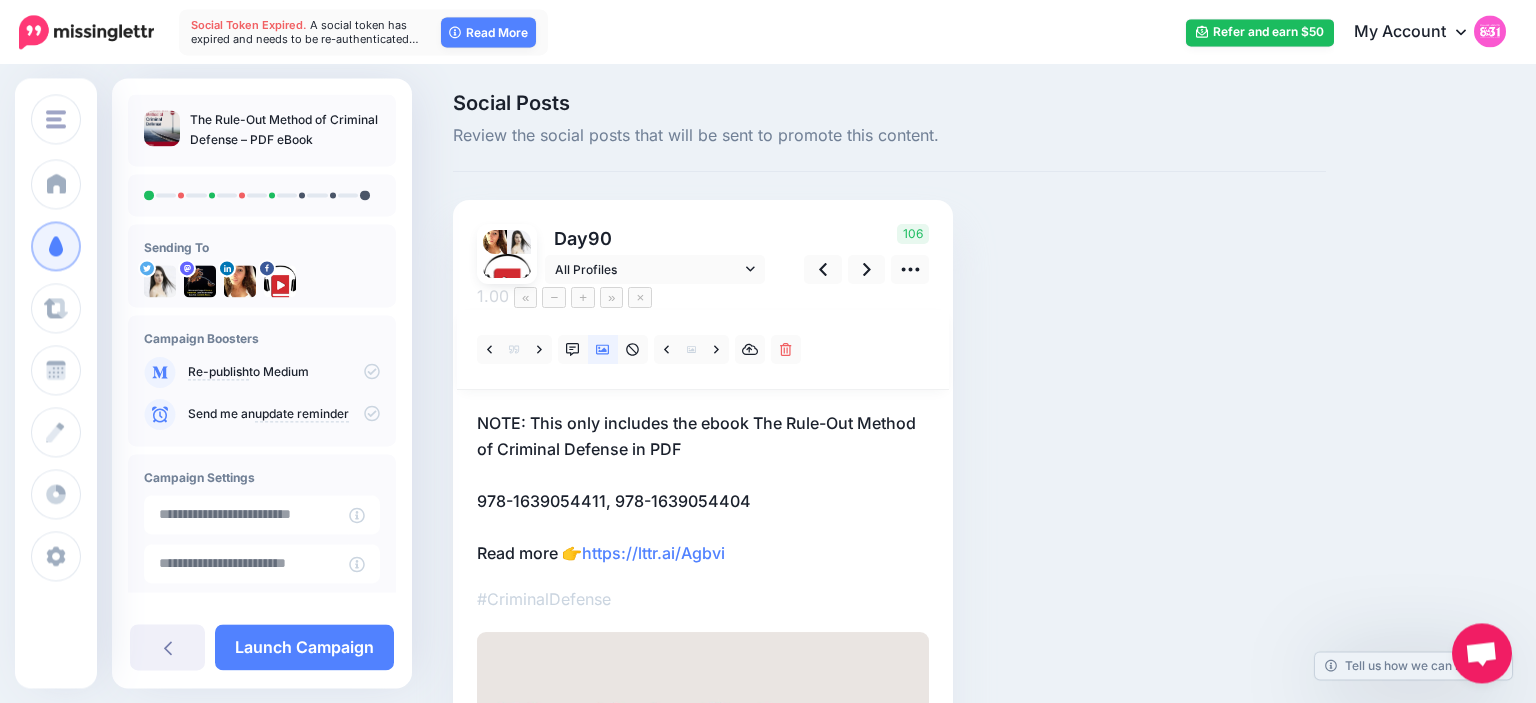 scroll, scrollTop: 0, scrollLeft: 0, axis: both 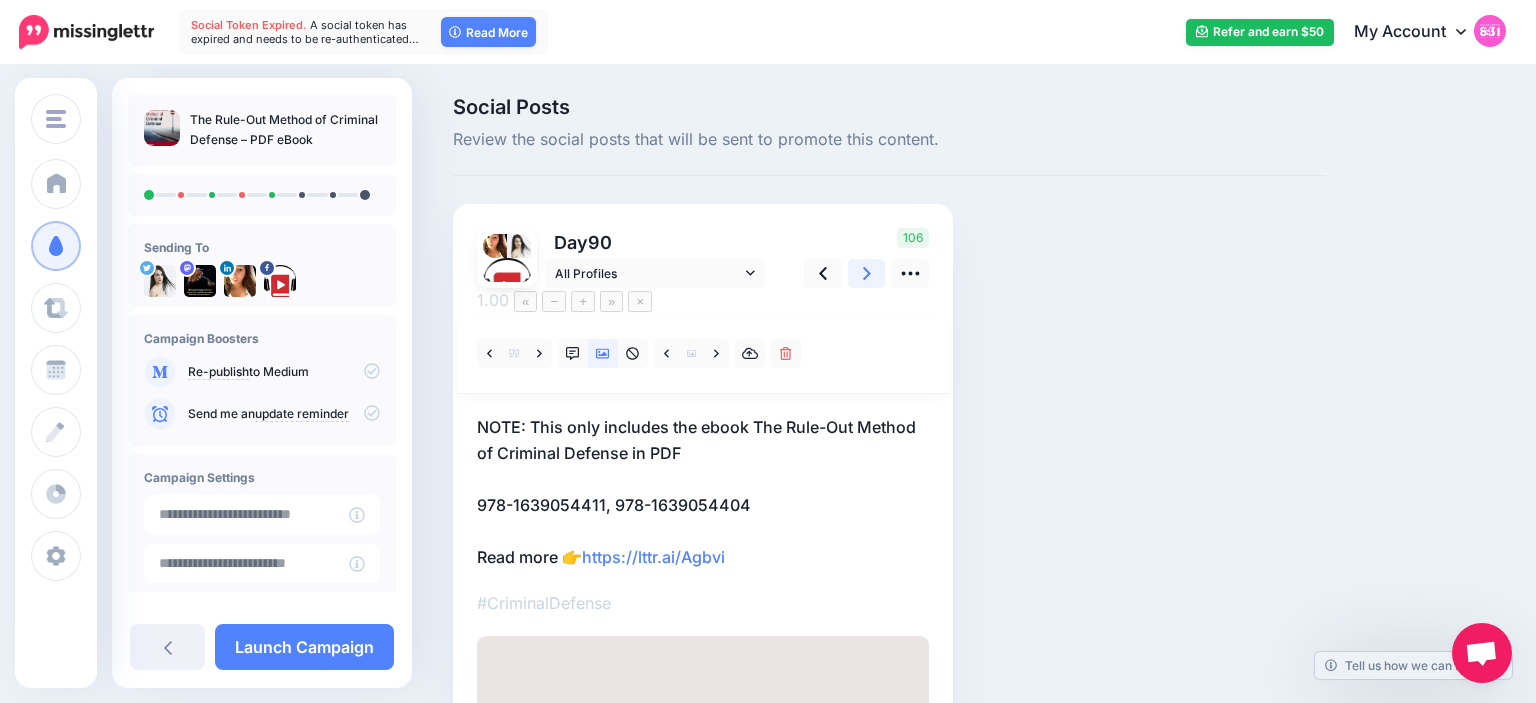 click 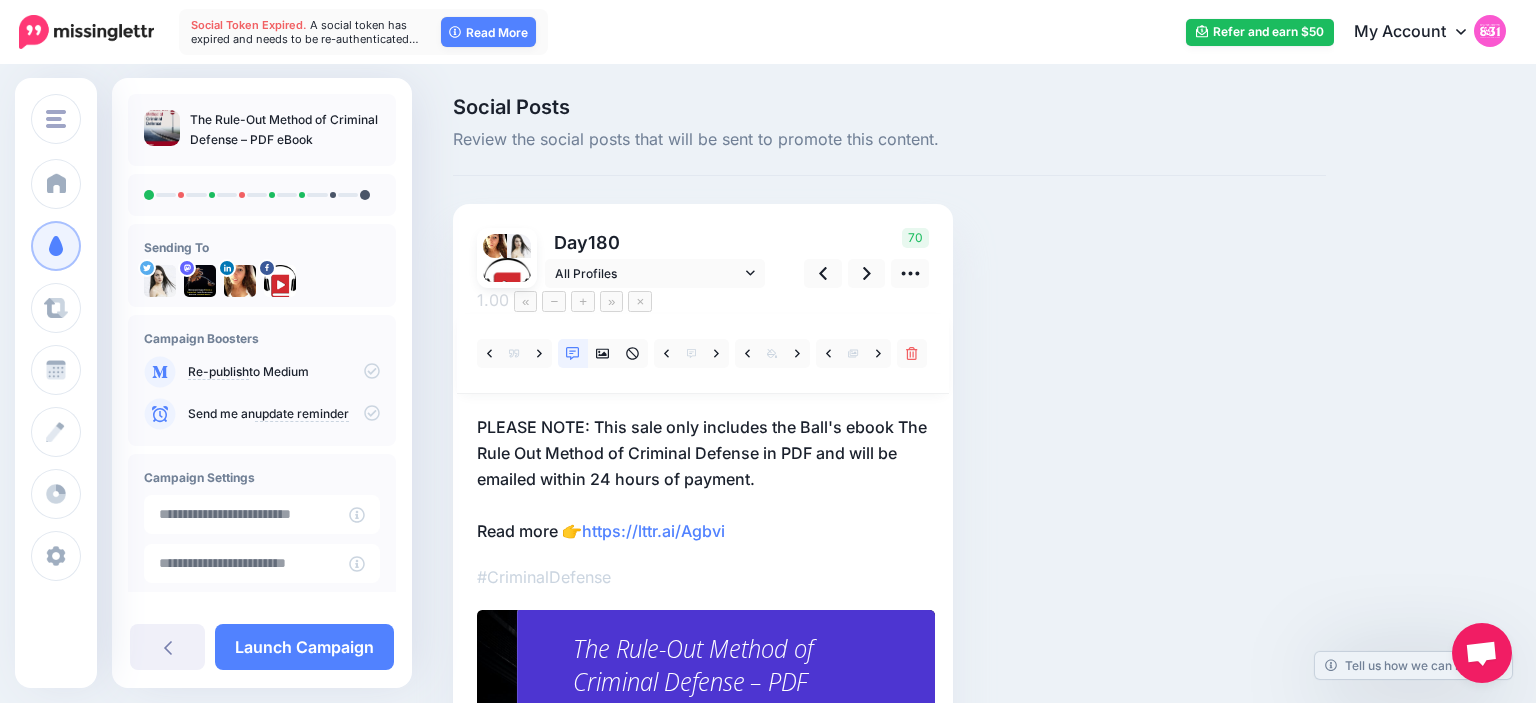 click on "PLEASE NOTE: This sale only includes the Ball's ebook The Rule Out Method of Criminal Defense in PDF and will be emailed within 24 hours of payment. Read more 👉  https://lttr.ai/Agbvi" at bounding box center [703, 479] 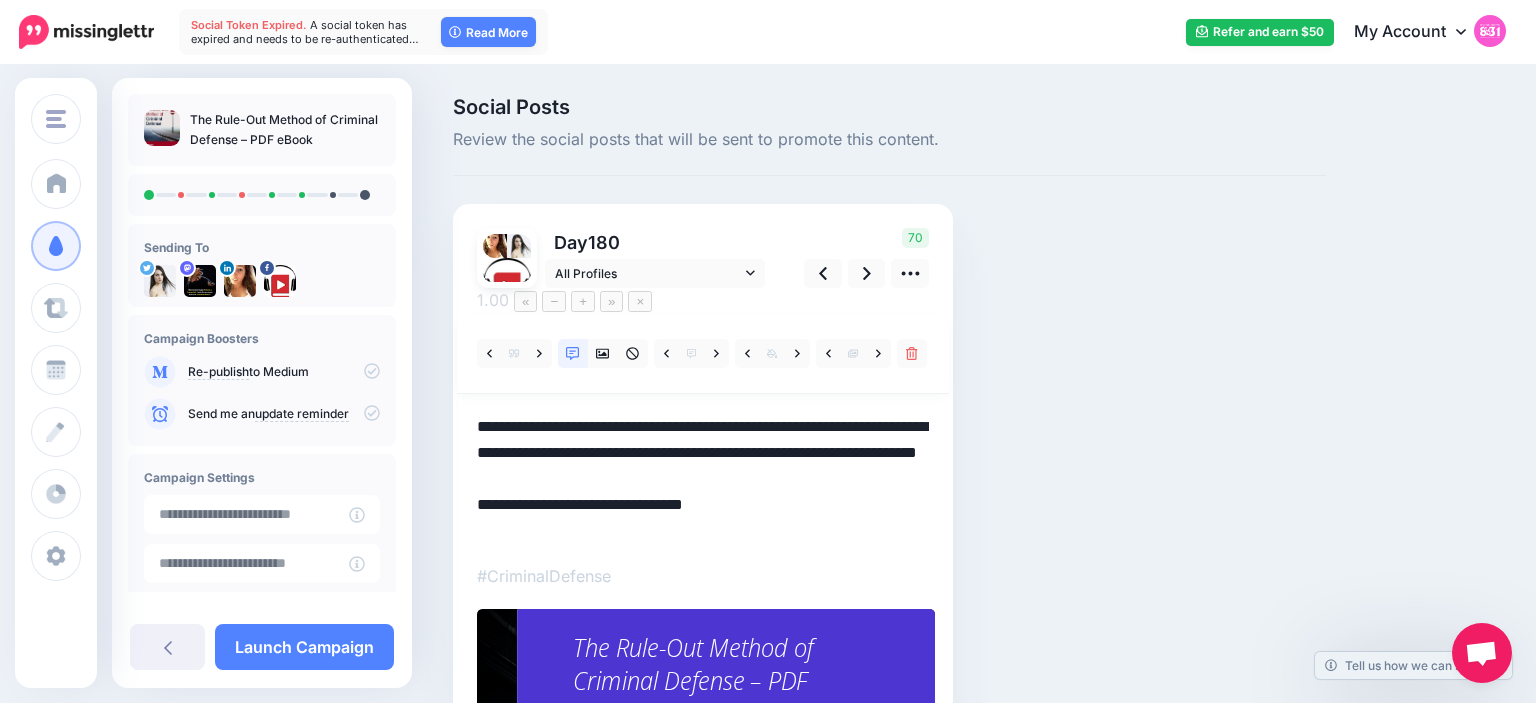 click on "**********" at bounding box center (703, 478) 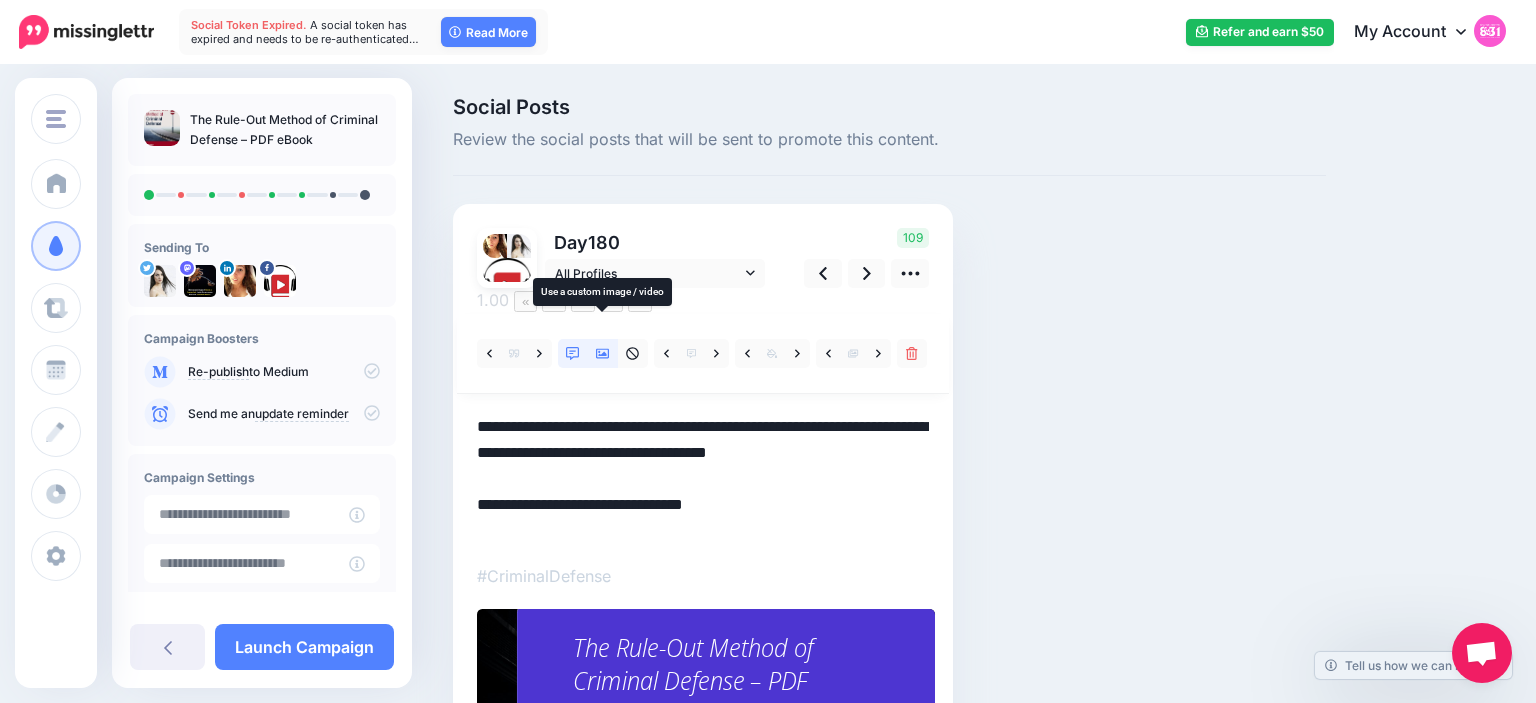 click 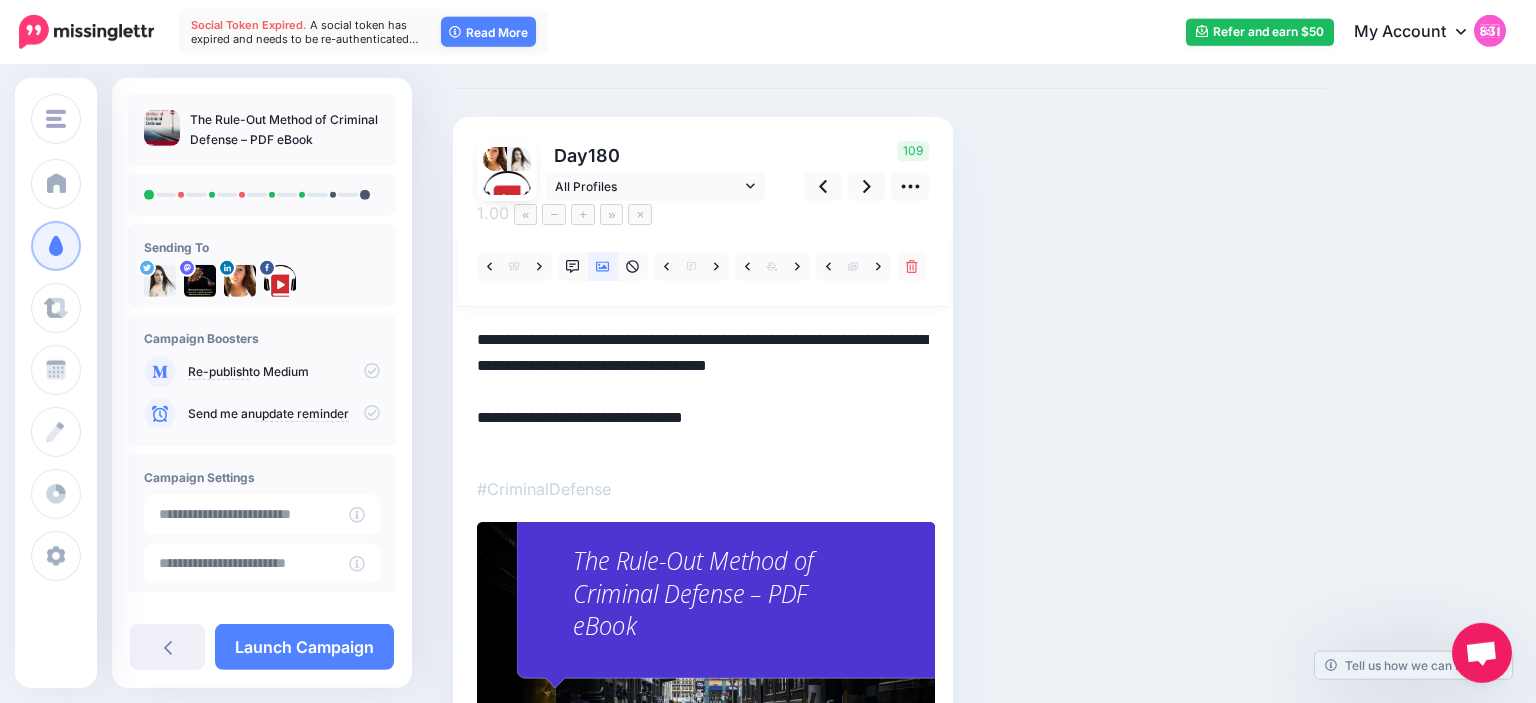 scroll, scrollTop: 94, scrollLeft: 0, axis: vertical 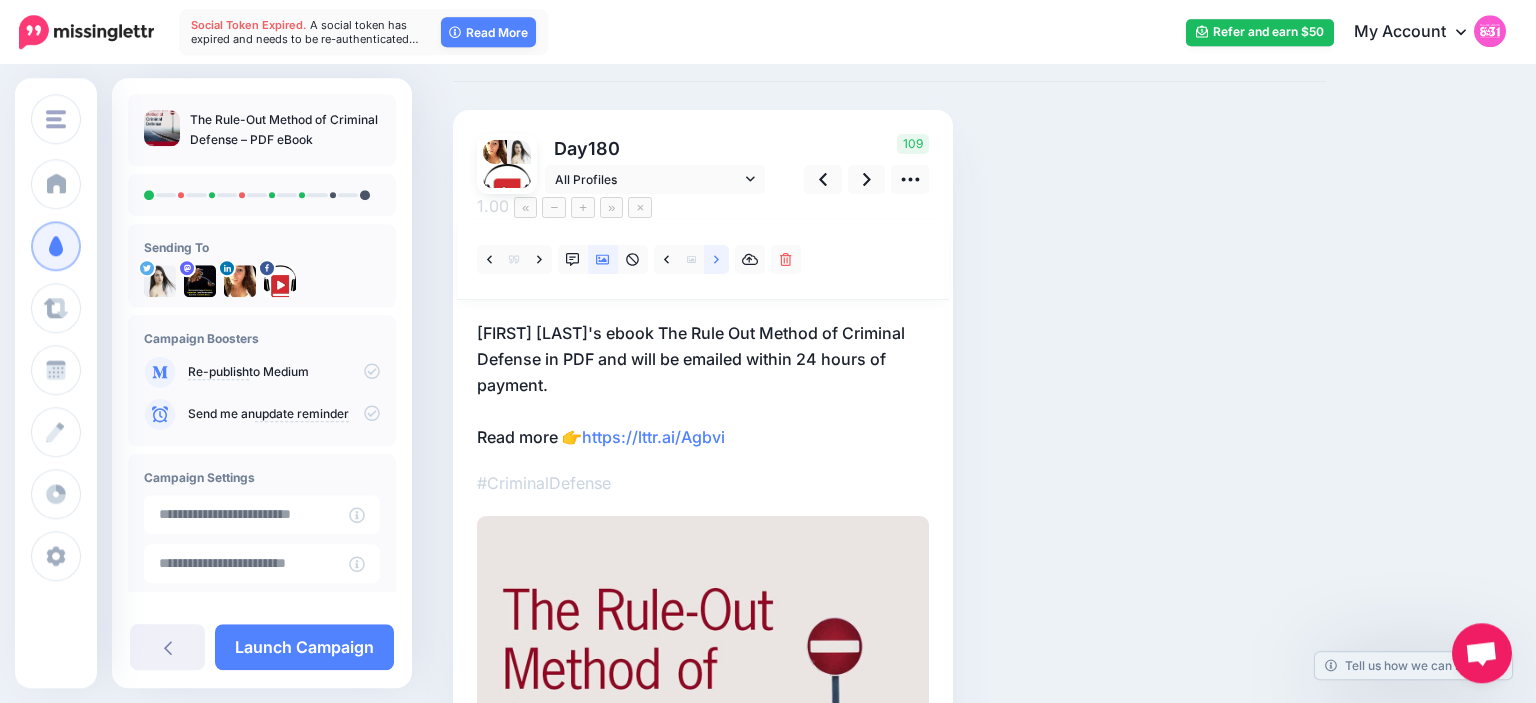 click at bounding box center [716, 259] 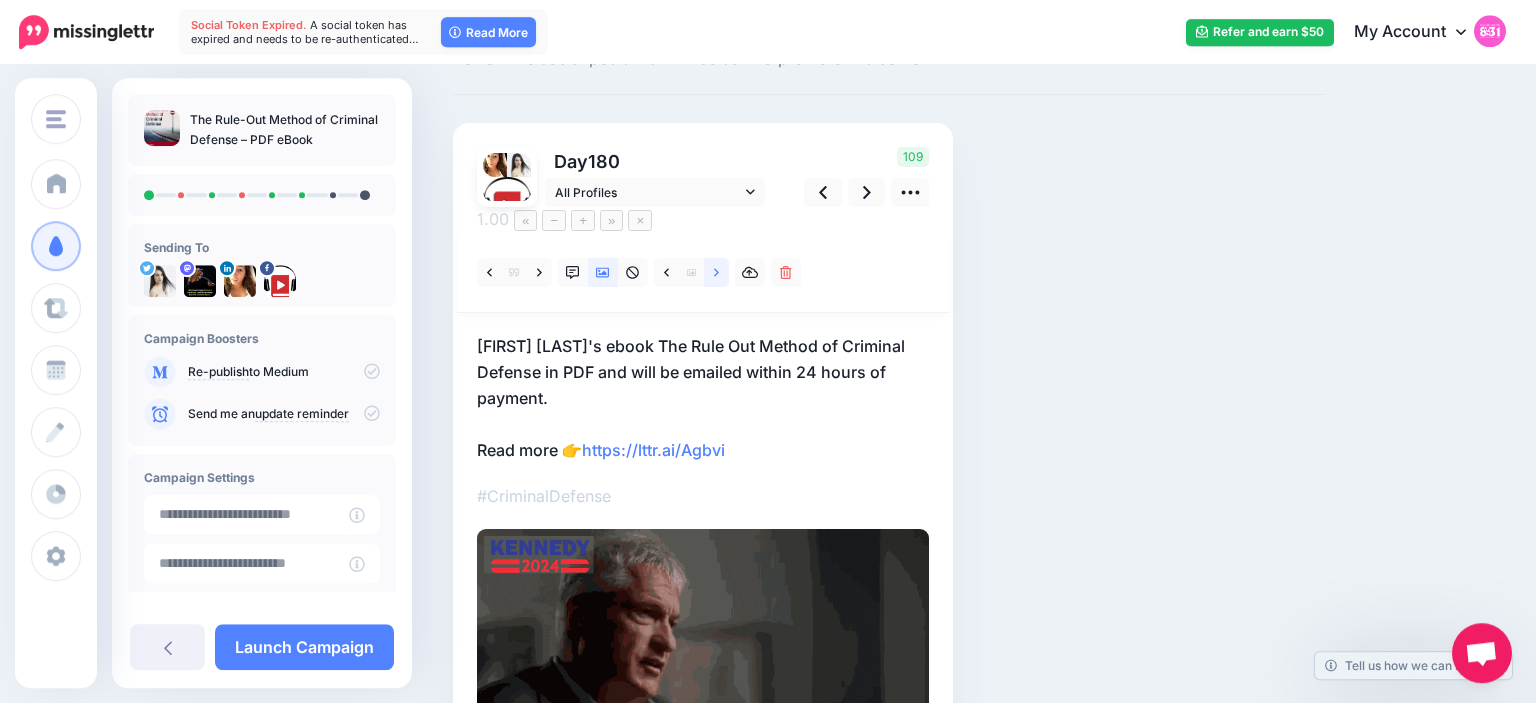 scroll, scrollTop: 80, scrollLeft: 0, axis: vertical 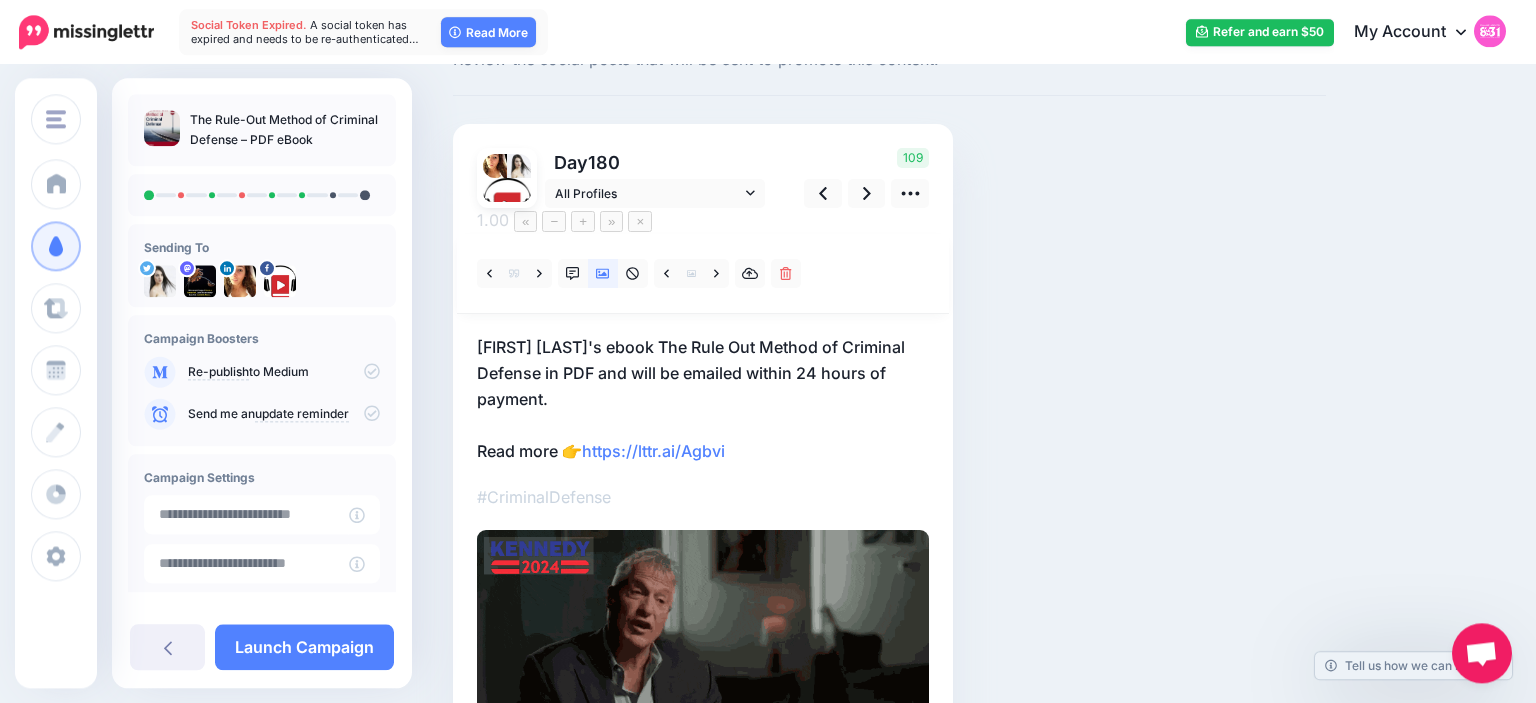 click on "David Ball's ebook The Rule Out Method of Criminal Defense in PDF and will be emailed within 24 hours of payment. Read more 👉  https://lttr.ai/Agbvi" at bounding box center [703, 399] 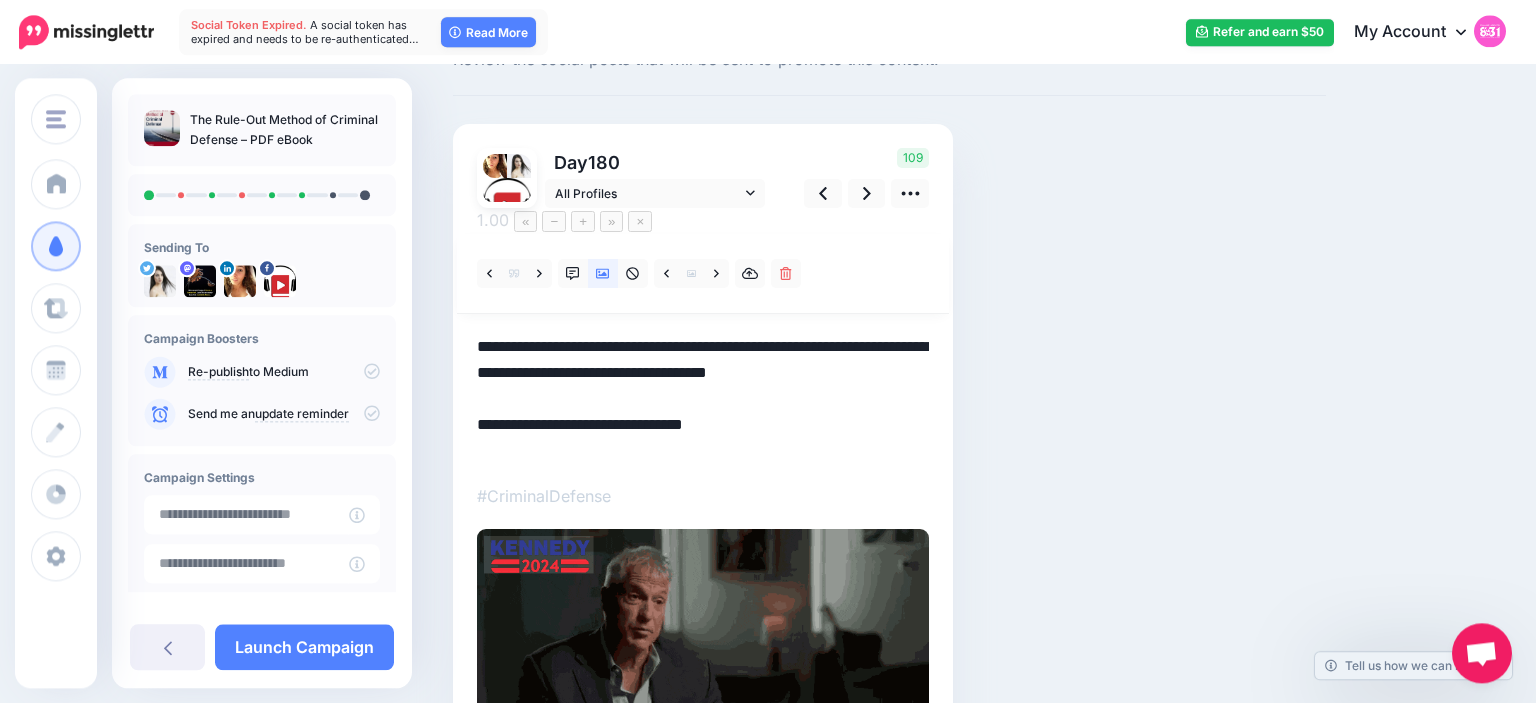 drag, startPoint x: 599, startPoint y: 348, endPoint x: 562, endPoint y: 417, distance: 78.29432 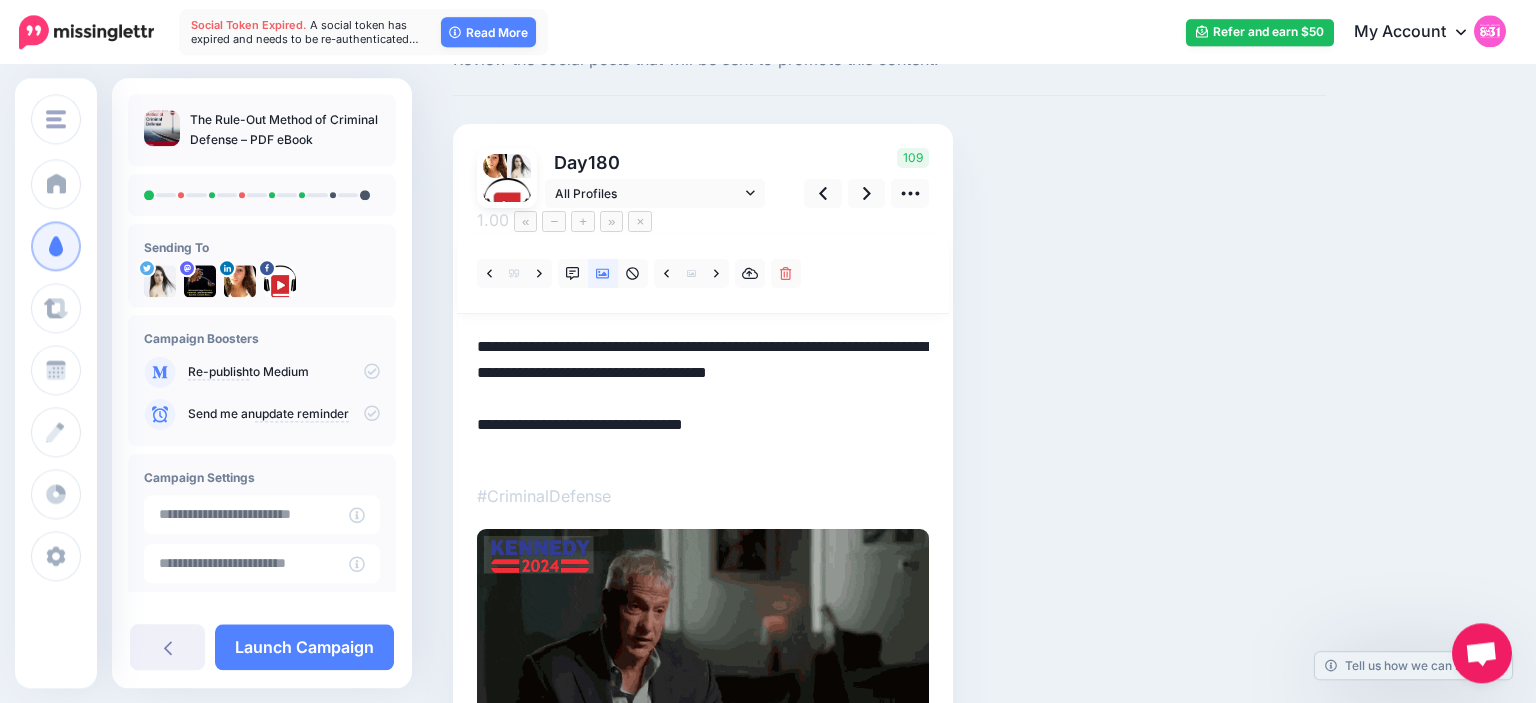 click on "**********" at bounding box center [703, 398] 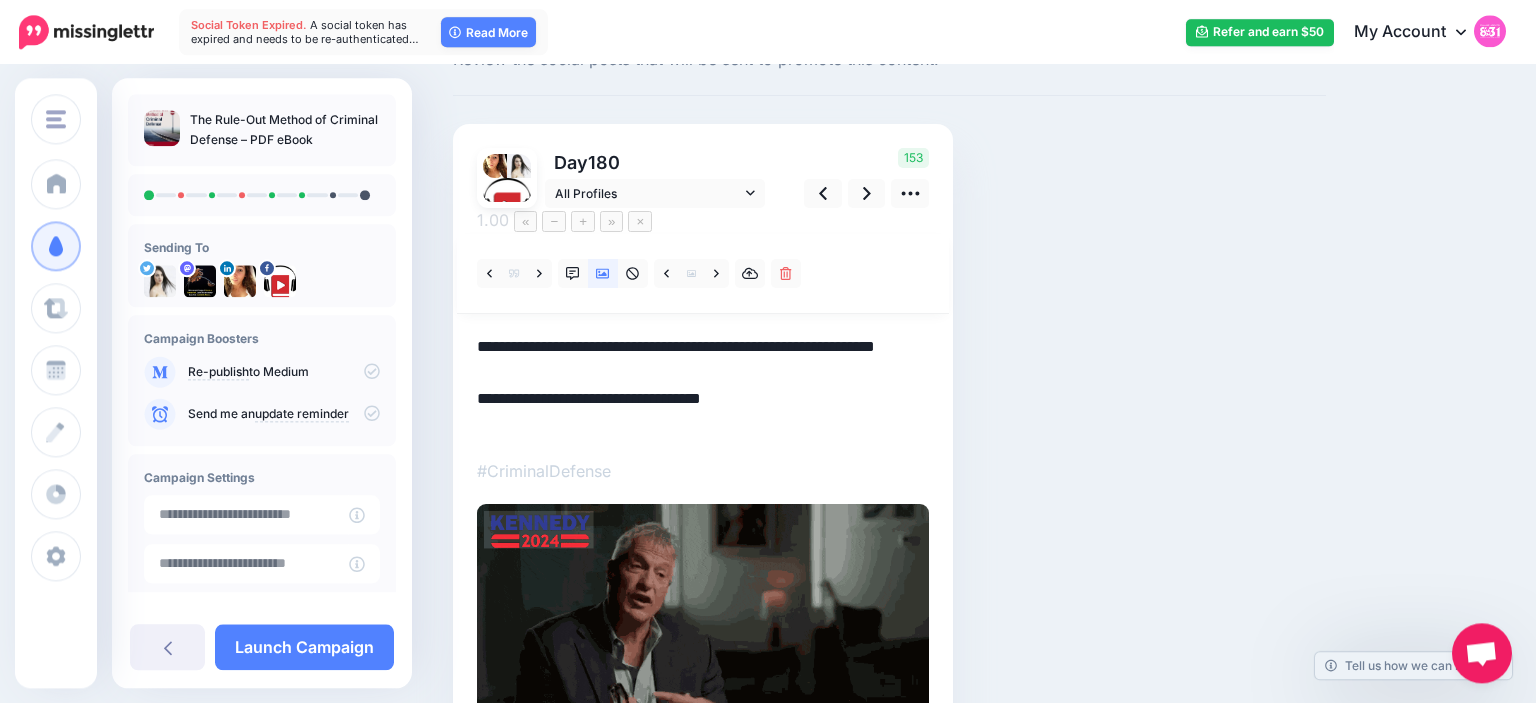 click on "**********" at bounding box center [703, 386] 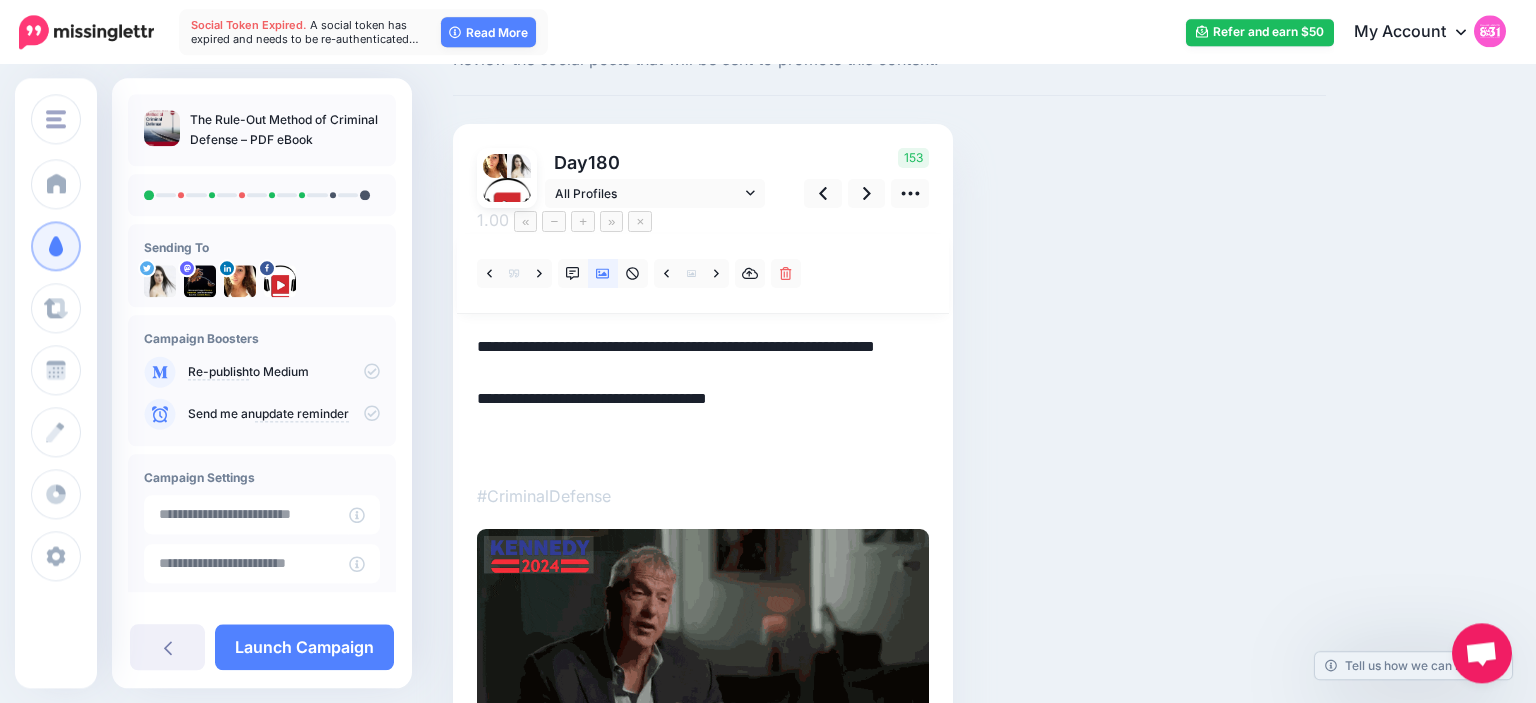 scroll, scrollTop: 0, scrollLeft: 0, axis: both 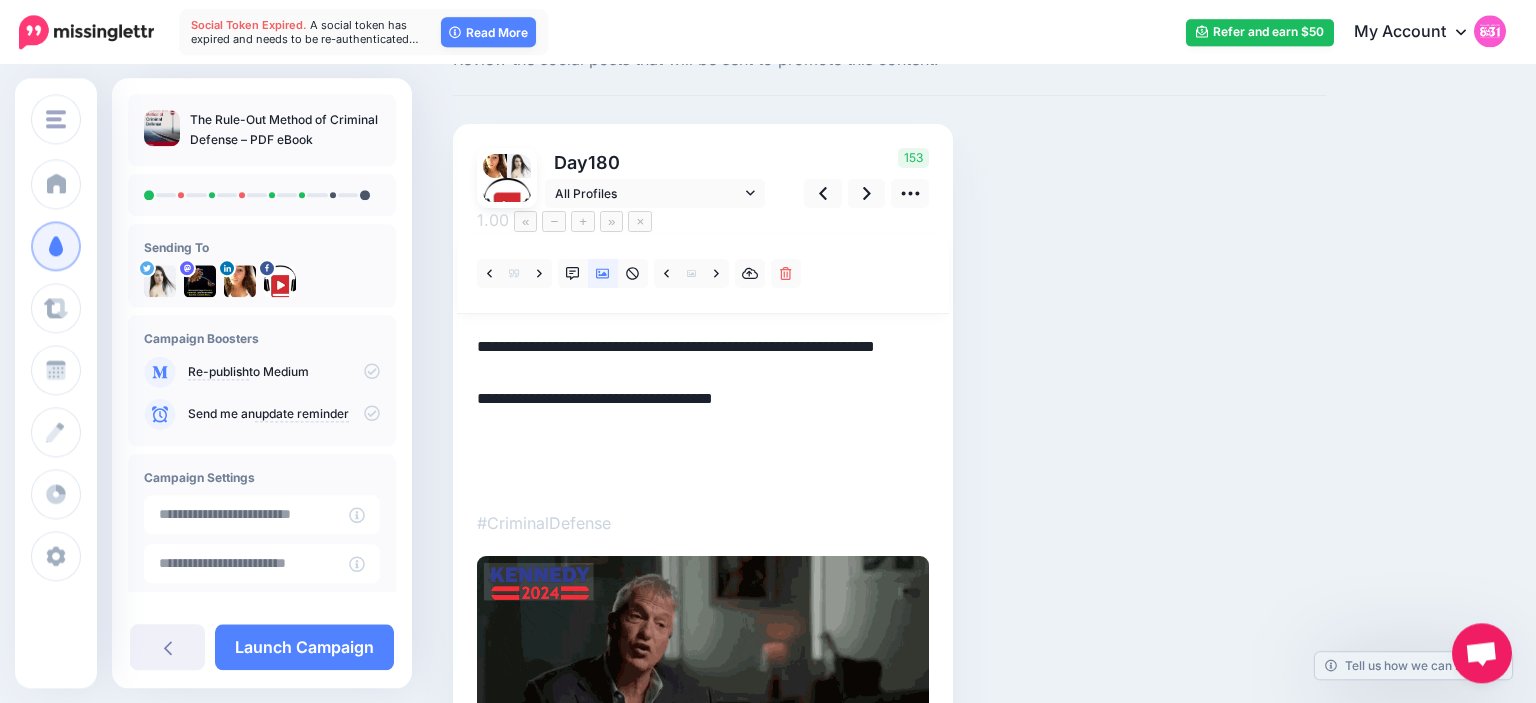 paste on "**********" 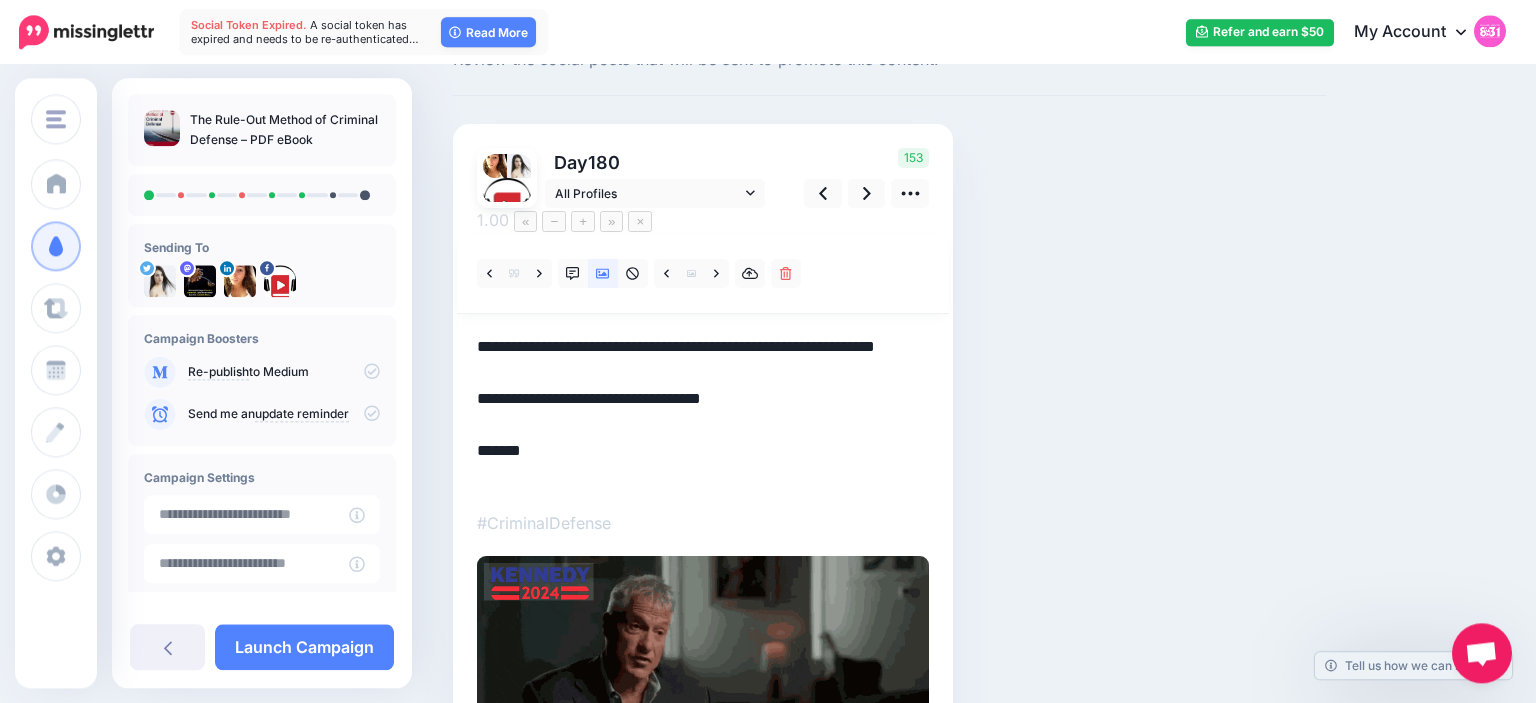 scroll, scrollTop: 175, scrollLeft: 0, axis: vertical 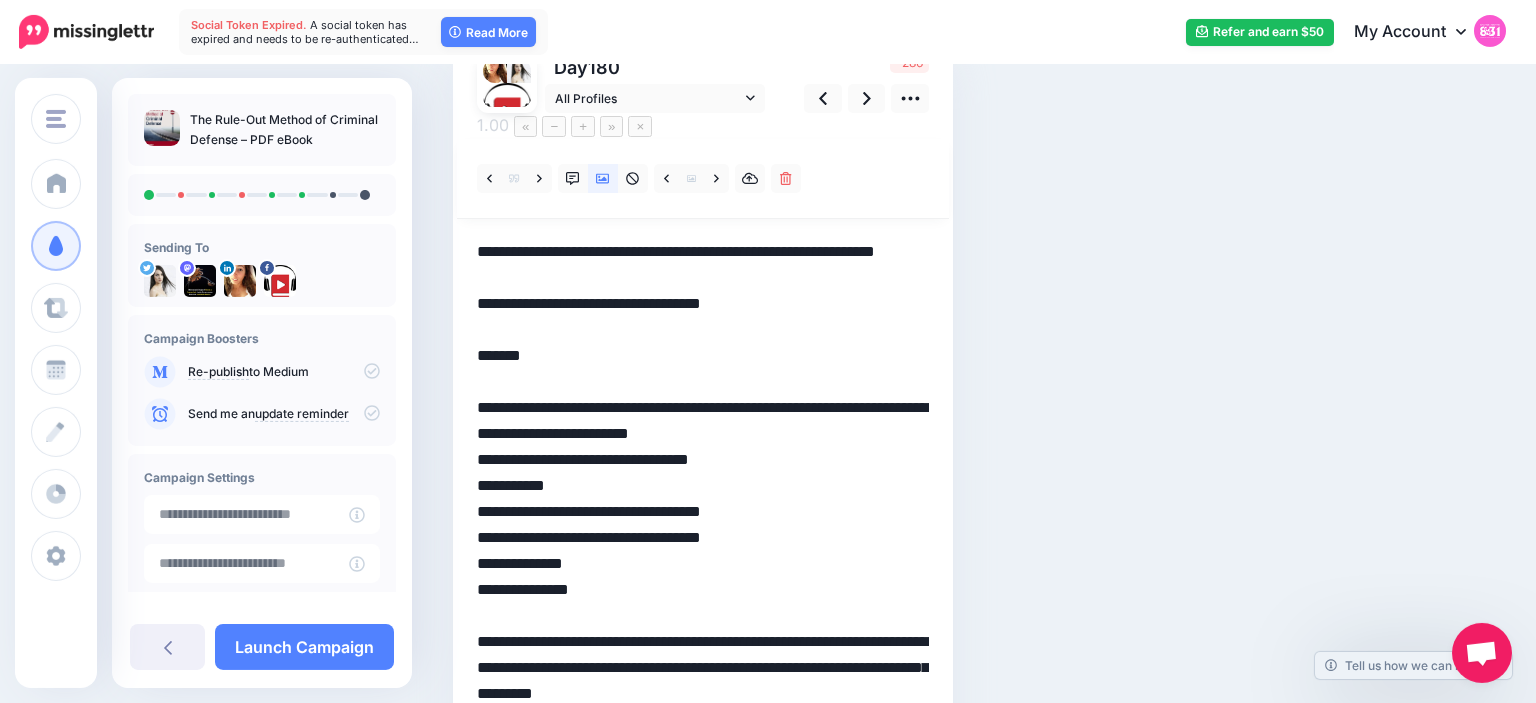 drag, startPoint x: 557, startPoint y: 461, endPoint x: 474, endPoint y: 363, distance: 128.42508 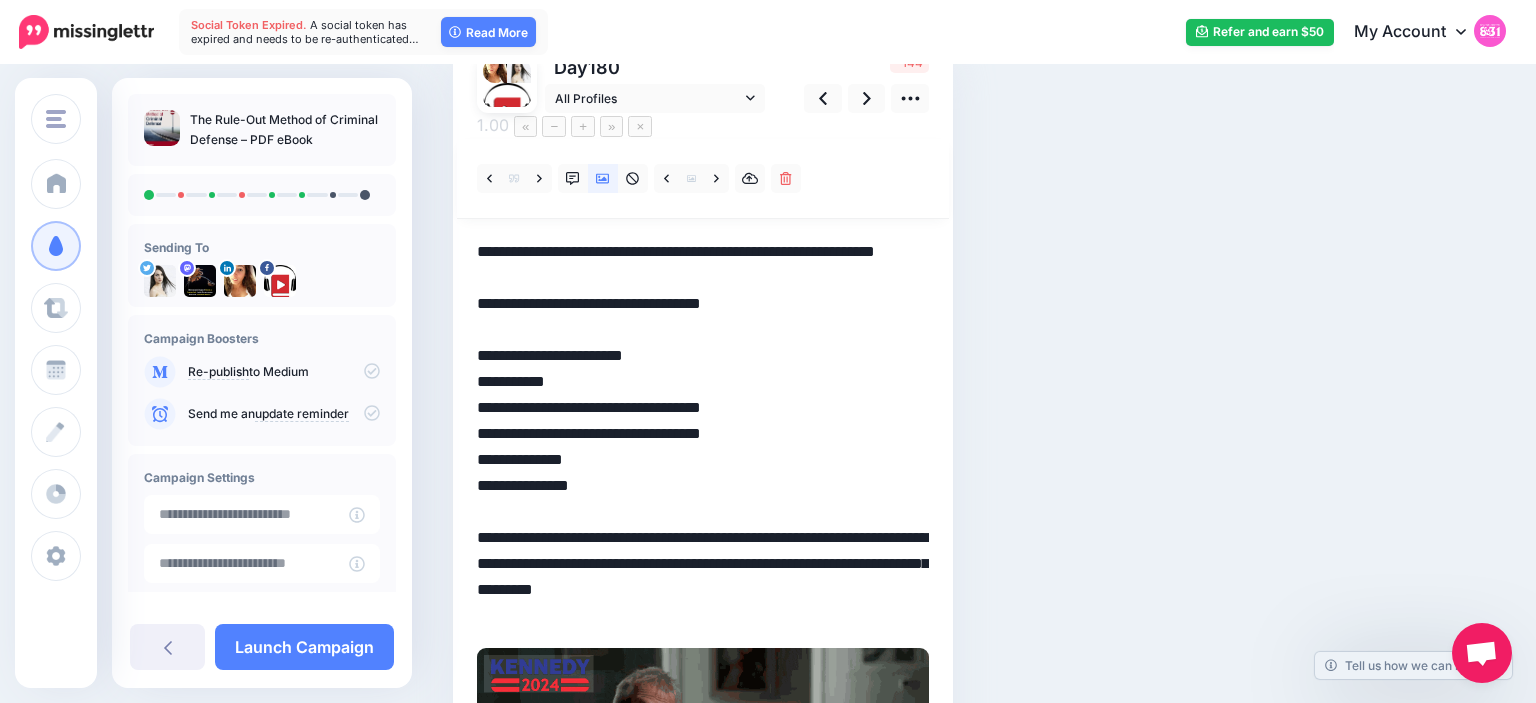 click on "**********" at bounding box center (703, 433) 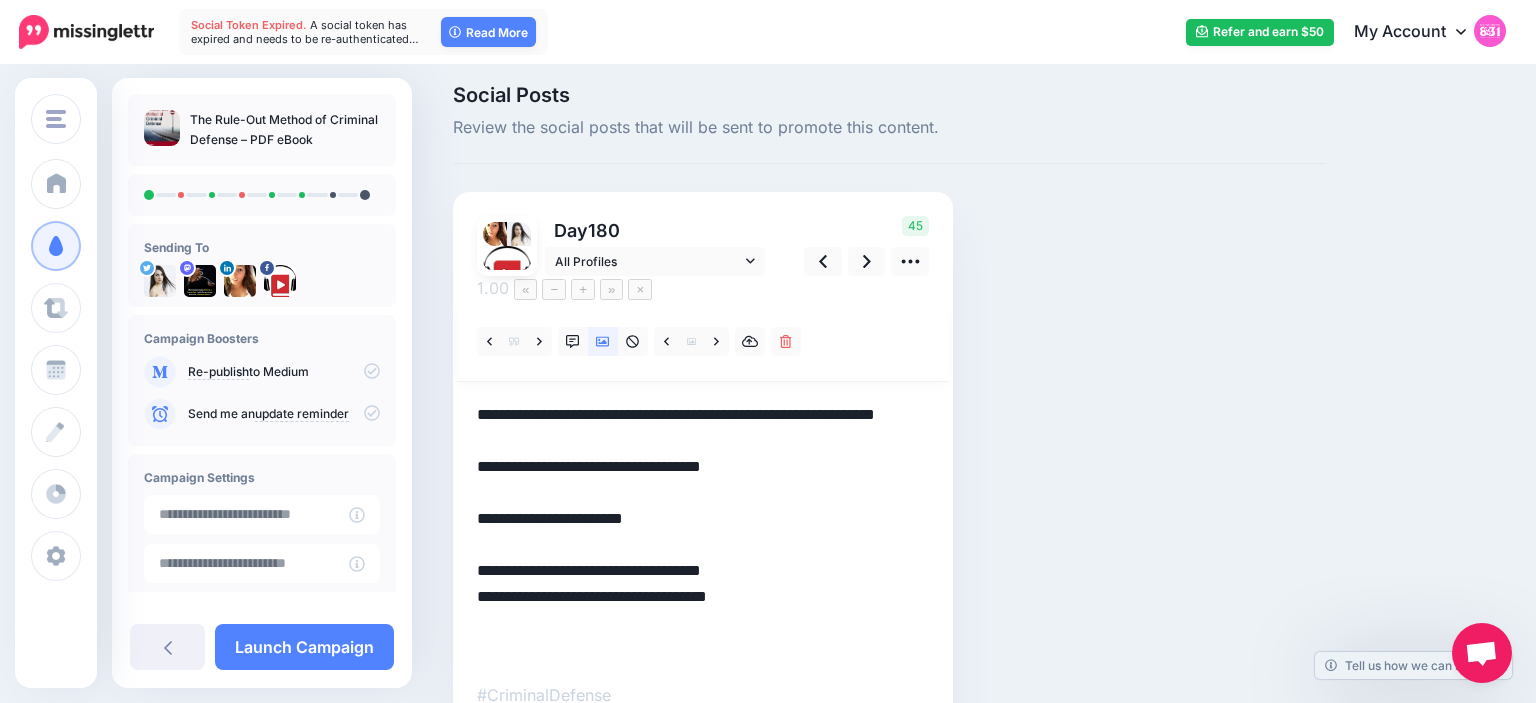 scroll, scrollTop: 12, scrollLeft: 0, axis: vertical 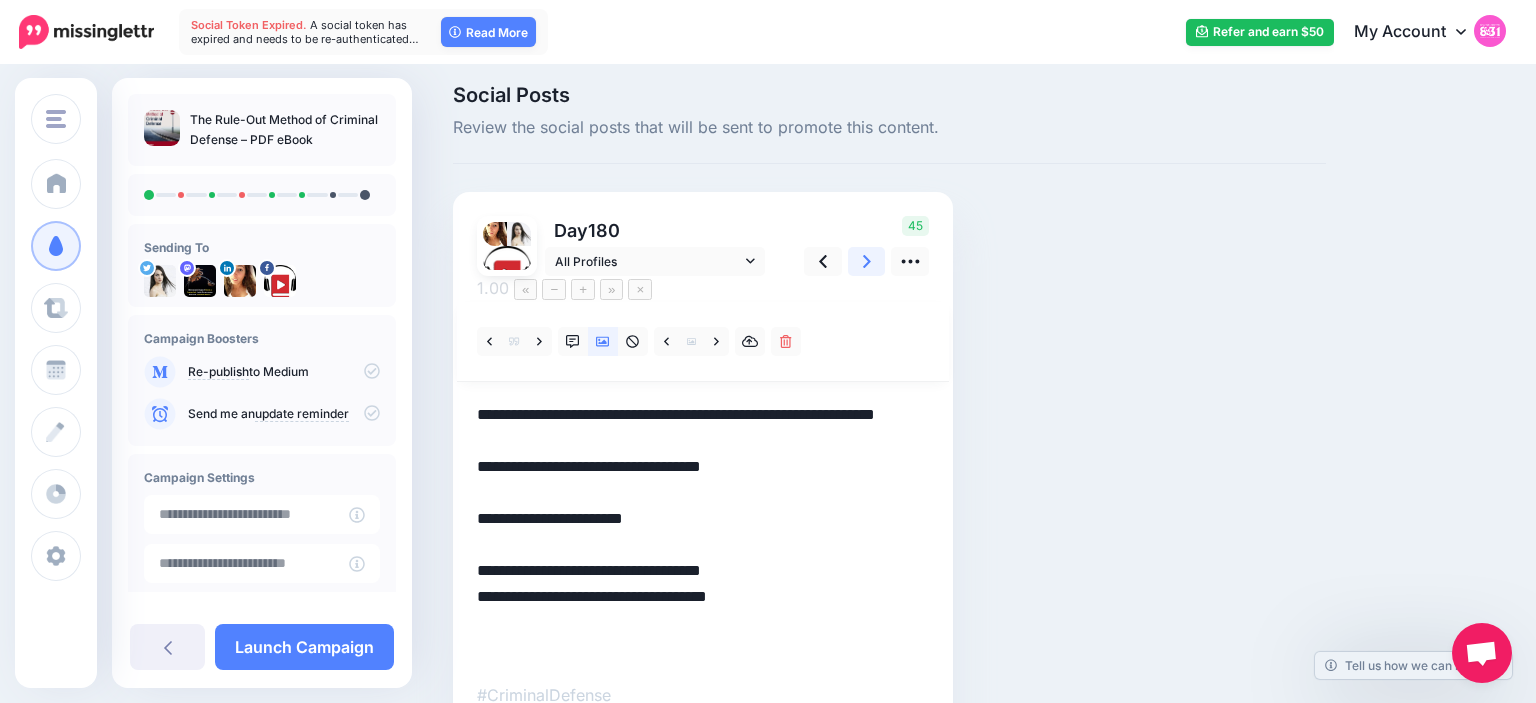 type on "**********" 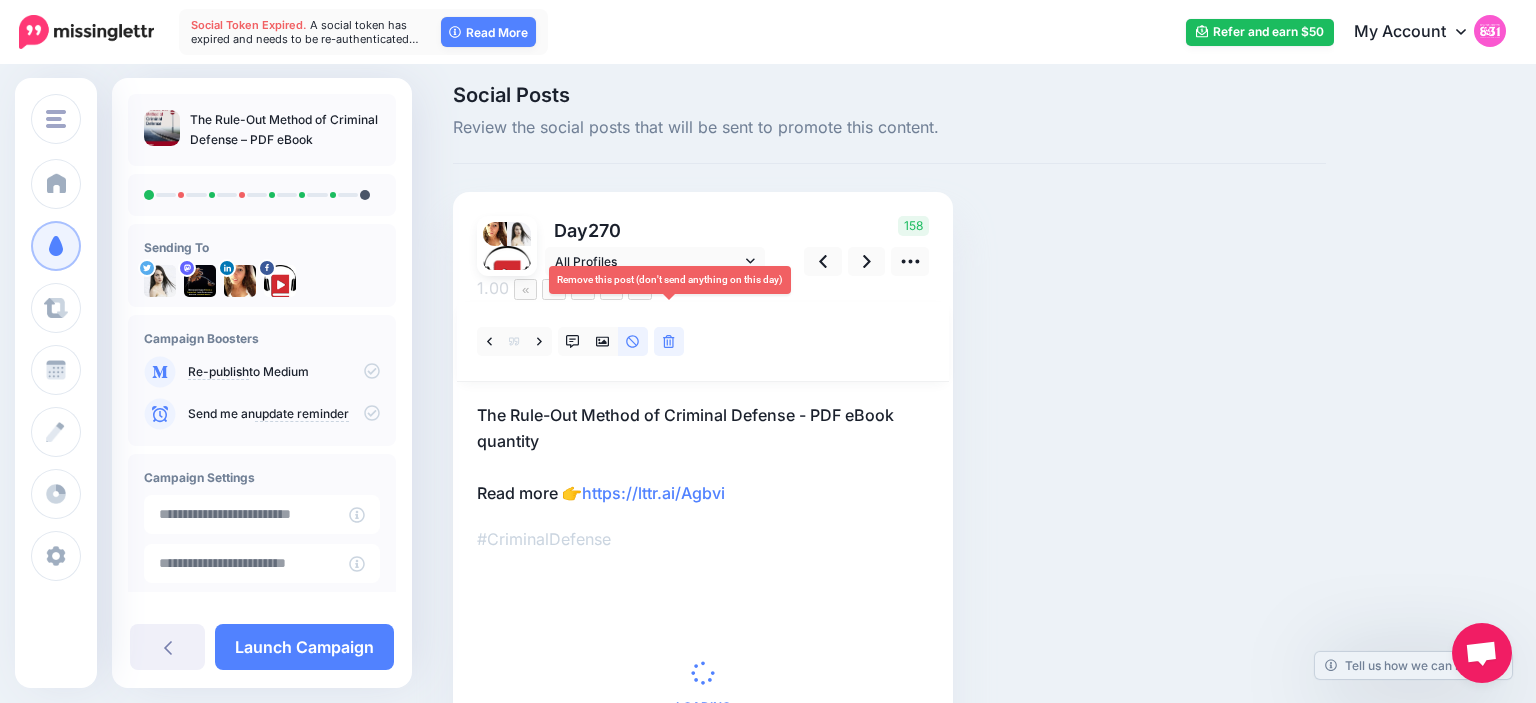 click at bounding box center [669, 341] 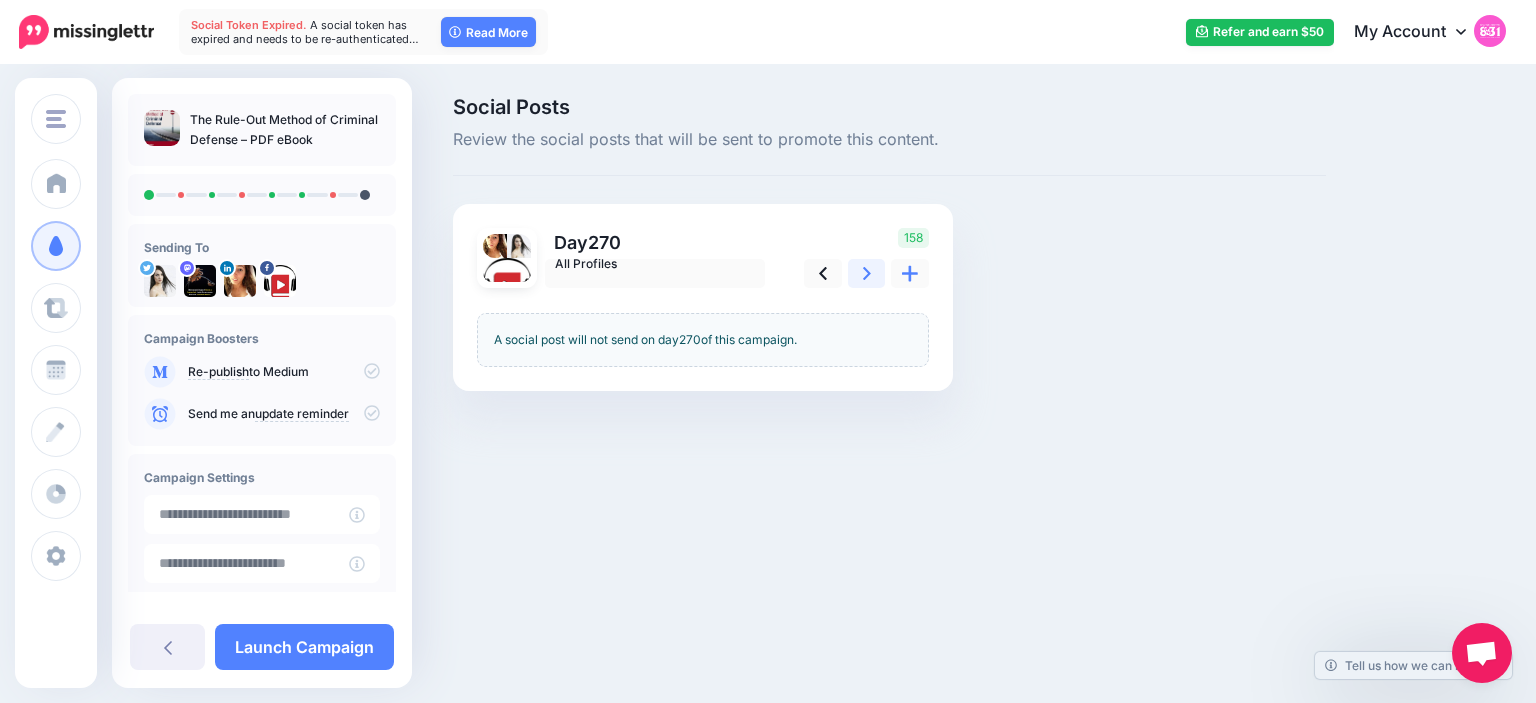 scroll, scrollTop: 0, scrollLeft: 0, axis: both 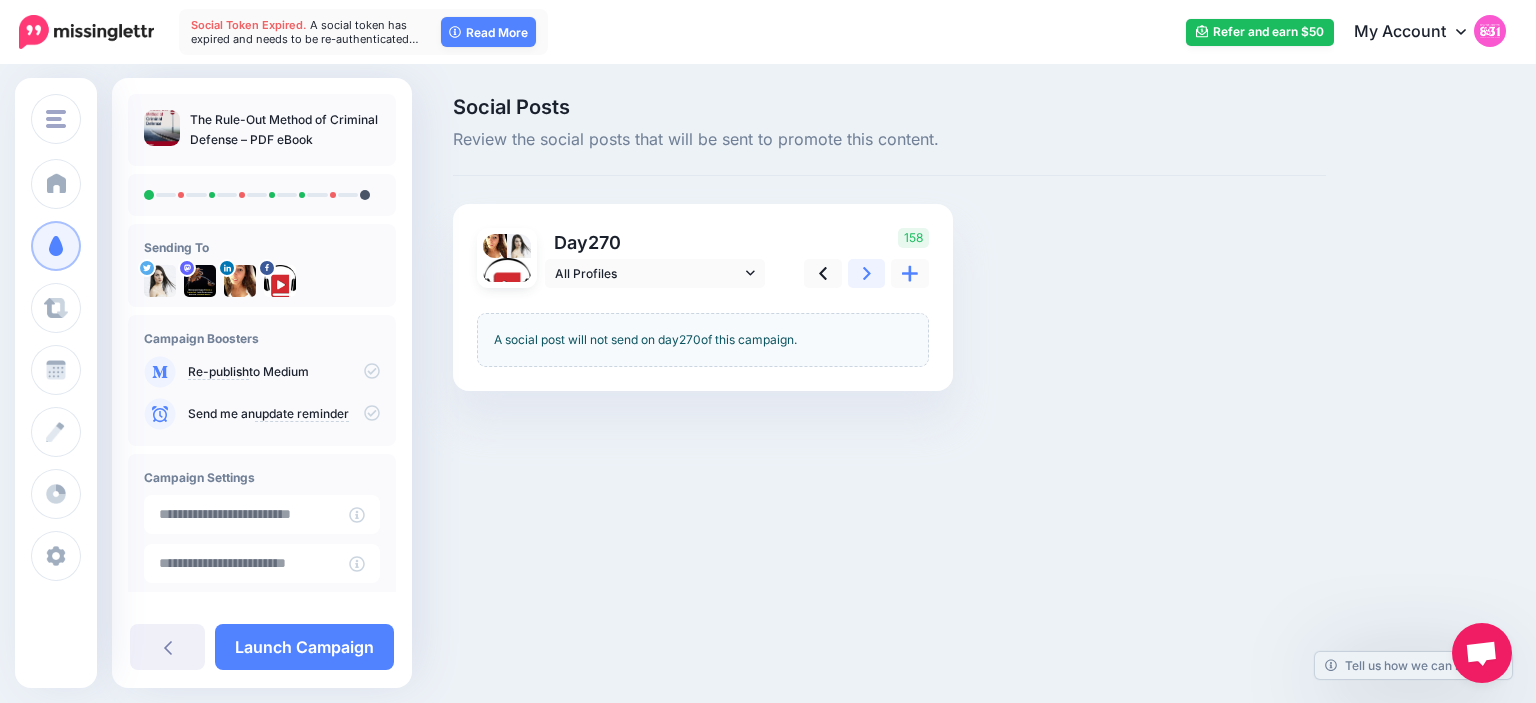 click at bounding box center [867, 273] 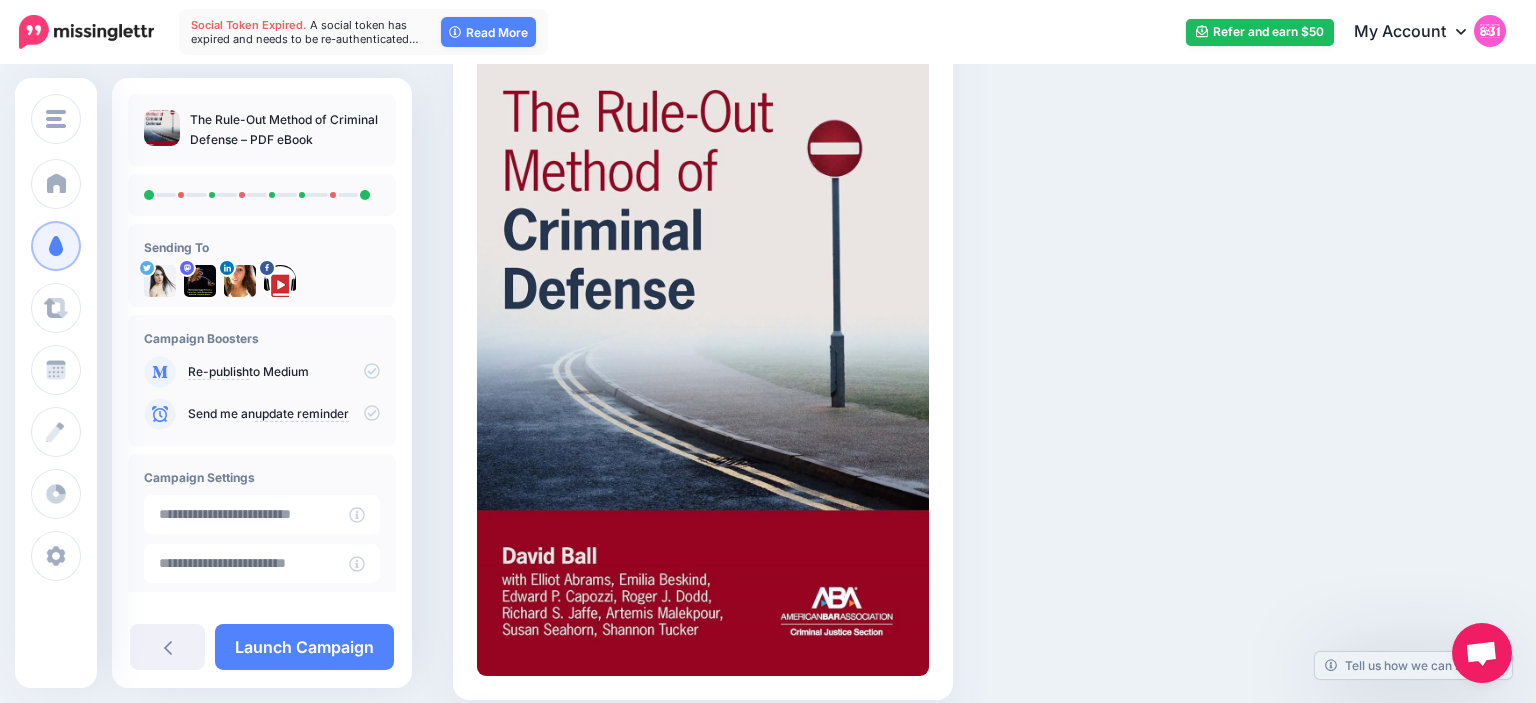 scroll, scrollTop: 572, scrollLeft: 0, axis: vertical 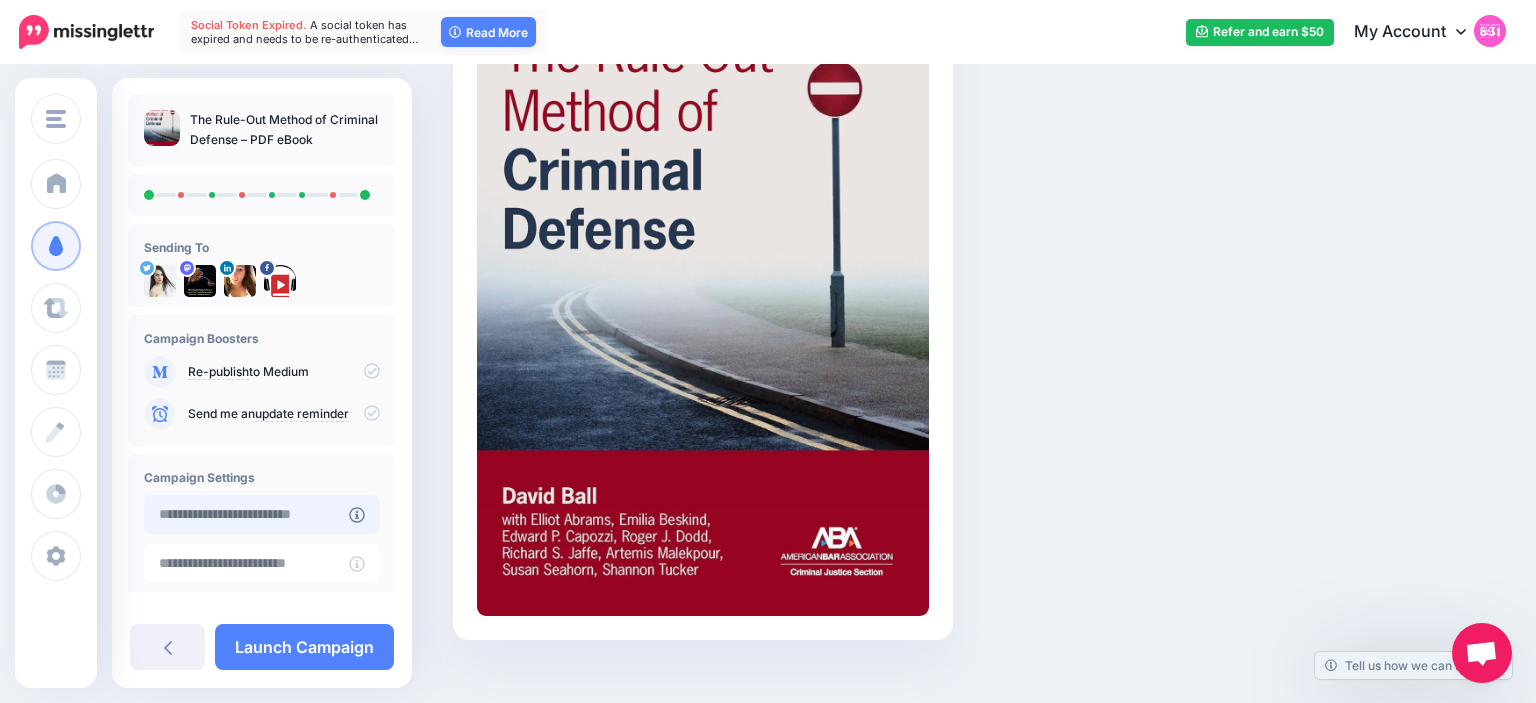 type on "**********" 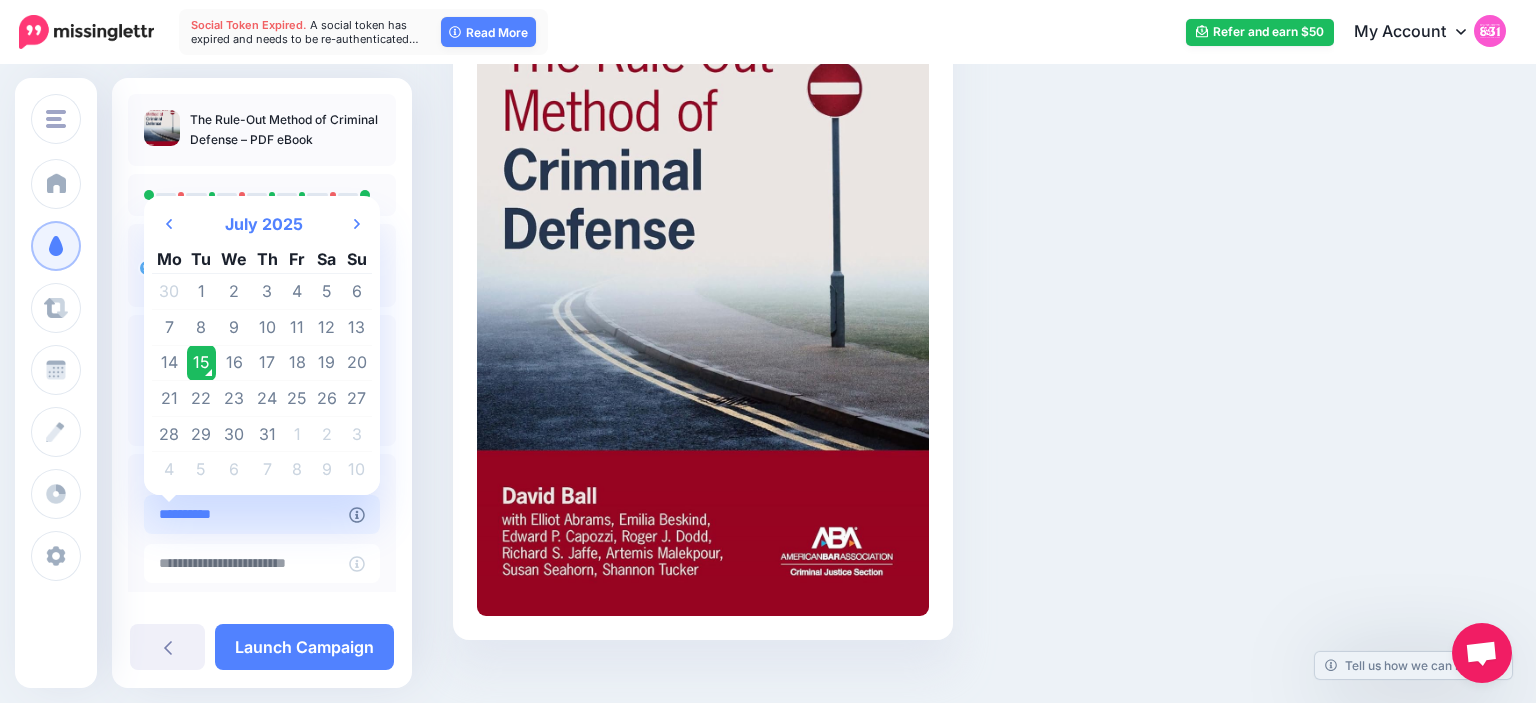 click on "**********" at bounding box center (246, 514) 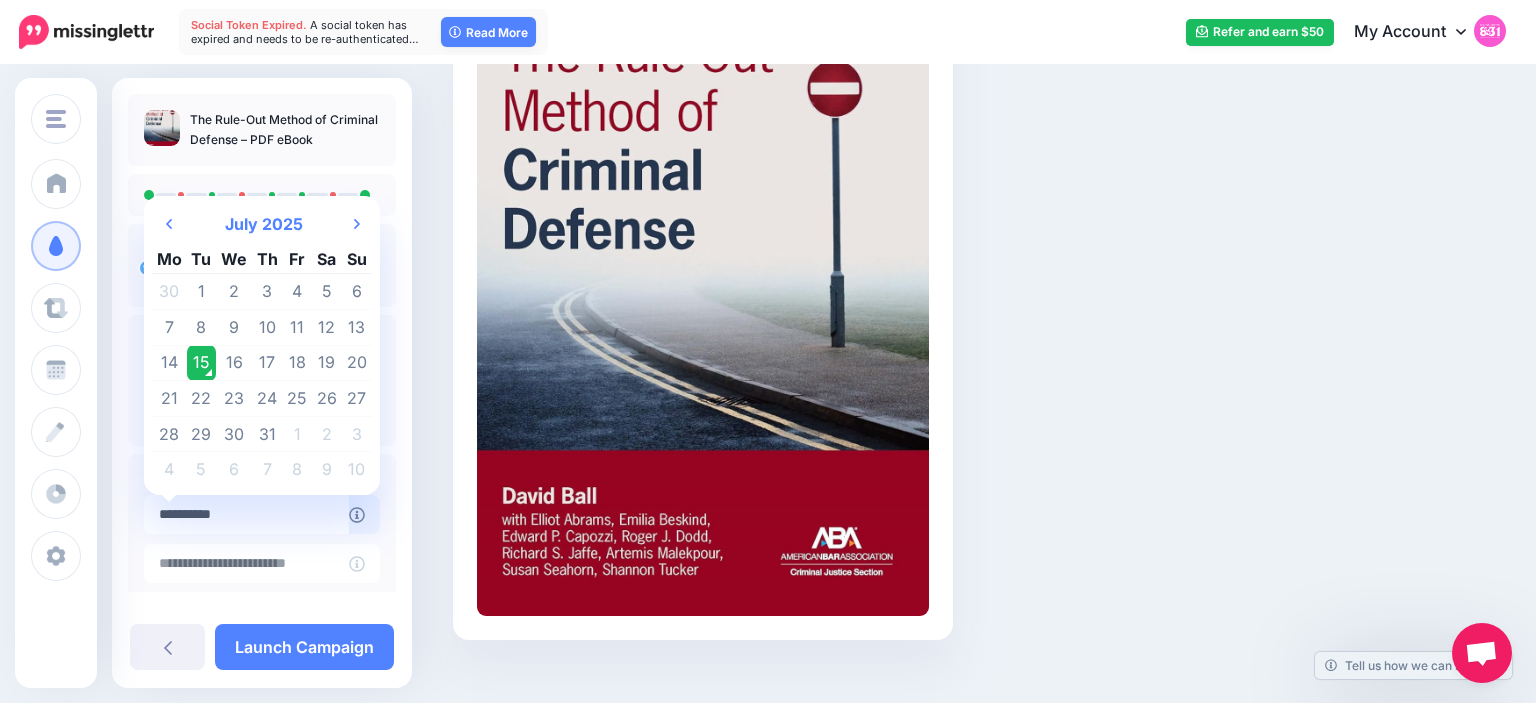 click on "15" at bounding box center [202, 363] 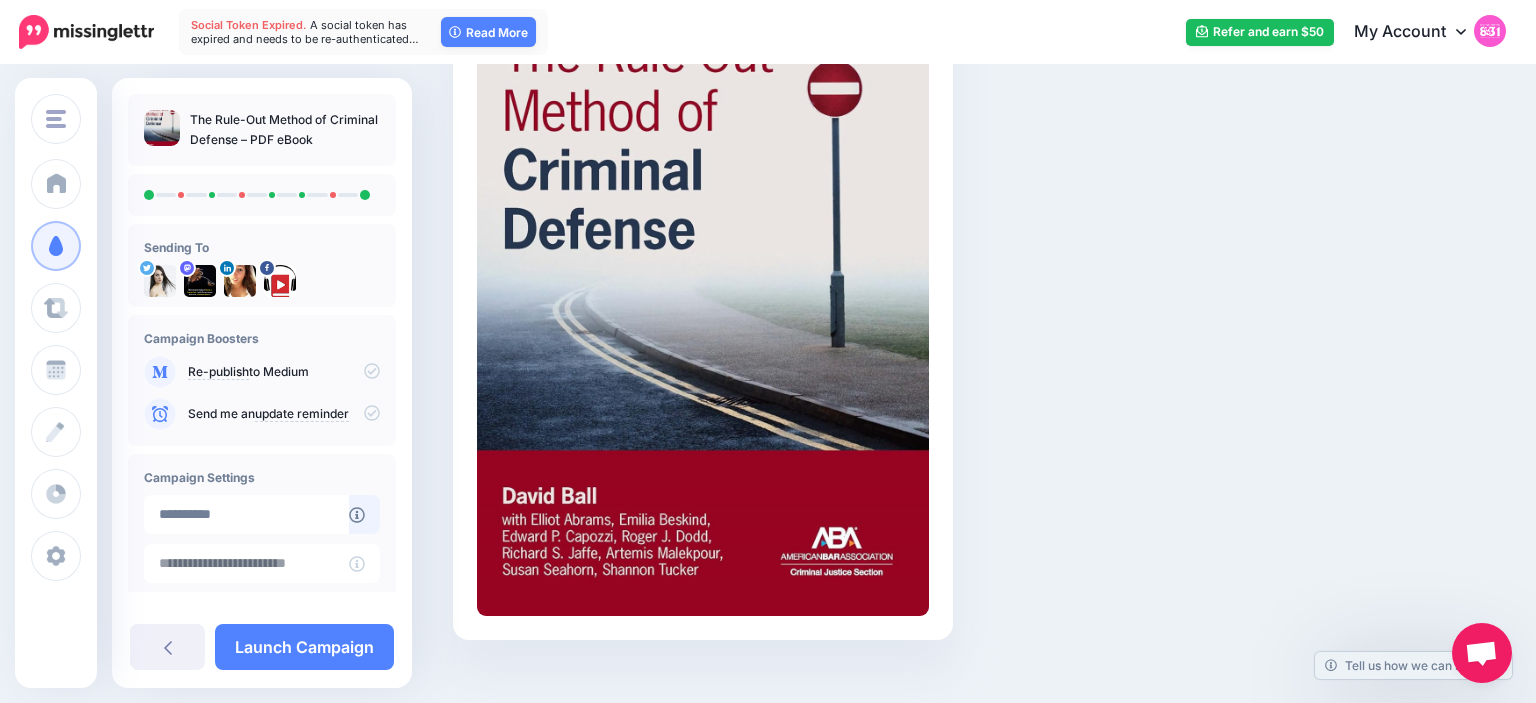 scroll, scrollTop: 152, scrollLeft: 0, axis: vertical 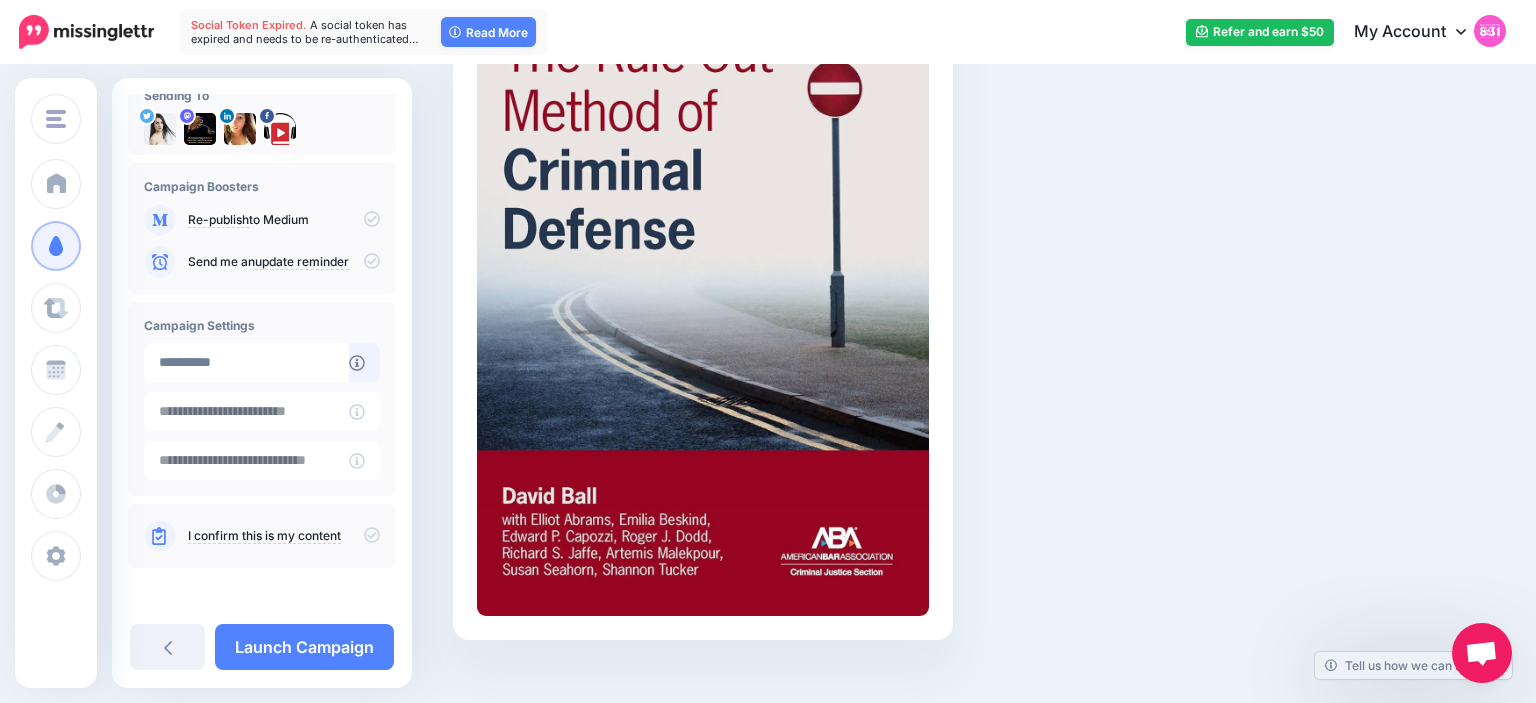 click 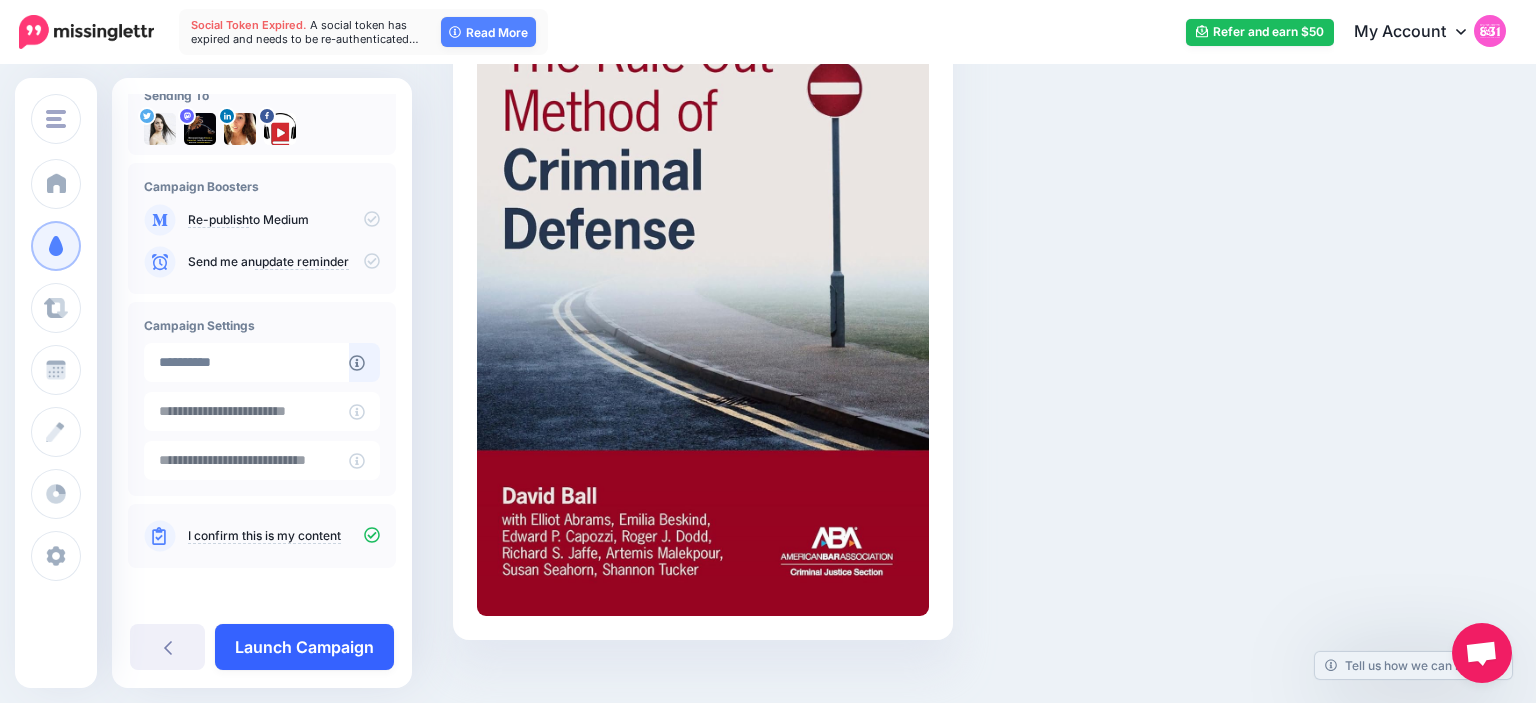 click on "Launch Campaign" at bounding box center [304, 647] 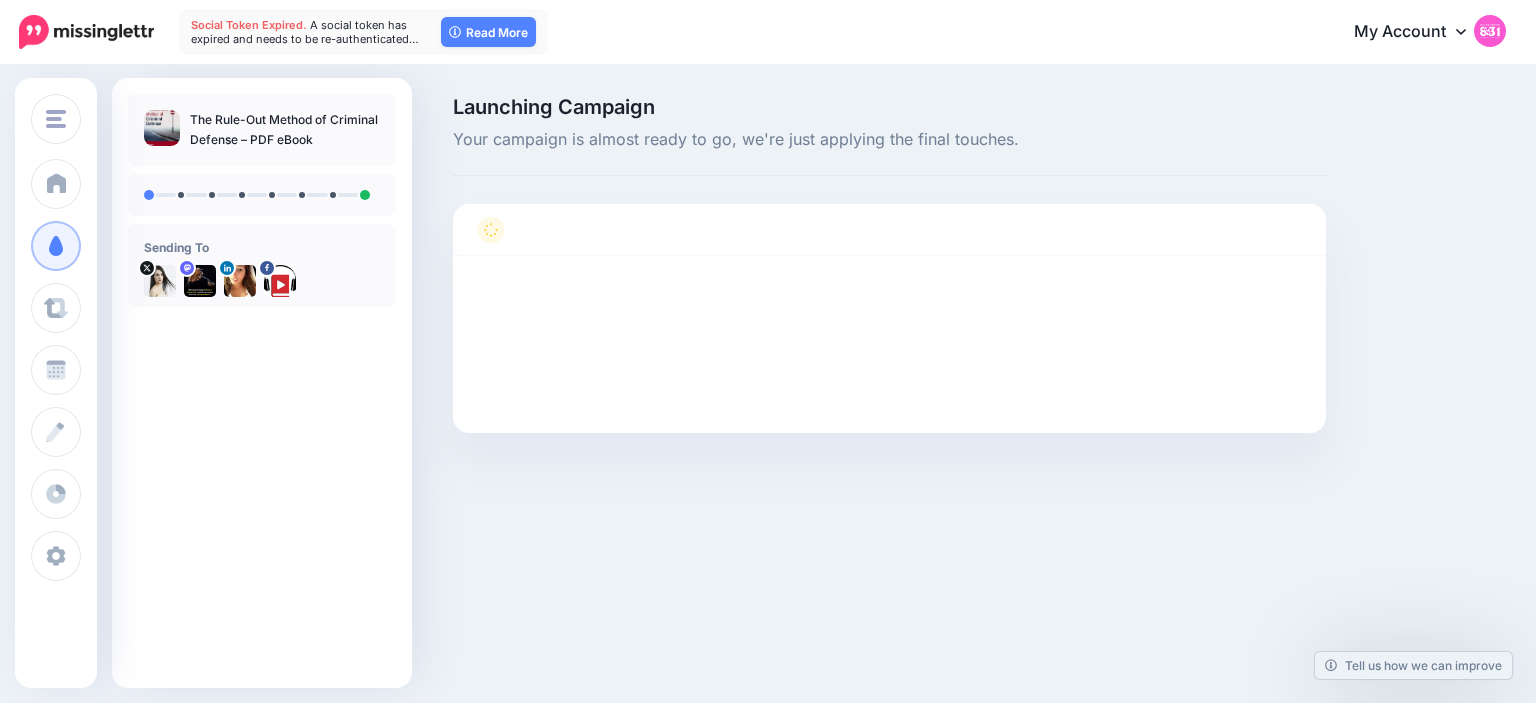 scroll, scrollTop: 0, scrollLeft: 0, axis: both 